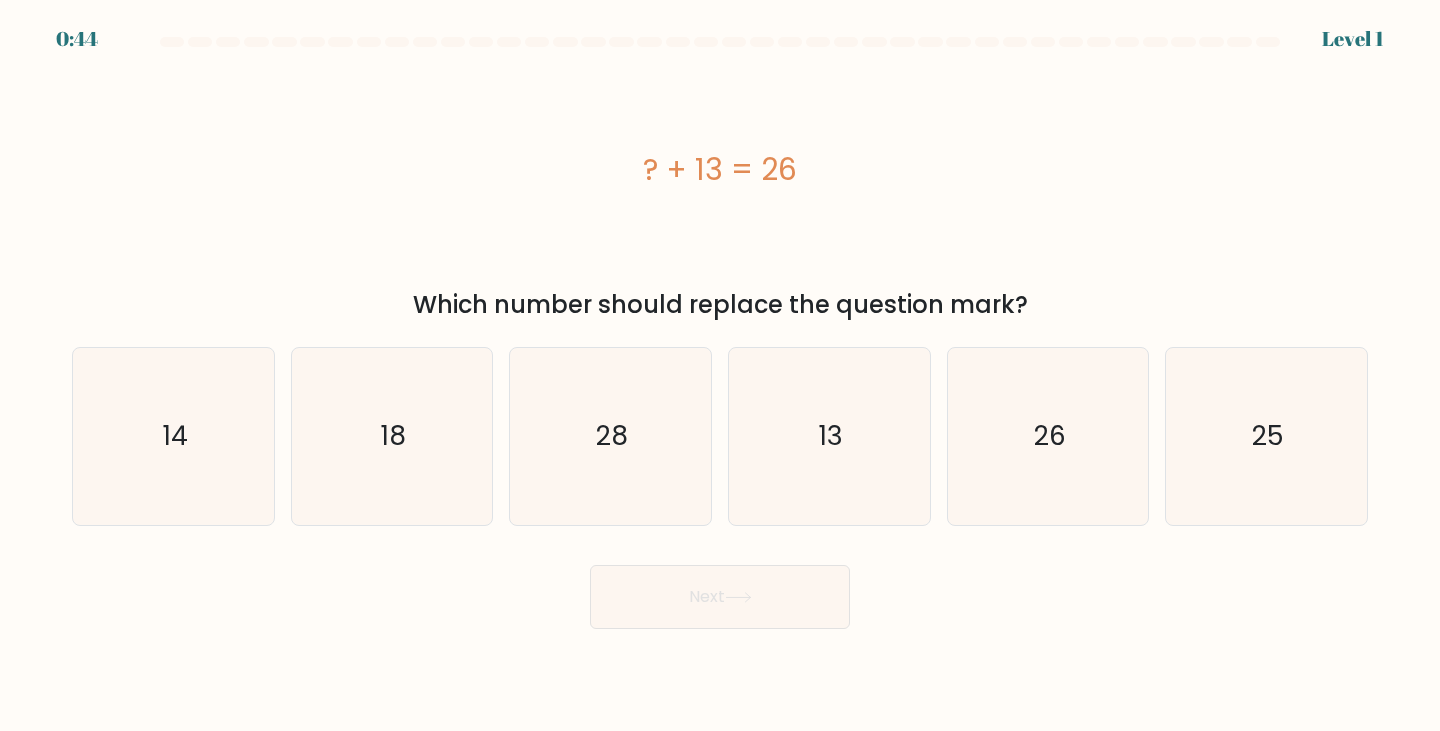 scroll, scrollTop: 0, scrollLeft: 0, axis: both 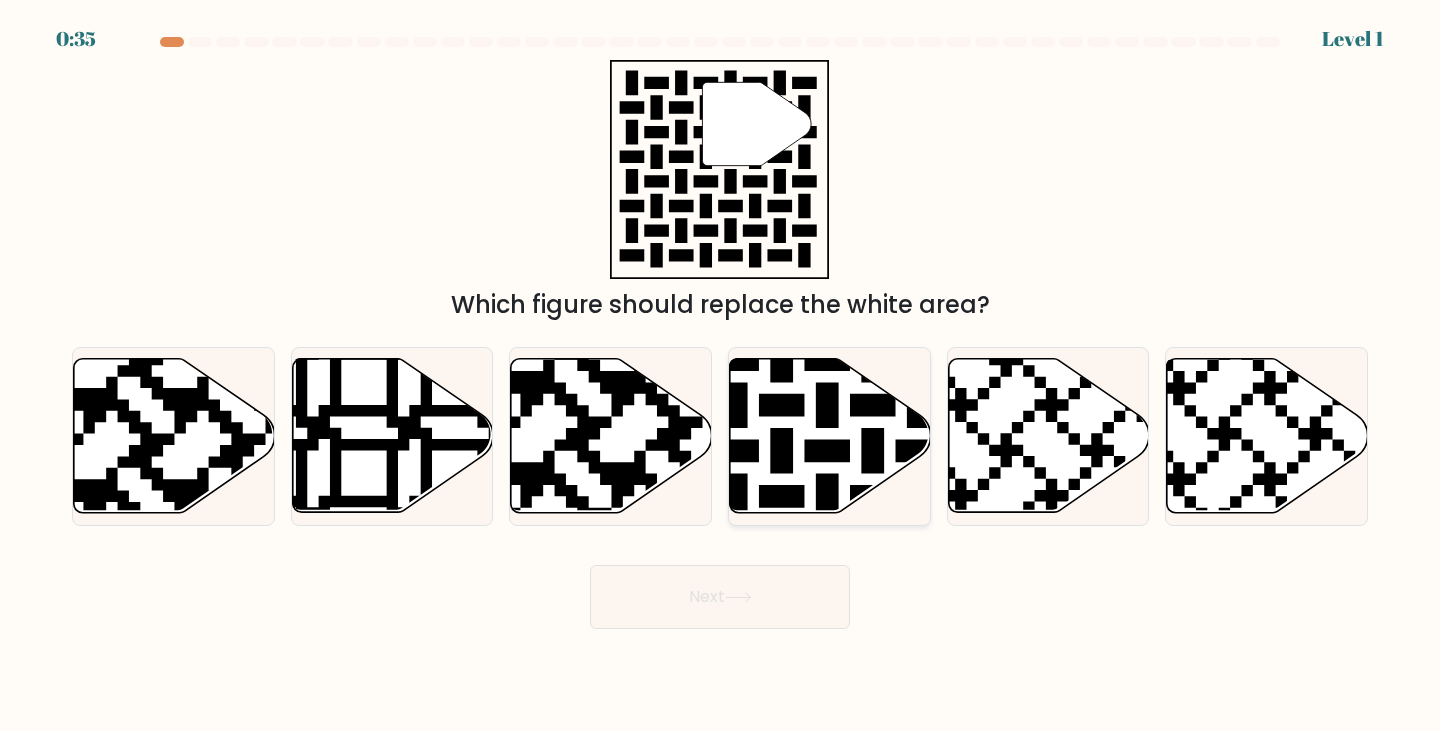click at bounding box center (759, 519) 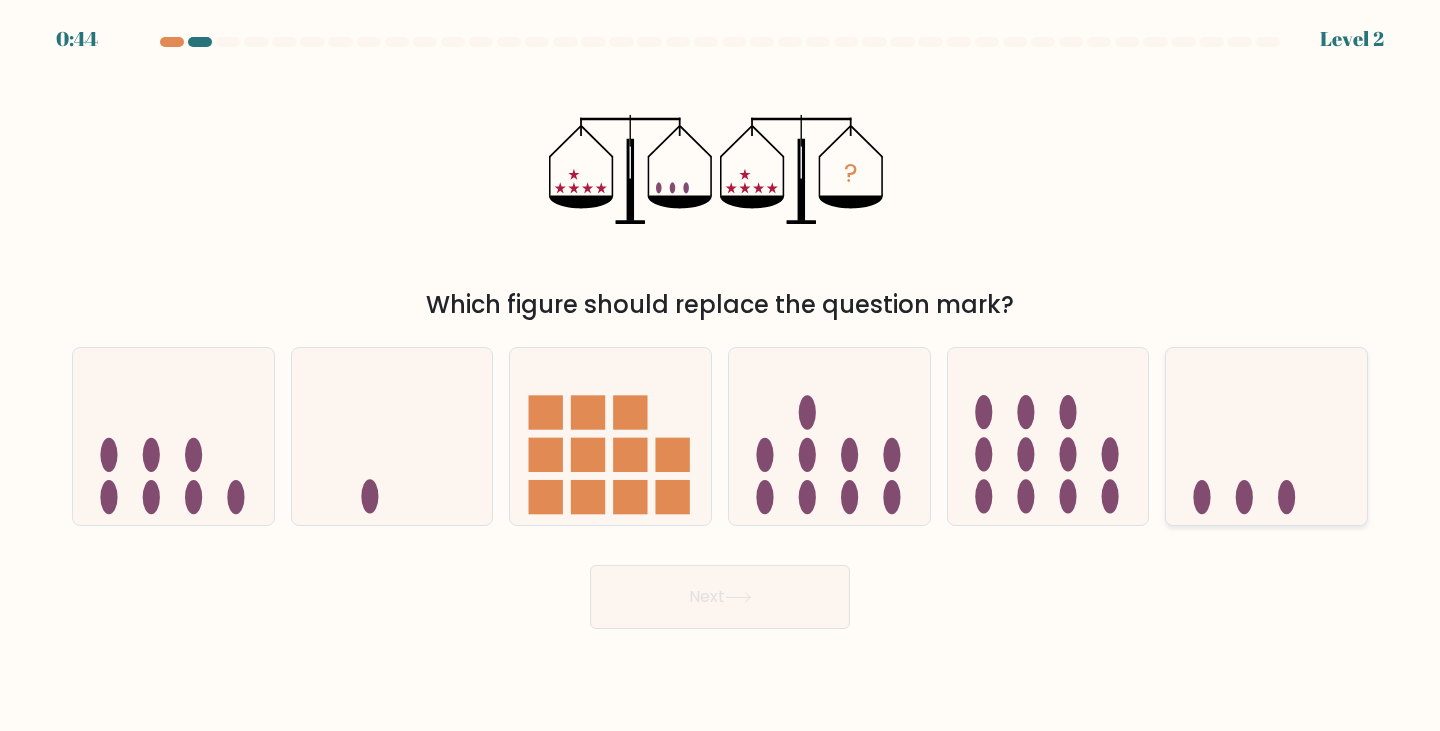 click at bounding box center (1266, 436) 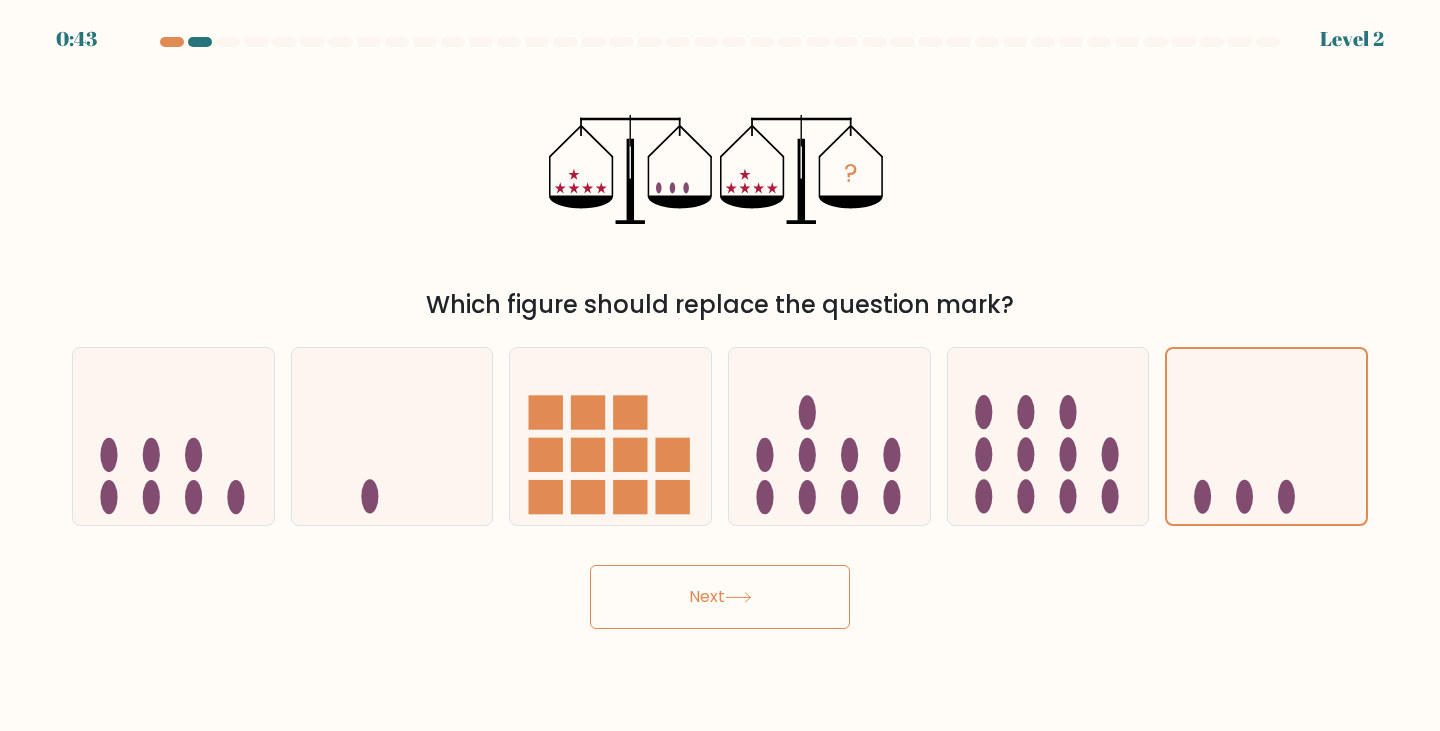 click on "Next" at bounding box center (720, 597) 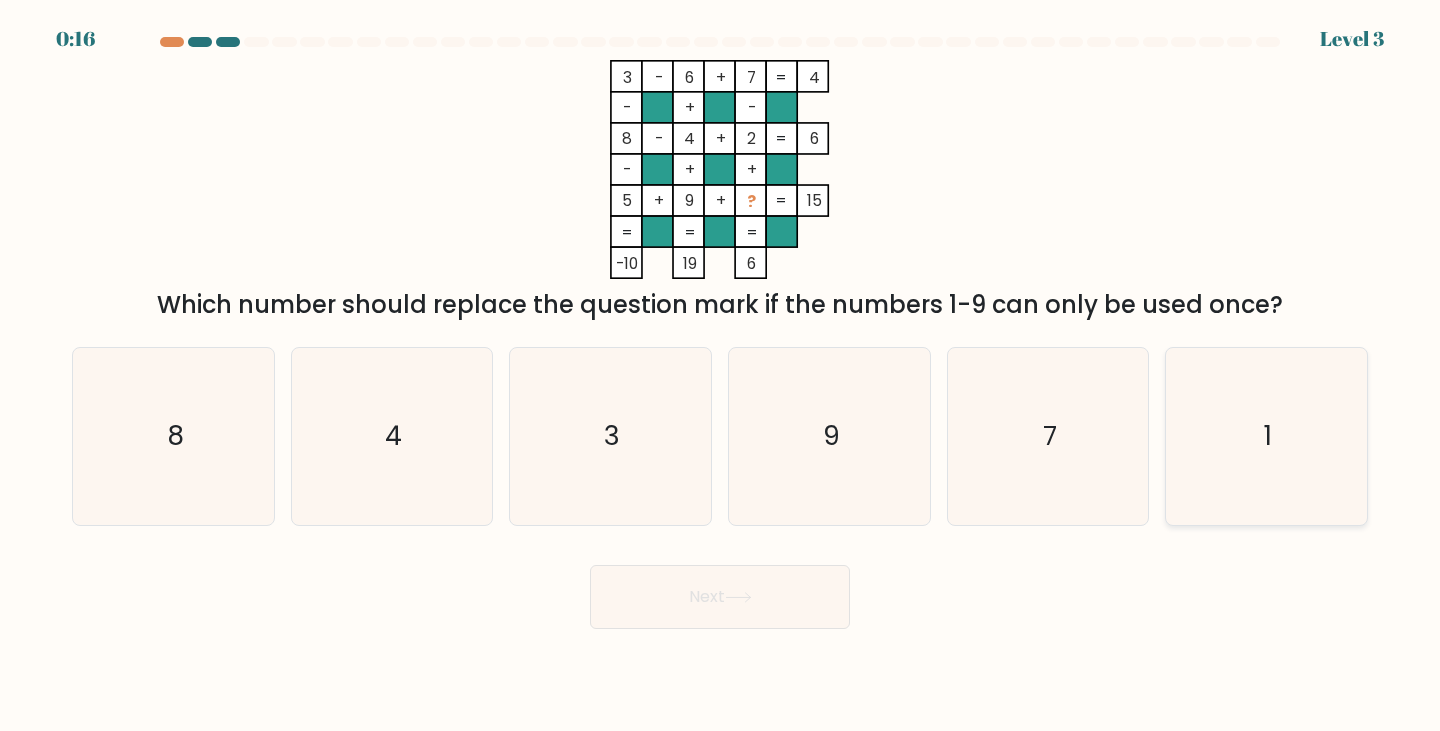 click on "1" at bounding box center (1266, 436) 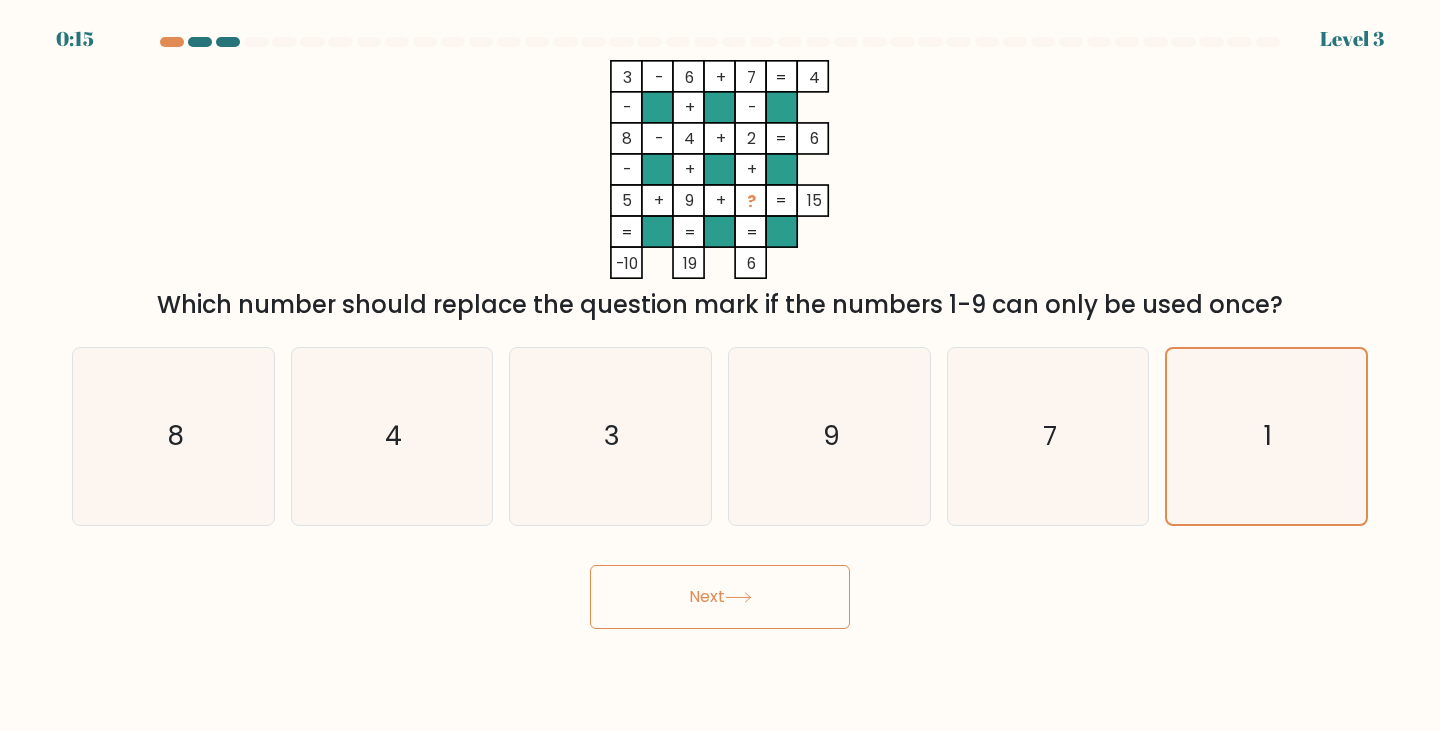 click on "Next" at bounding box center [720, 597] 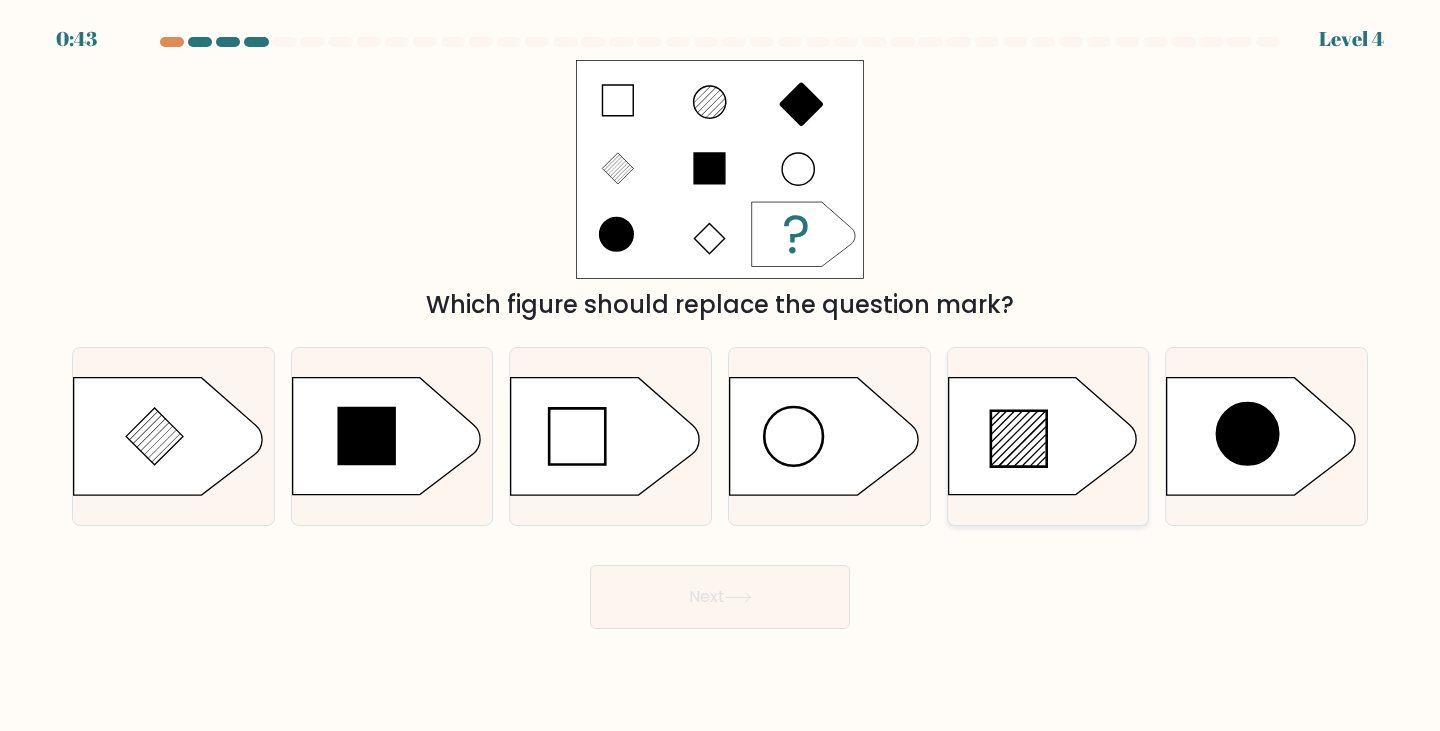 click at bounding box center [1019, 439] 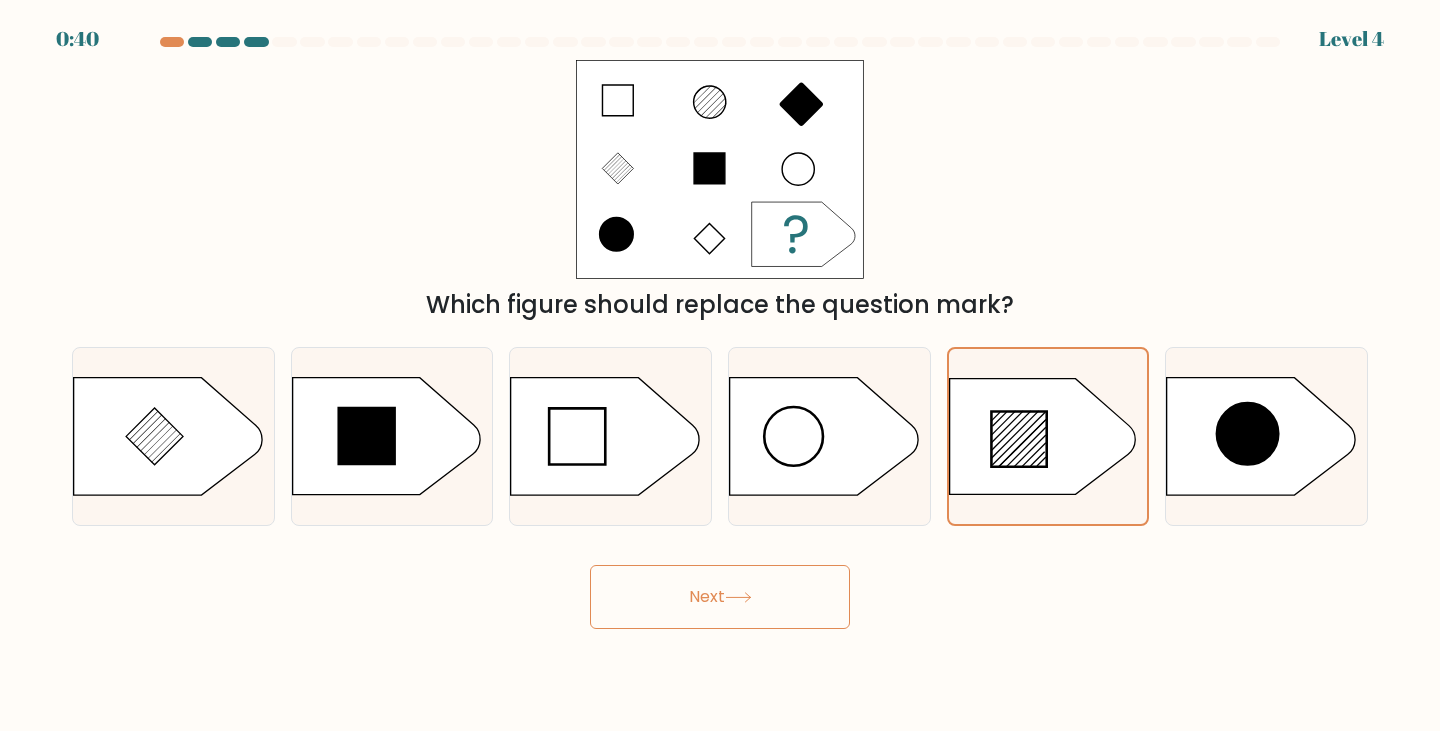 click on "Next" at bounding box center (720, 597) 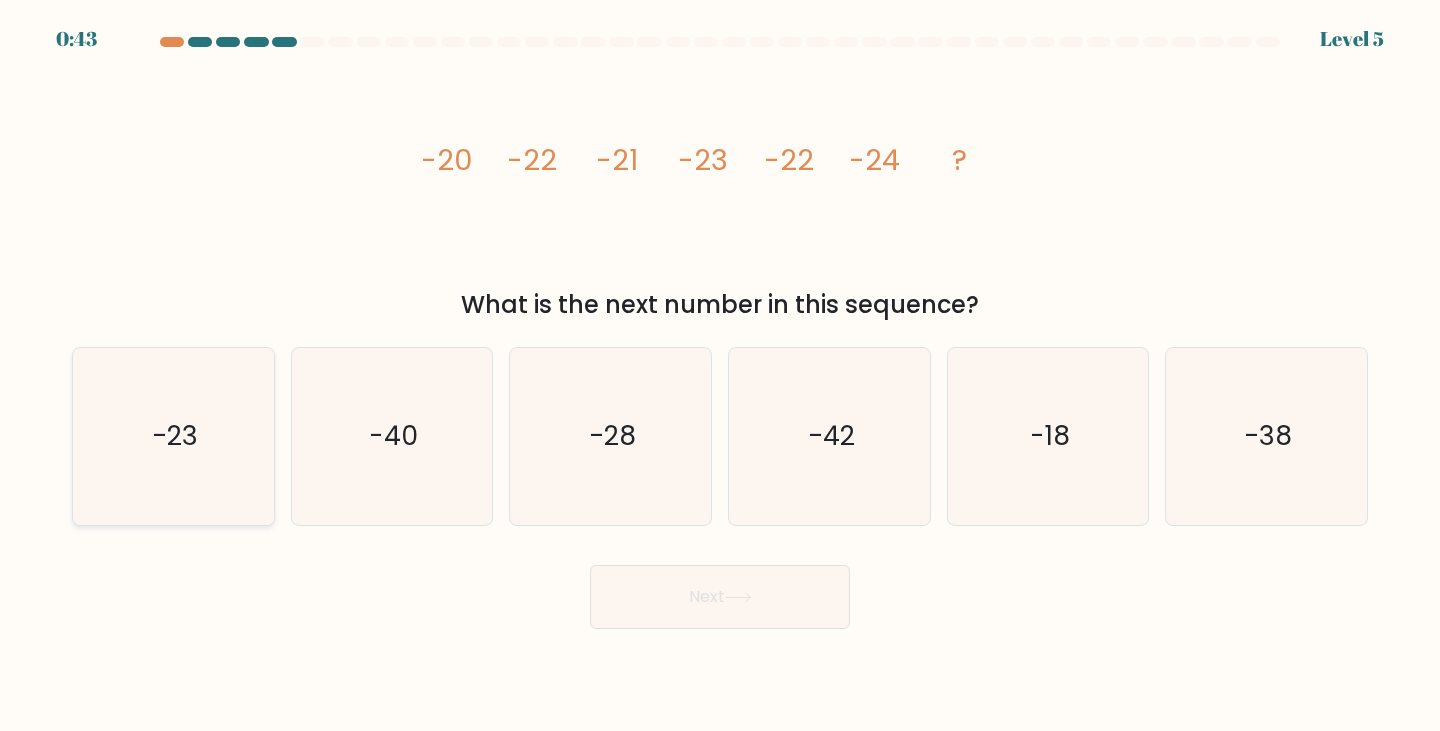 click on "-23" at bounding box center (175, 436) 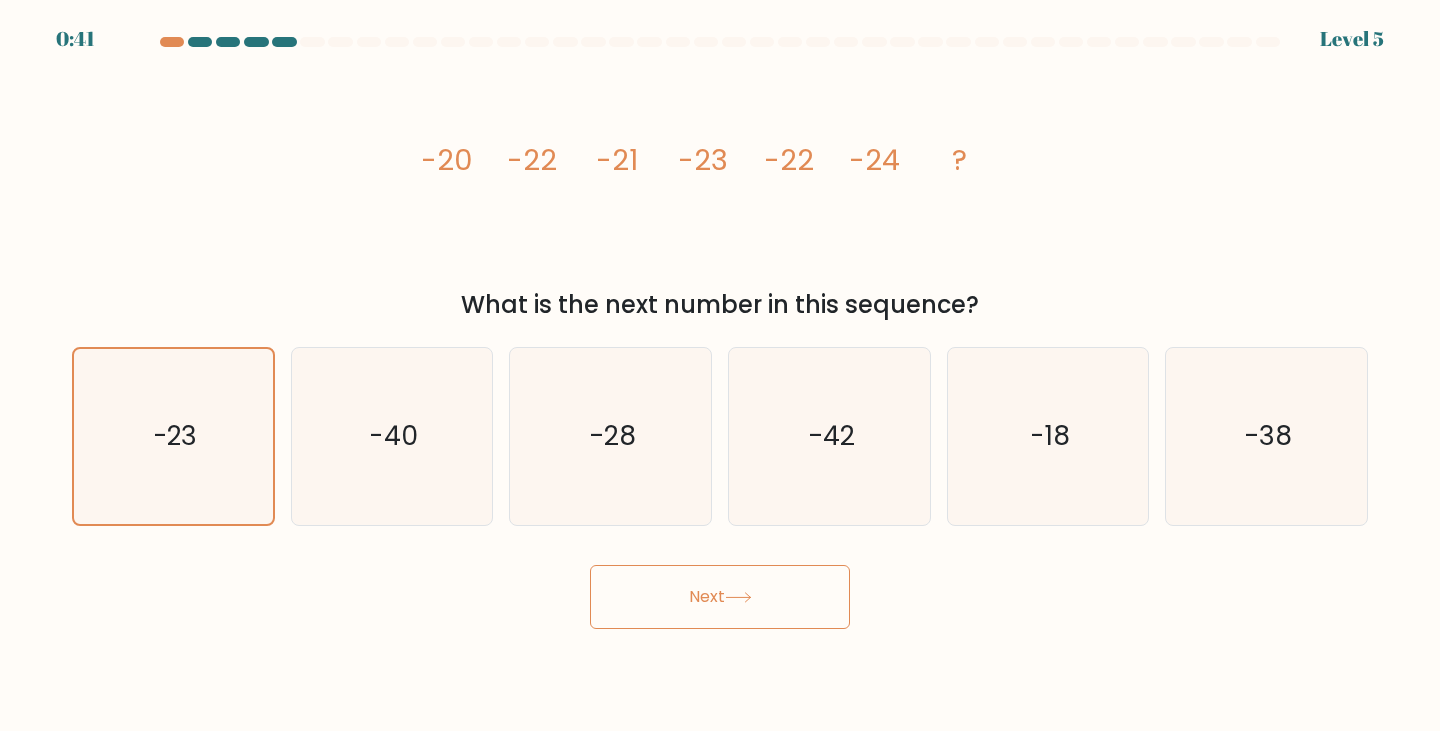 click on "Next" at bounding box center [720, 597] 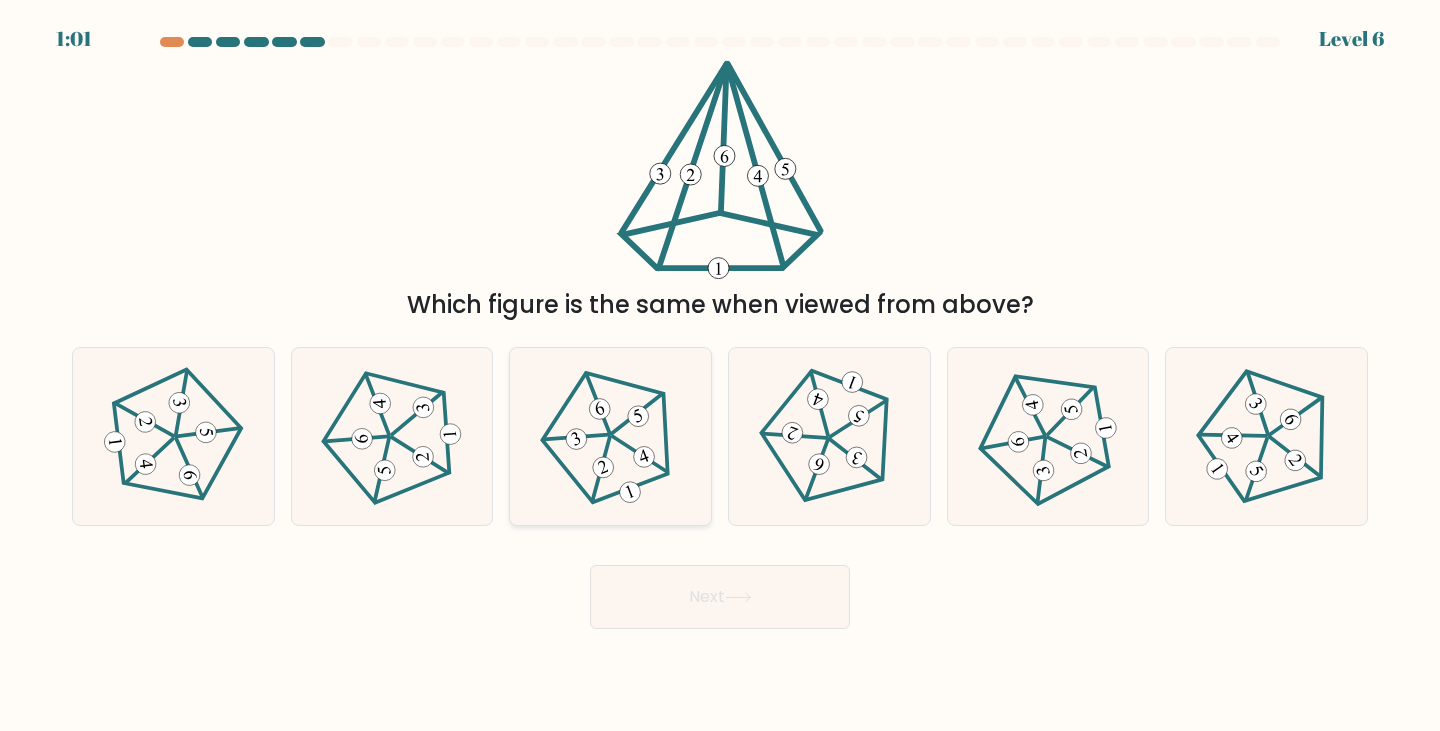 click at bounding box center (610, 436) 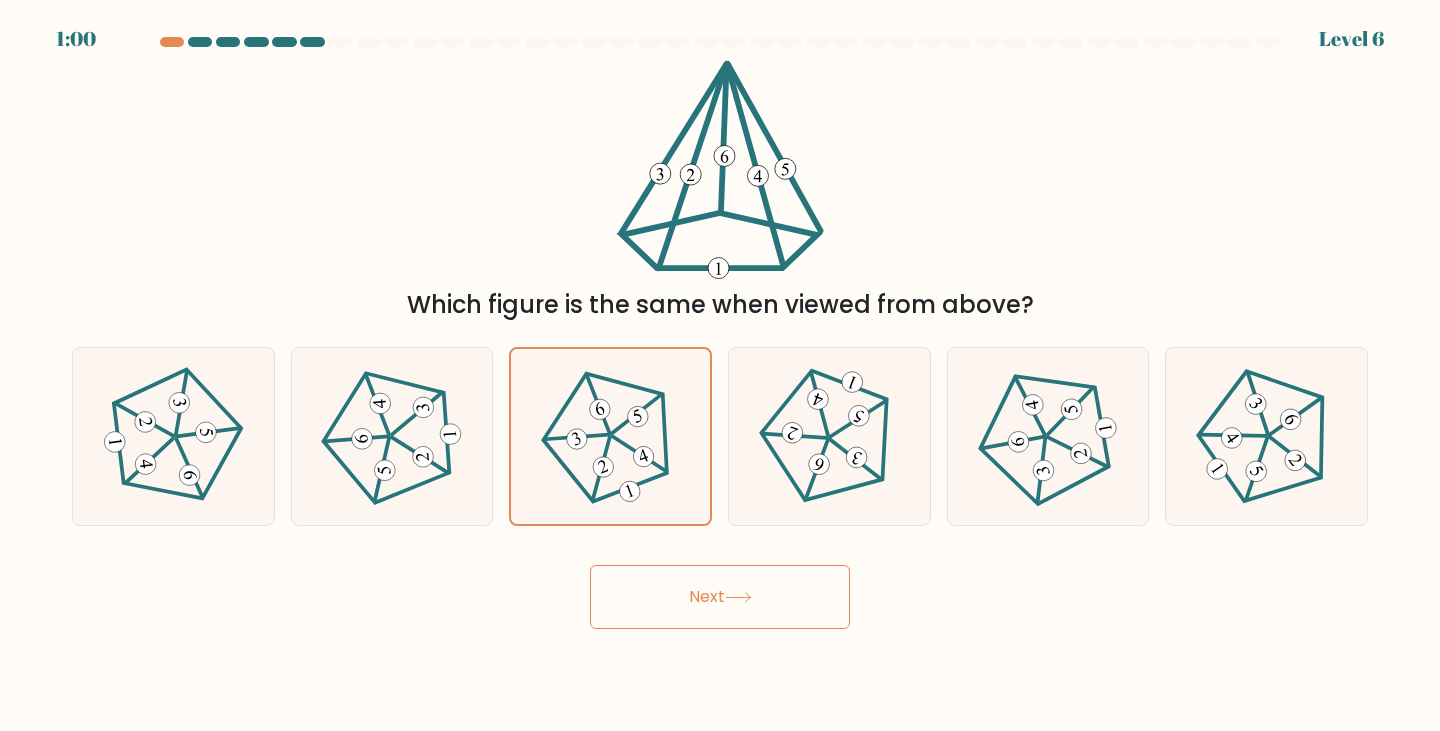 click on "Next" at bounding box center (720, 597) 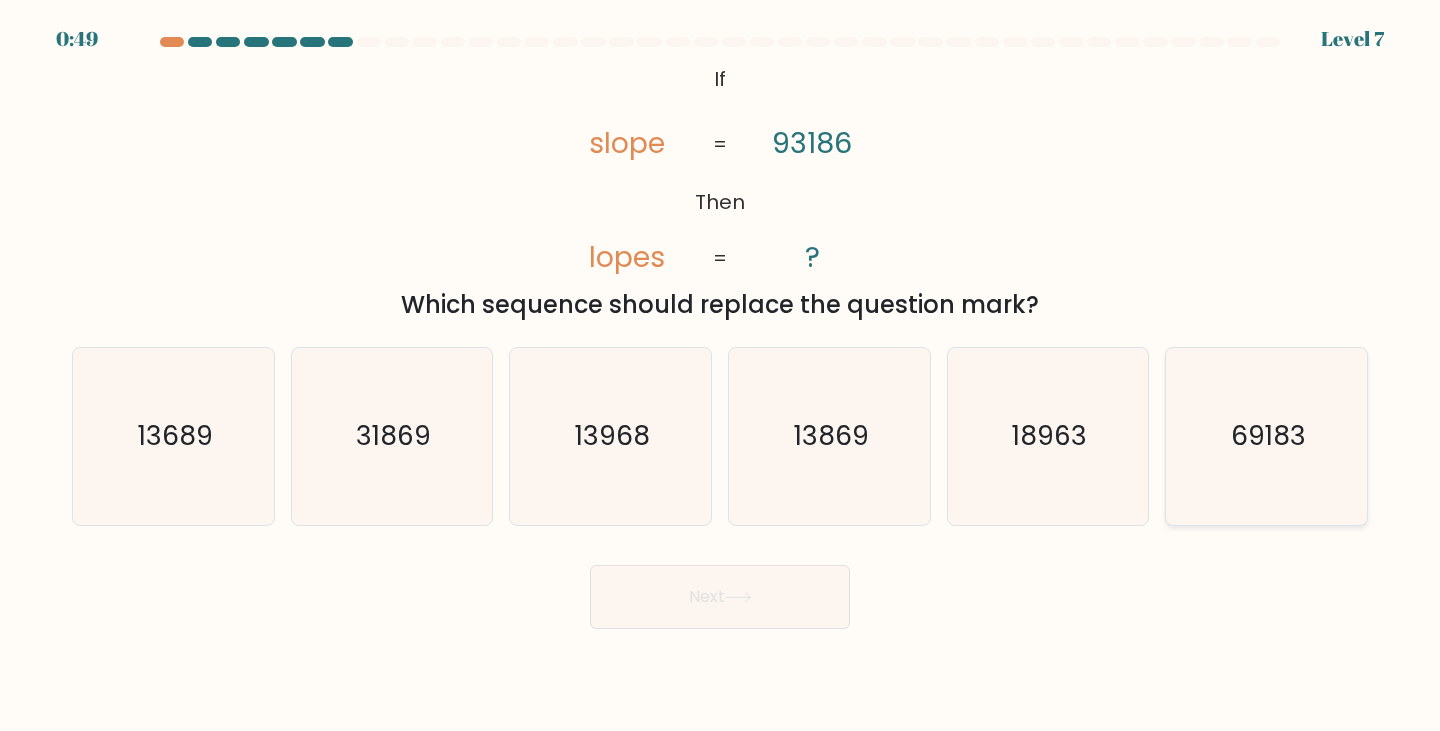 click on "69183" at bounding box center (1268, 436) 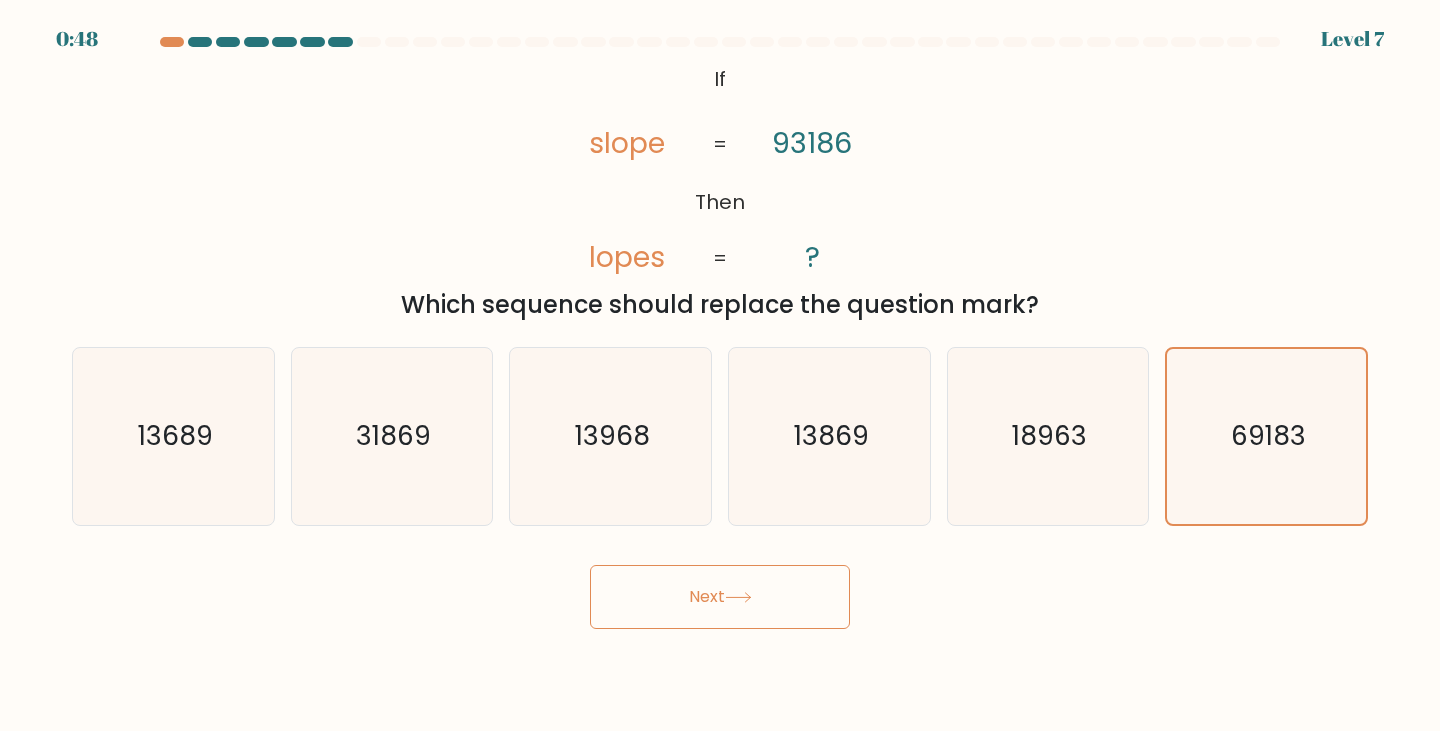 click on "Next" at bounding box center (720, 597) 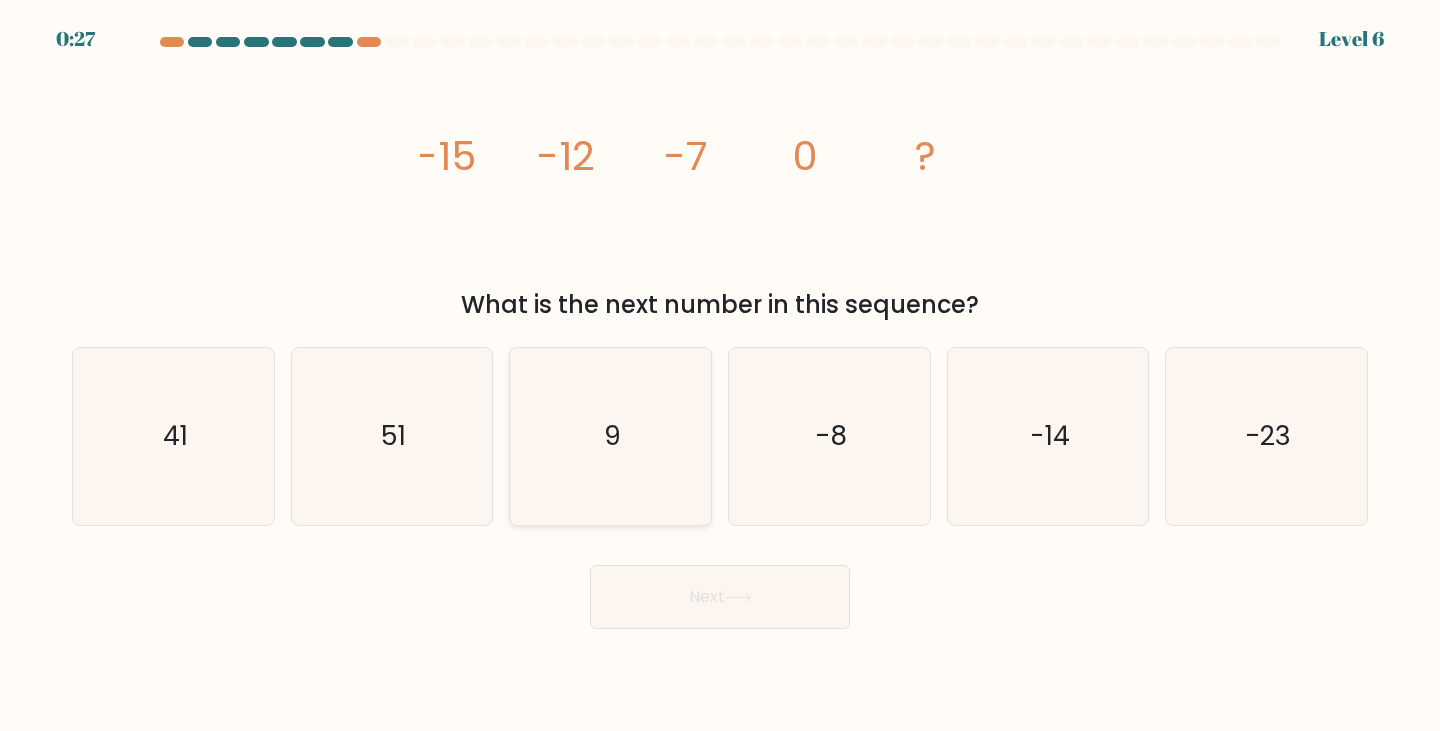 click on "9" at bounding box center (610, 436) 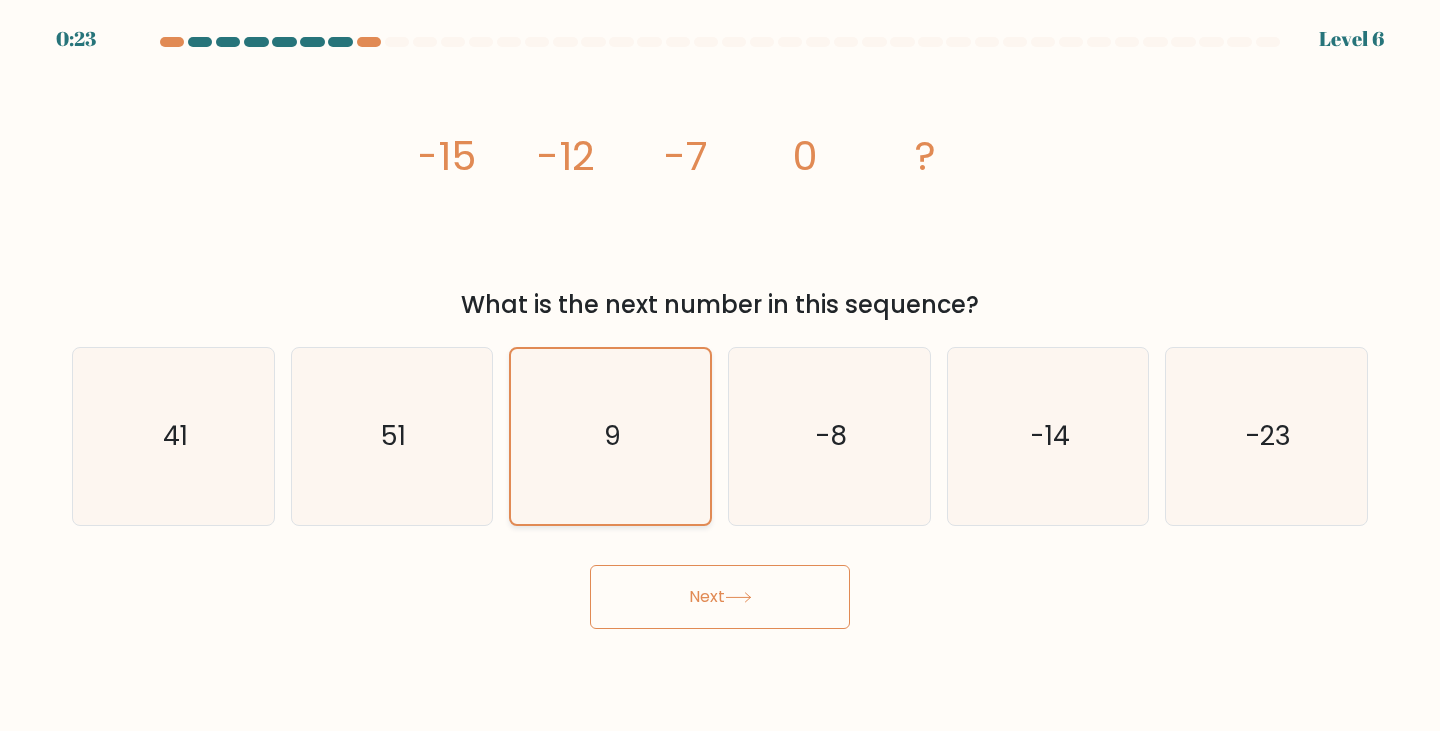 click on "9" at bounding box center (610, 436) 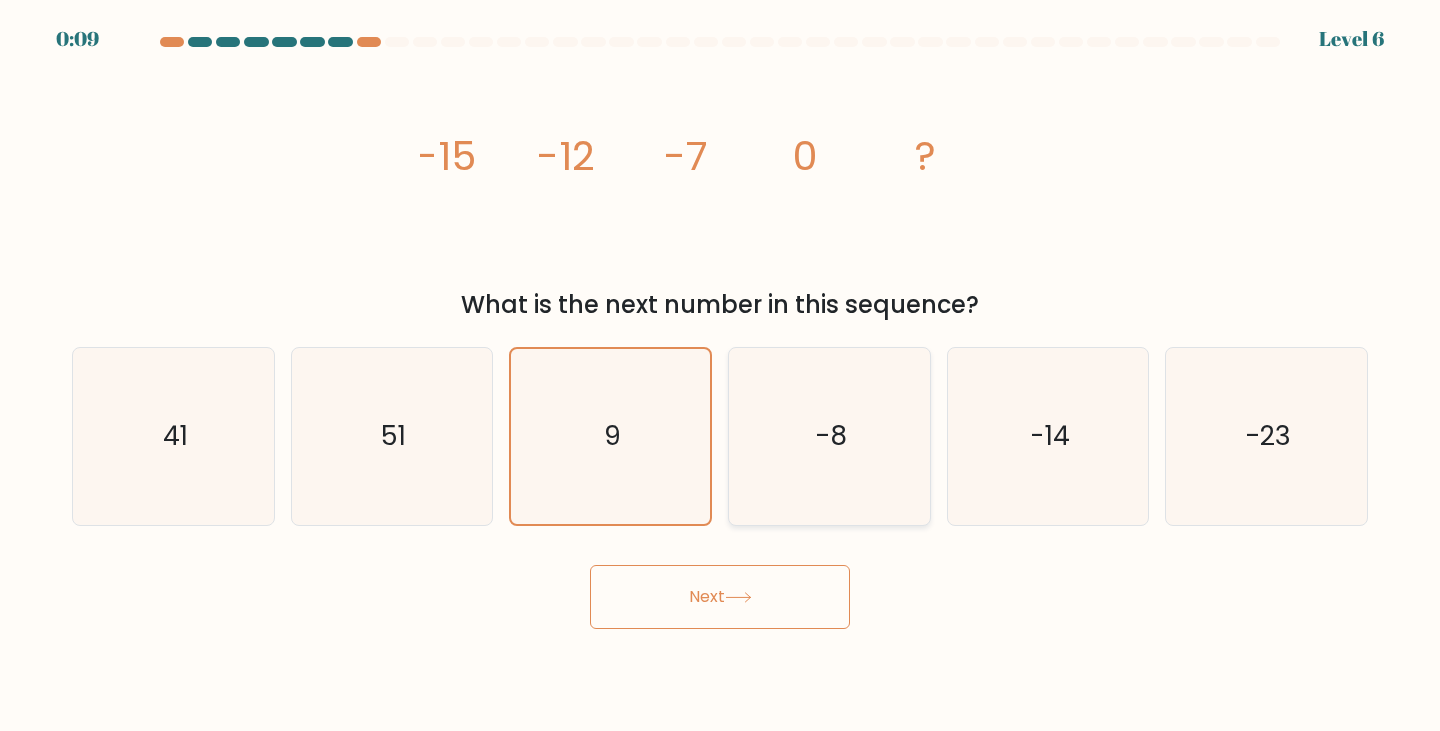 click on "-8" at bounding box center [831, 436] 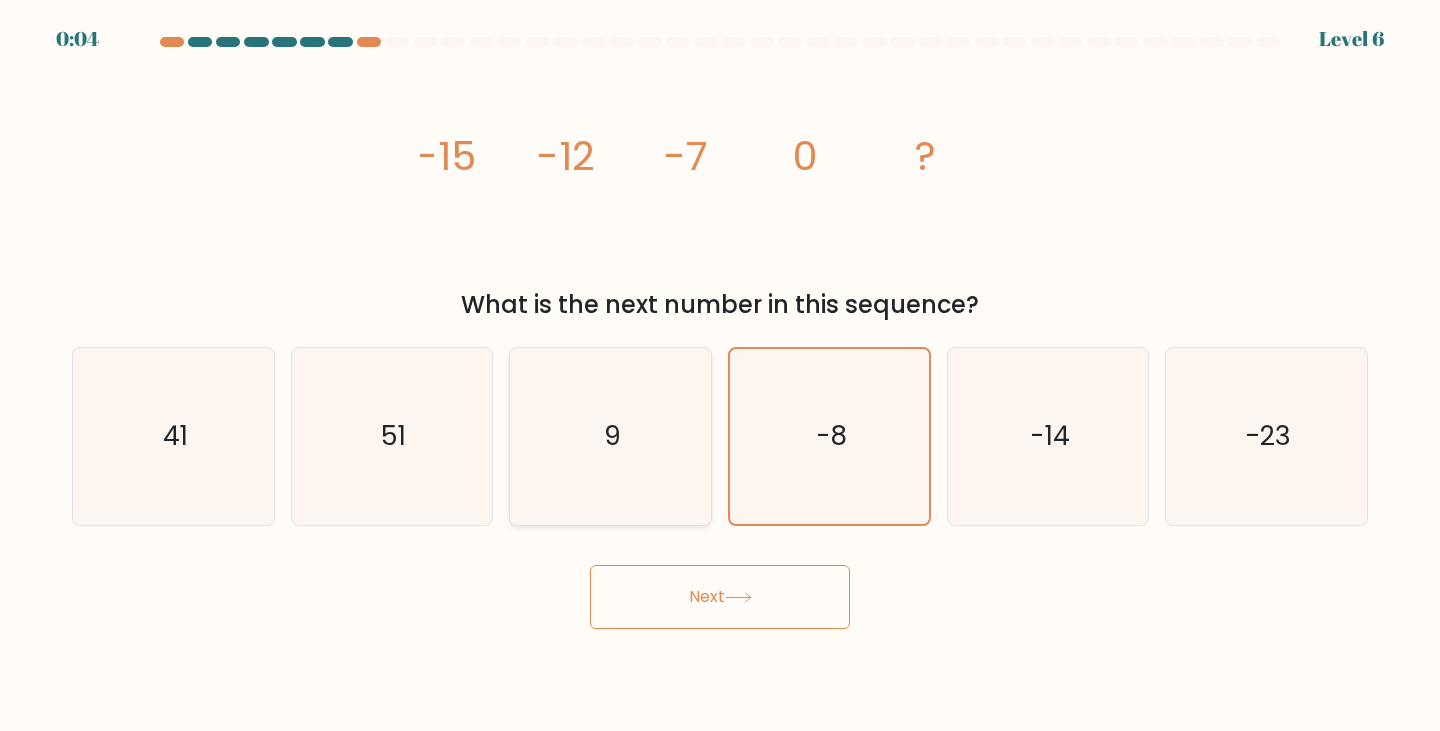 click on "9" at bounding box center [610, 436] 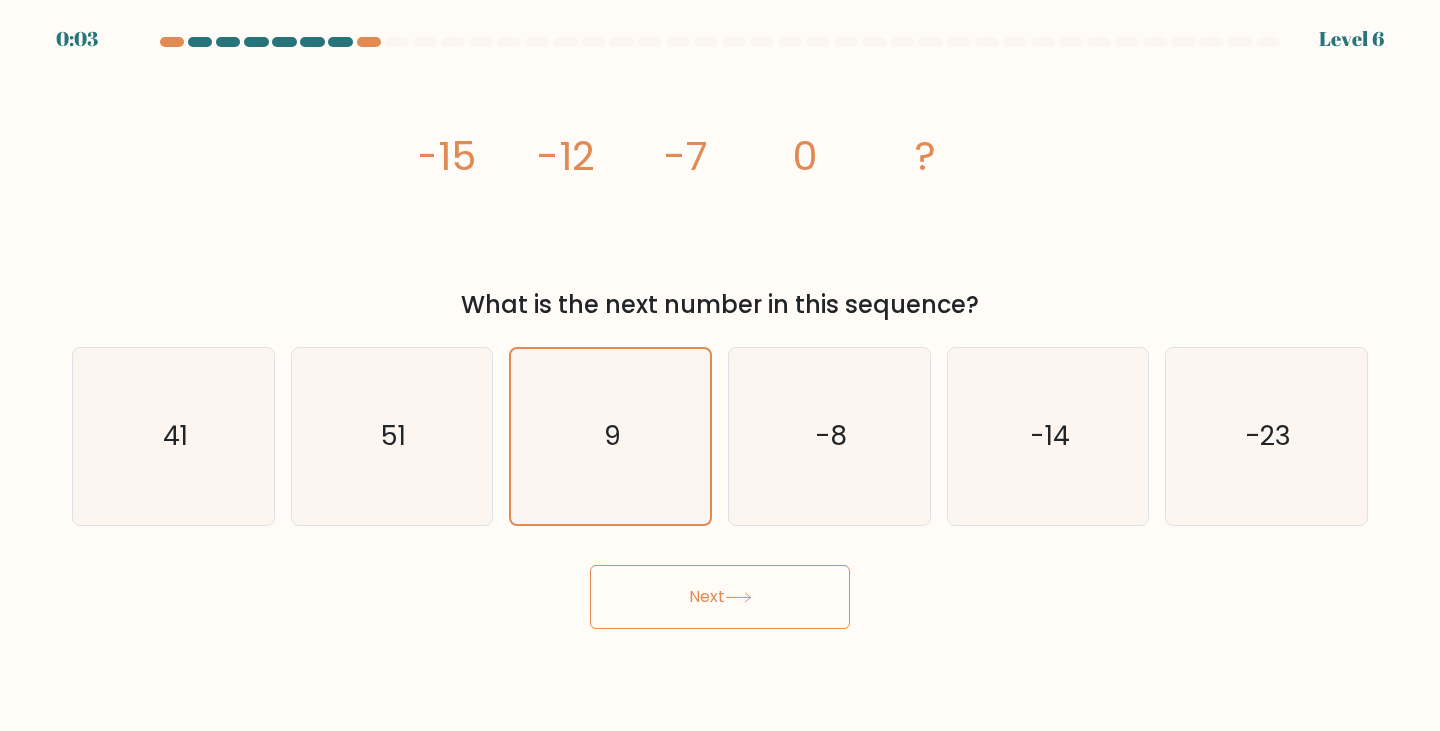 click on "Next" at bounding box center (720, 597) 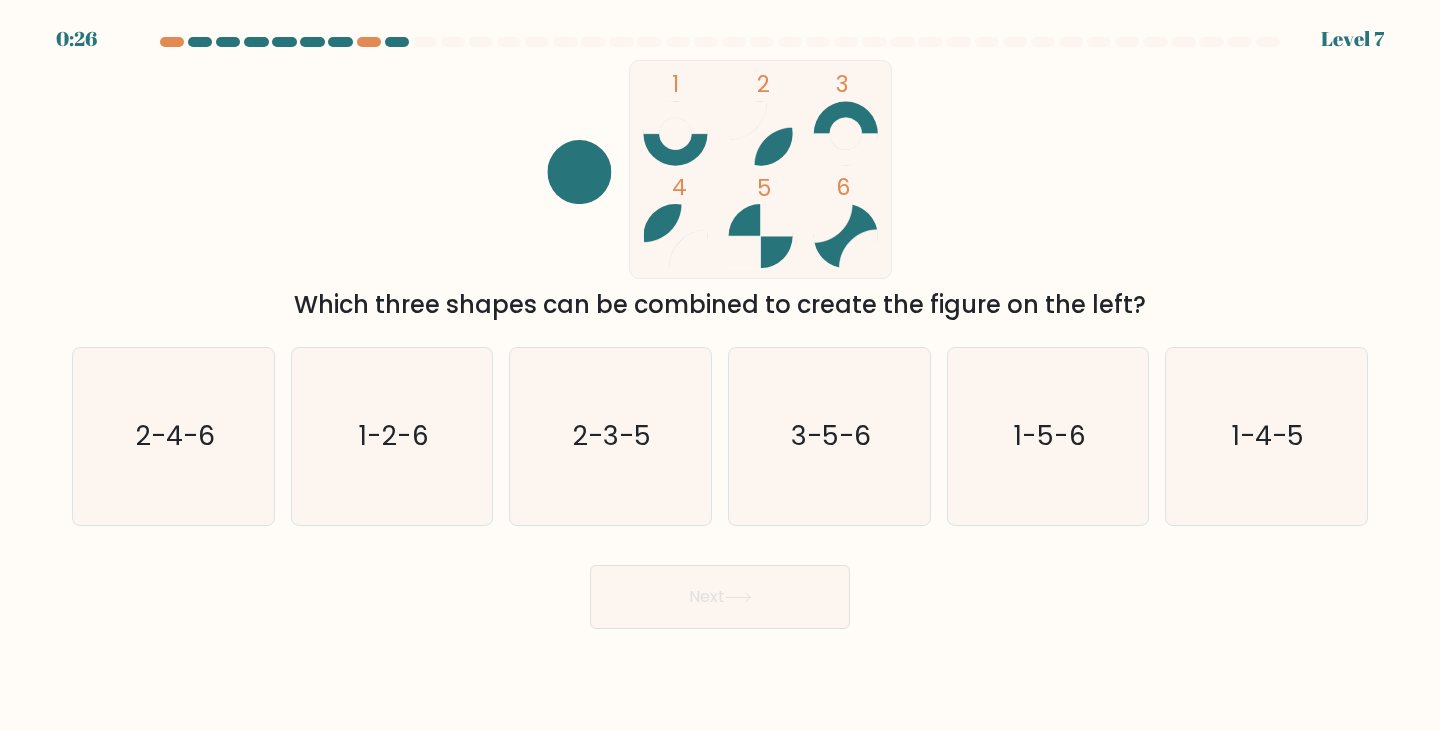 drag, startPoint x: 302, startPoint y: 297, endPoint x: 1143, endPoint y: 306, distance: 841.04816 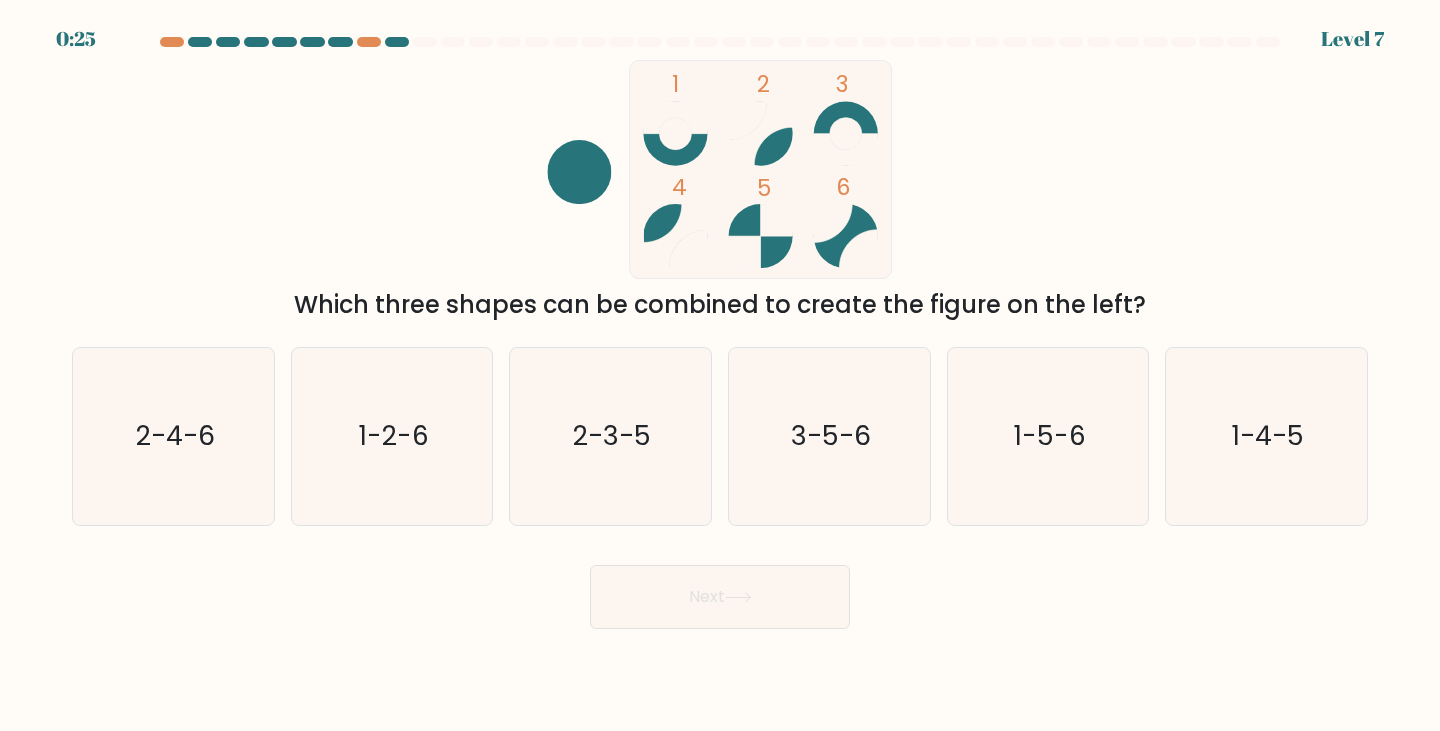 copy on "Which three shapes can be combined to create the figure on the left?" 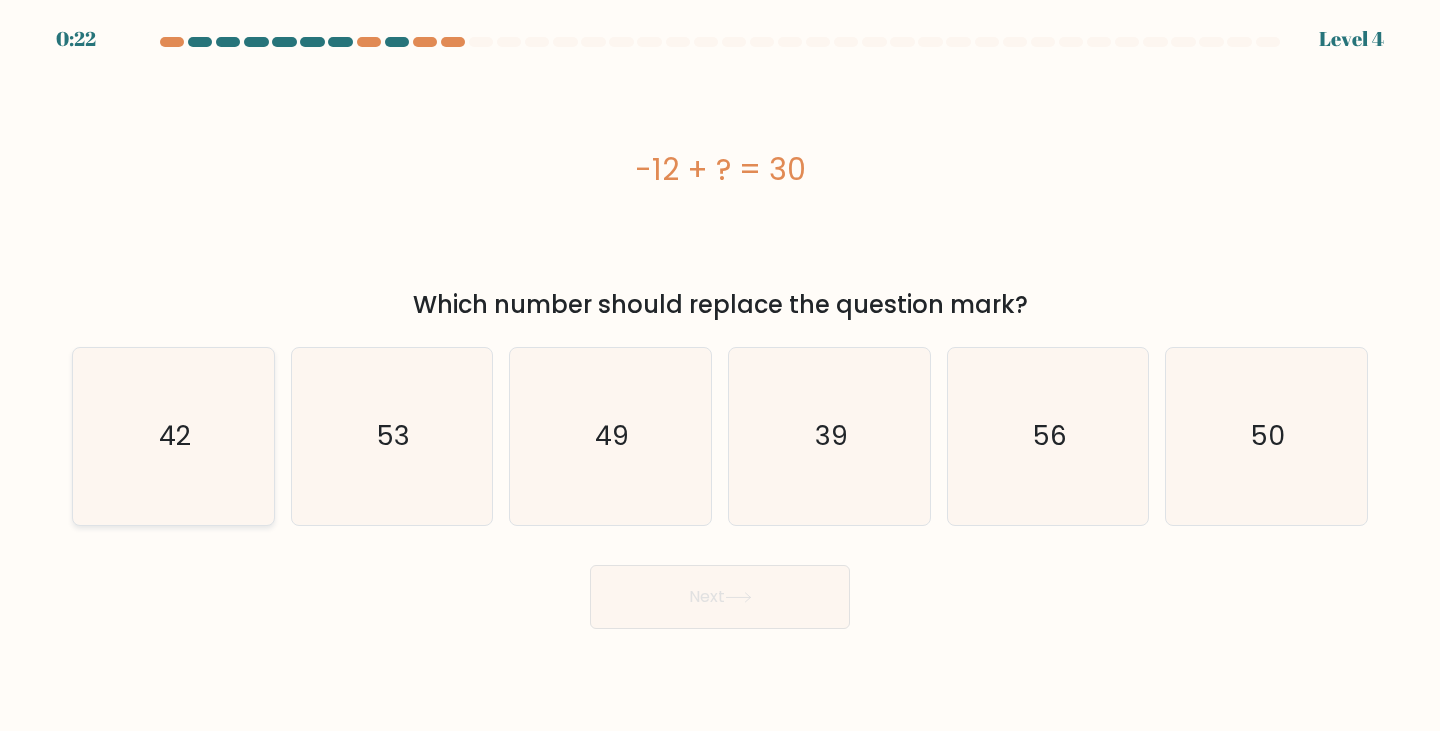 click on "42" at bounding box center (175, 436) 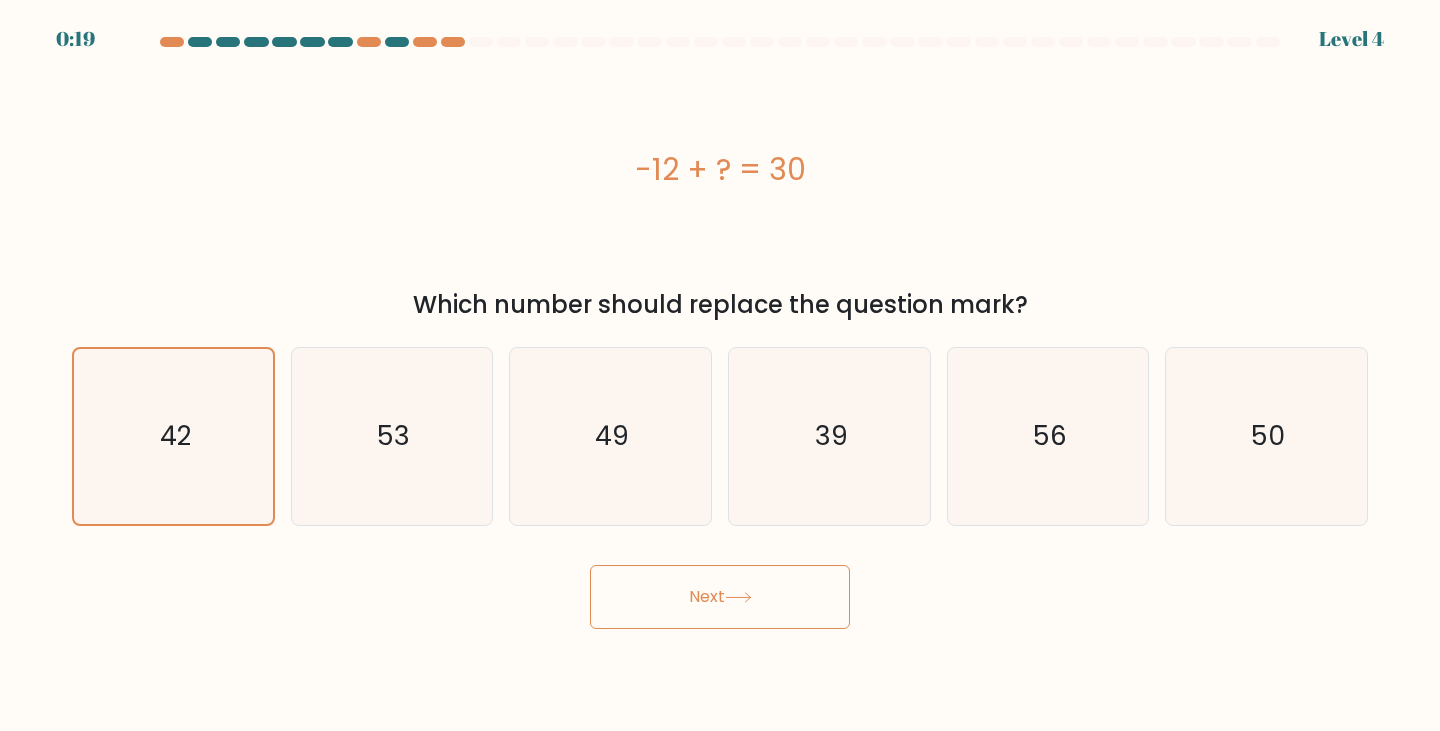 click on "Next" at bounding box center (720, 597) 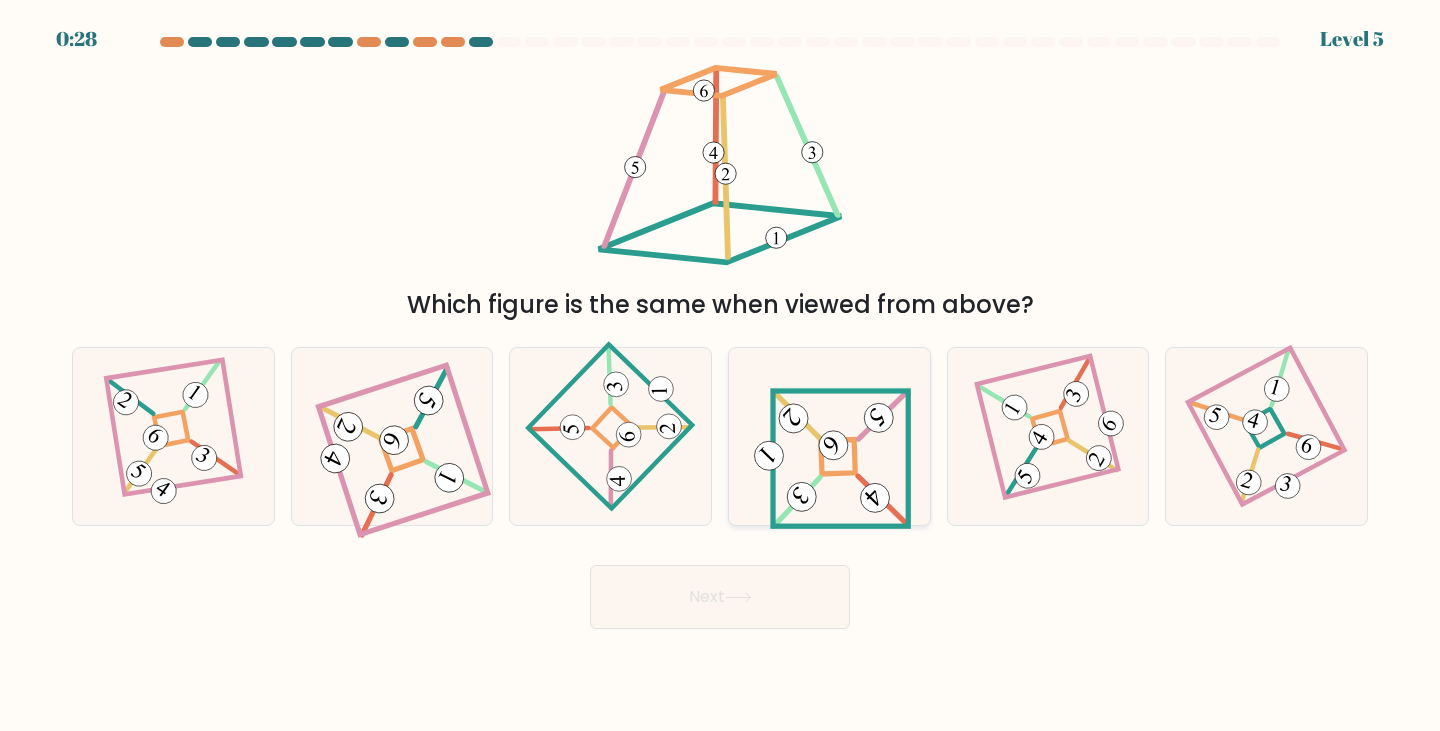 click at bounding box center [838, 457] 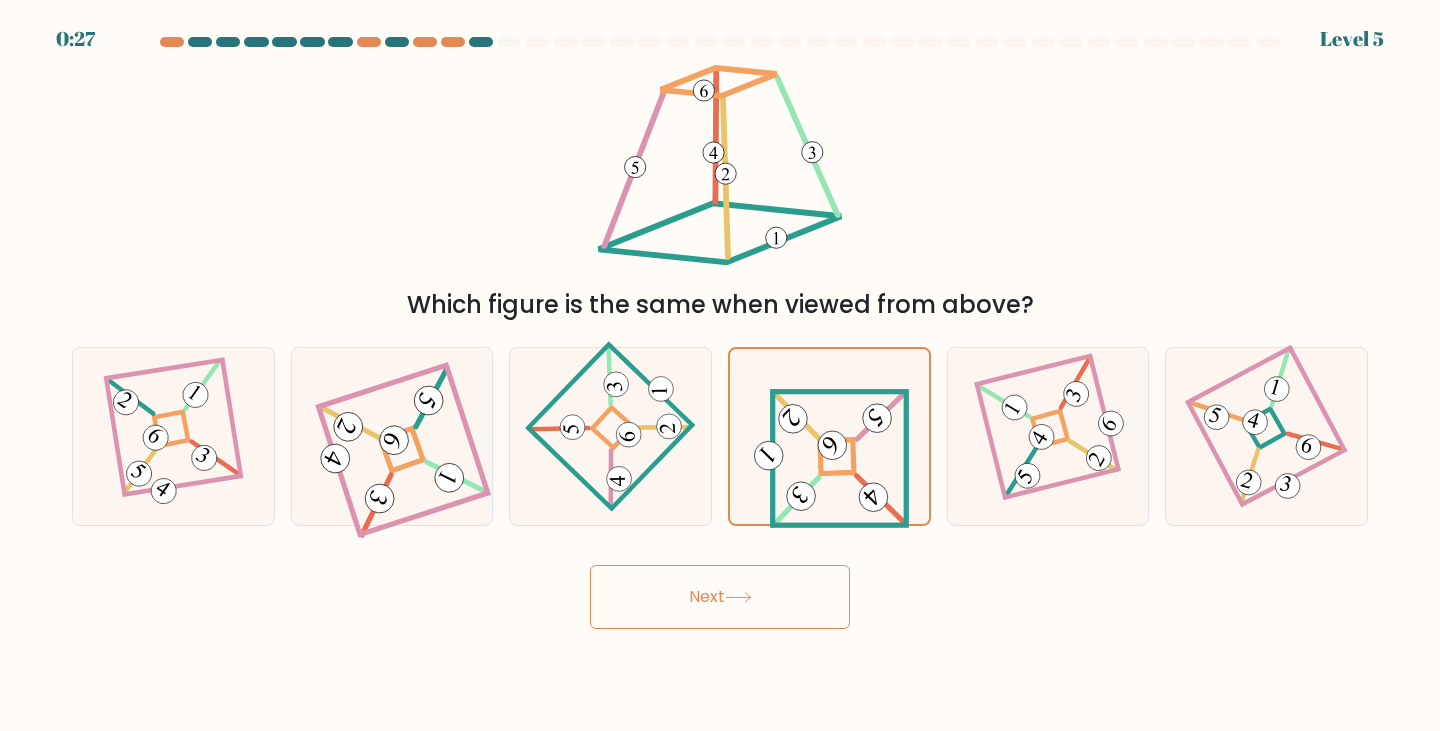 click on "Next" at bounding box center [720, 597] 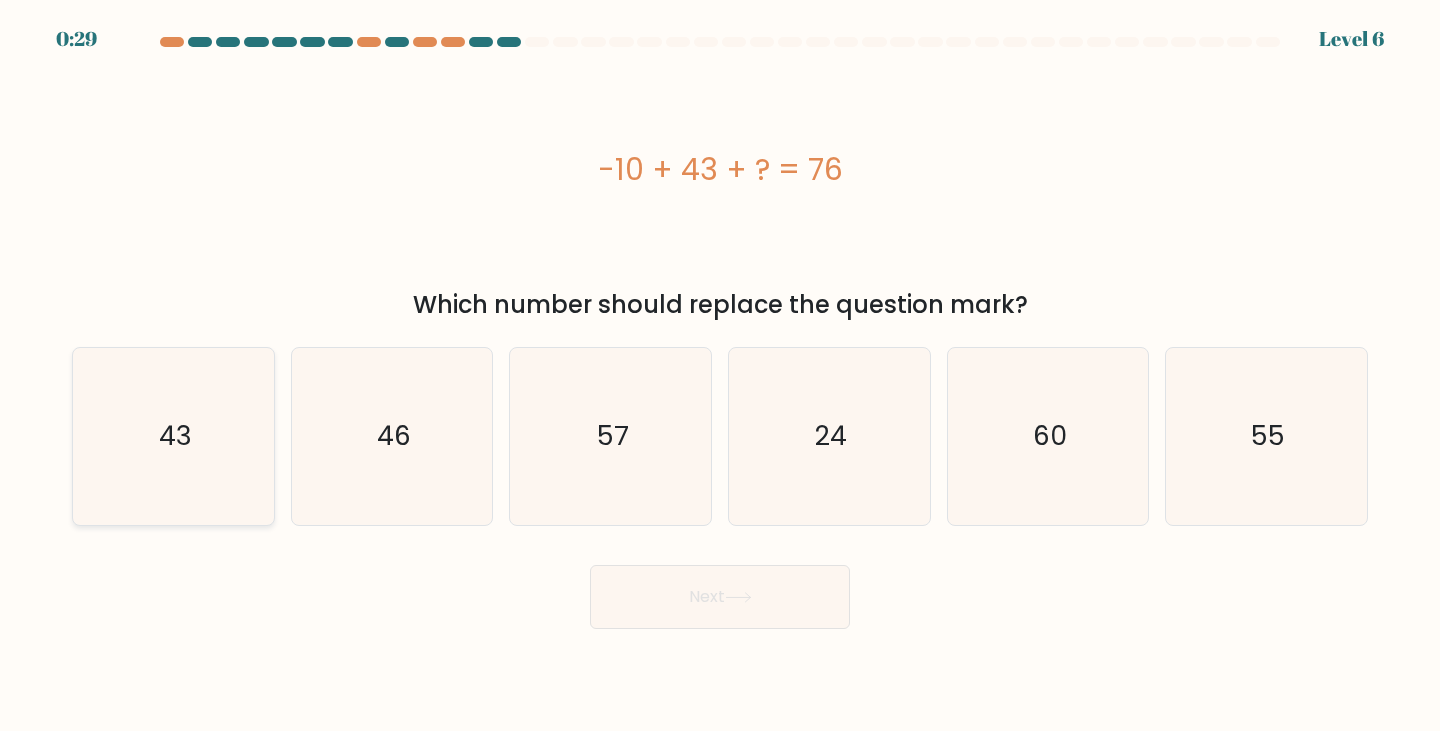 click on "43" at bounding box center (175, 436) 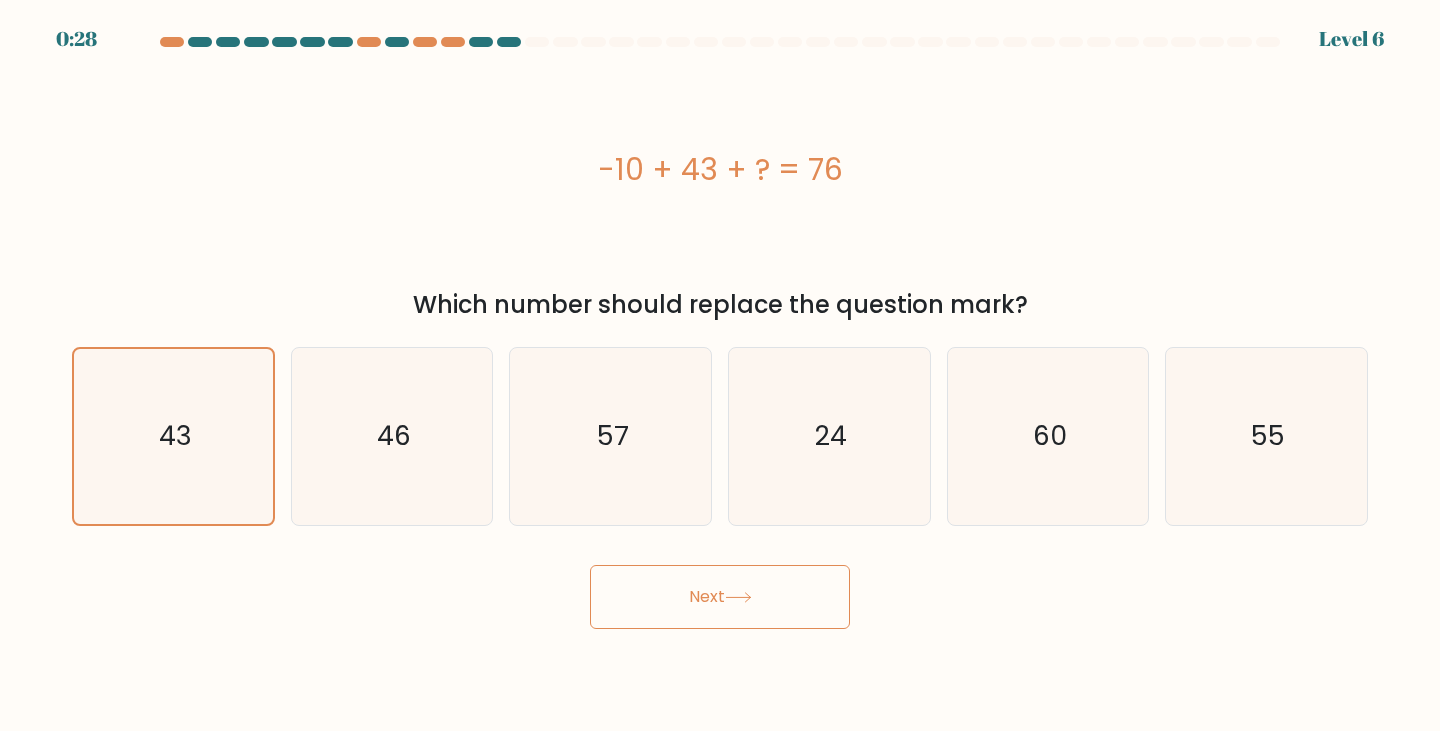 click on "Next" at bounding box center (720, 597) 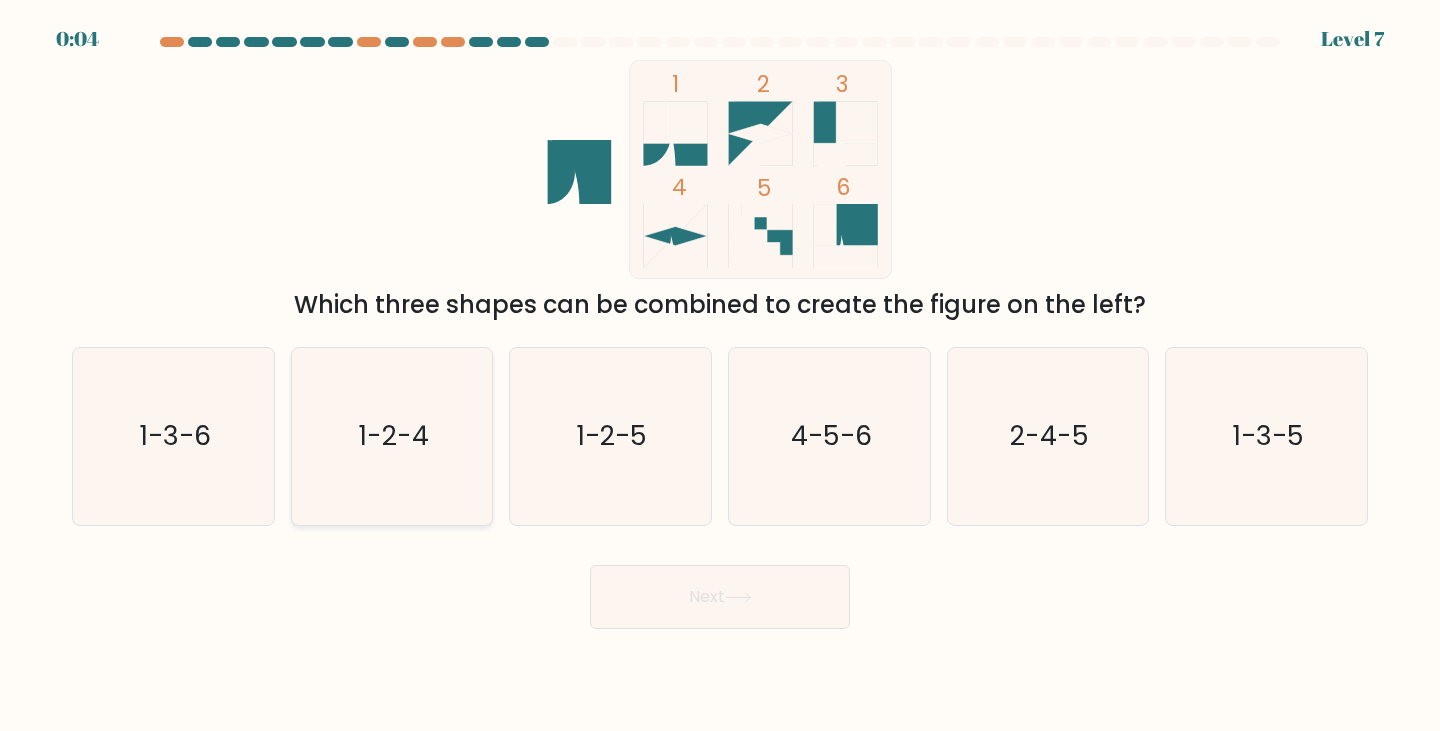click on "1-2-4" at bounding box center [392, 436] 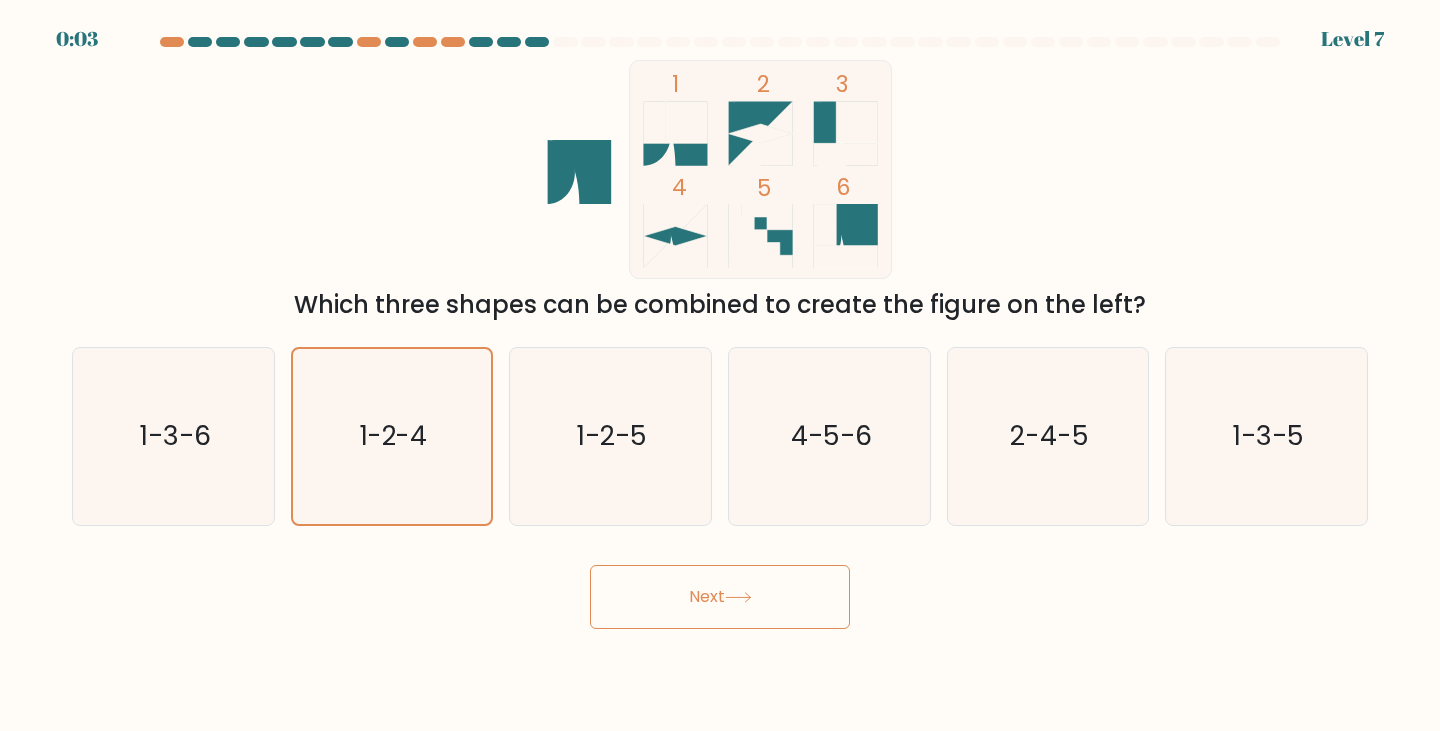 click on "Next" at bounding box center (720, 597) 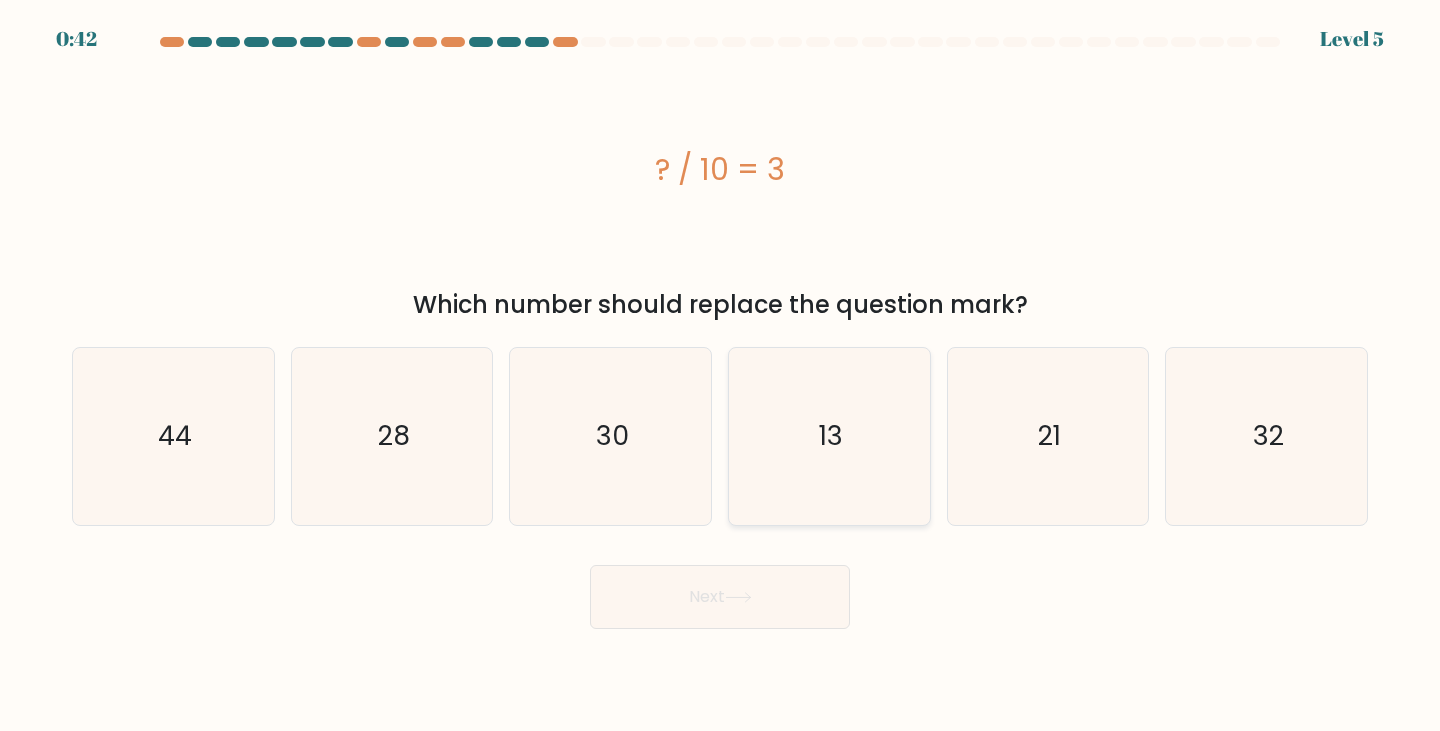 click on "13" at bounding box center (831, 436) 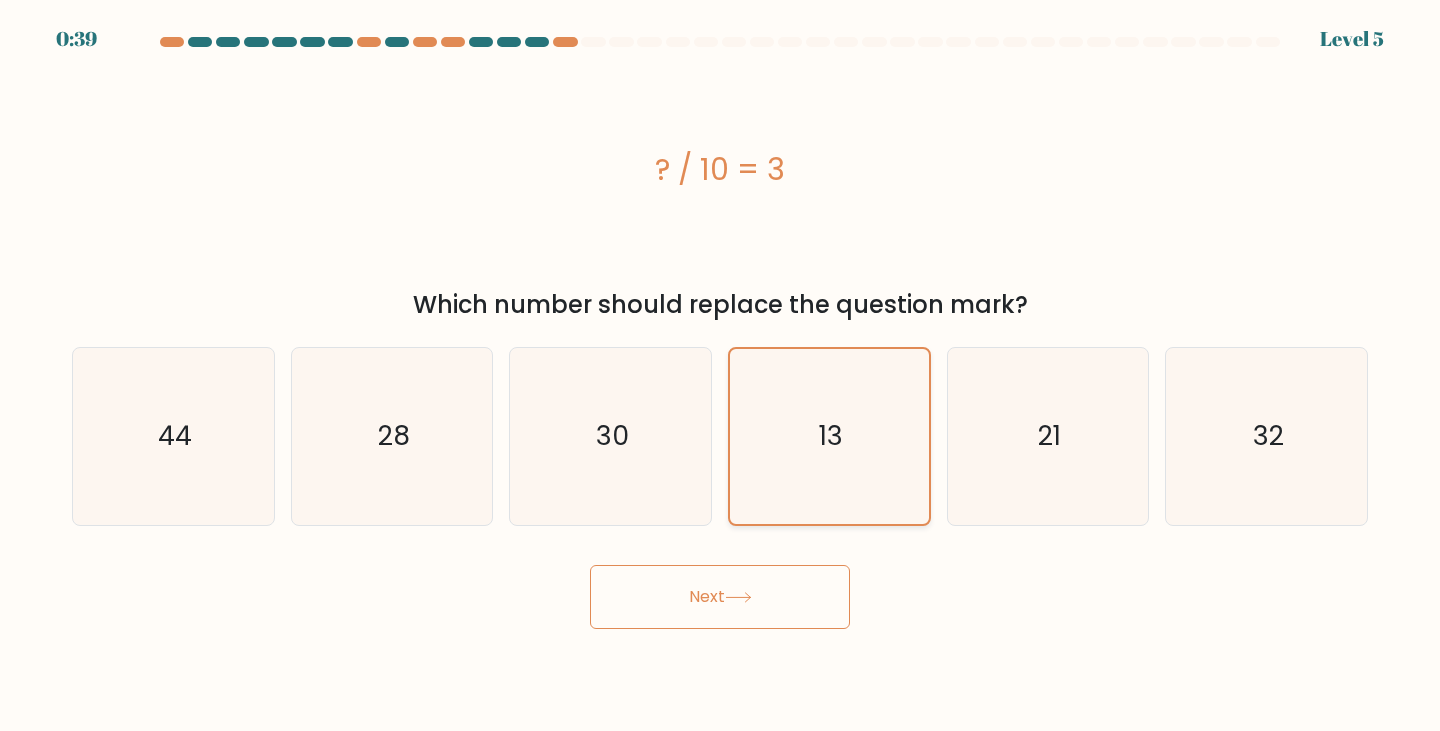 click on "13" at bounding box center (829, 436) 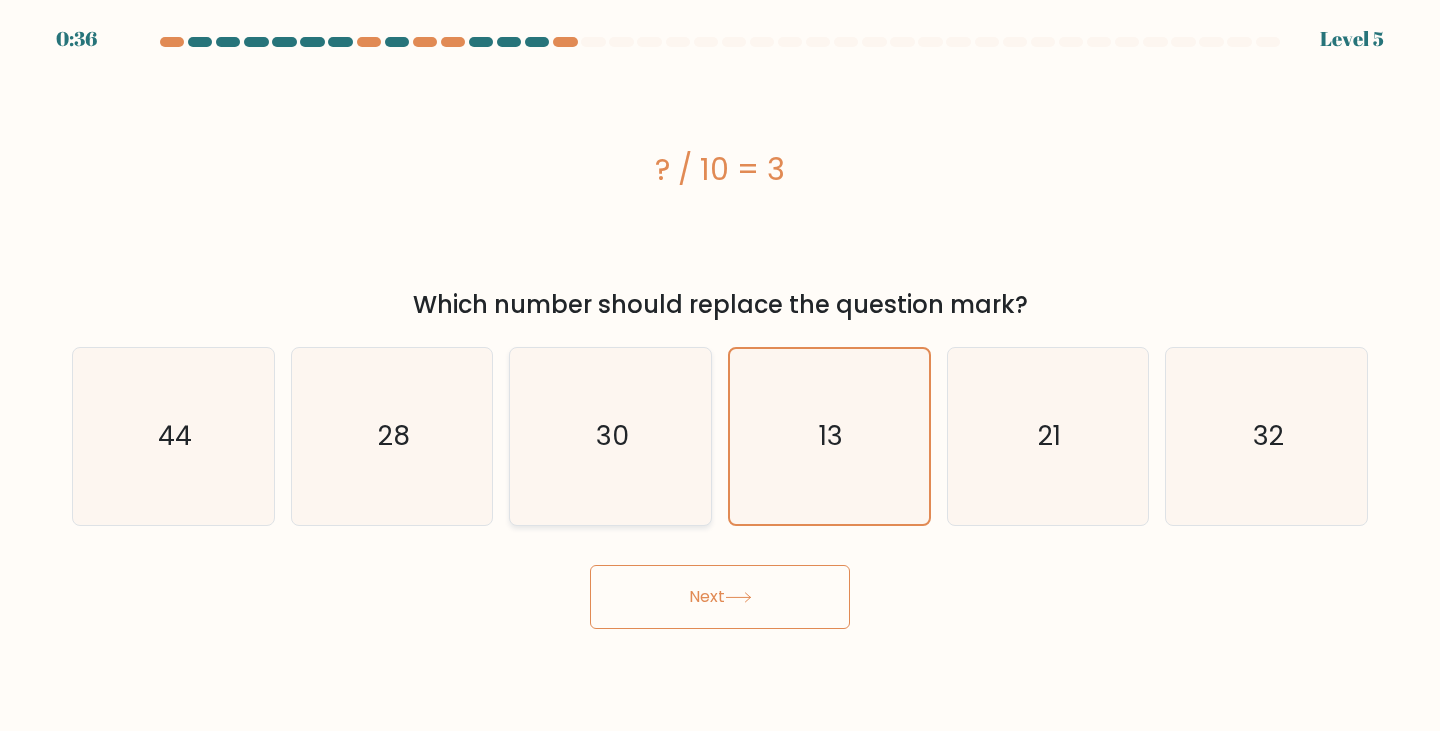 click on "30" at bounding box center (610, 436) 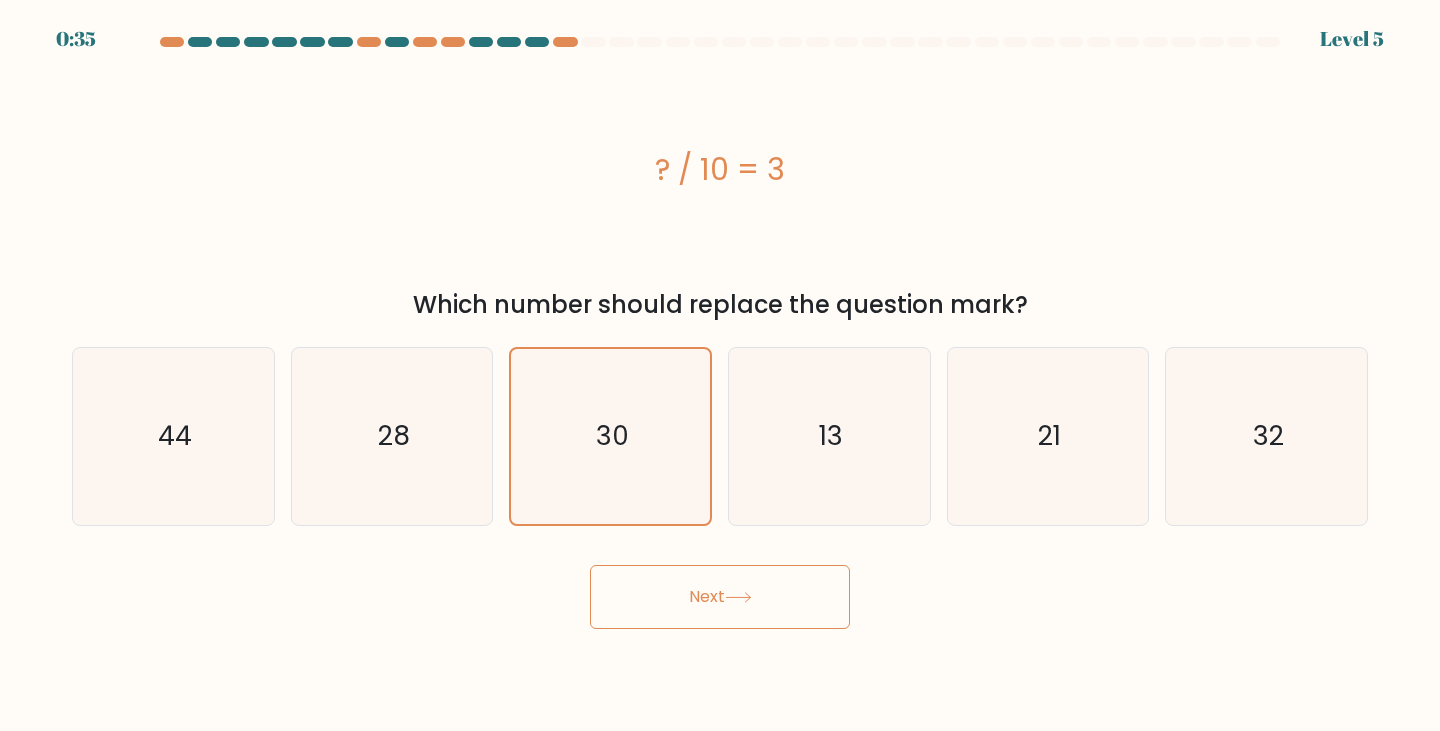click on "Next" at bounding box center [720, 597] 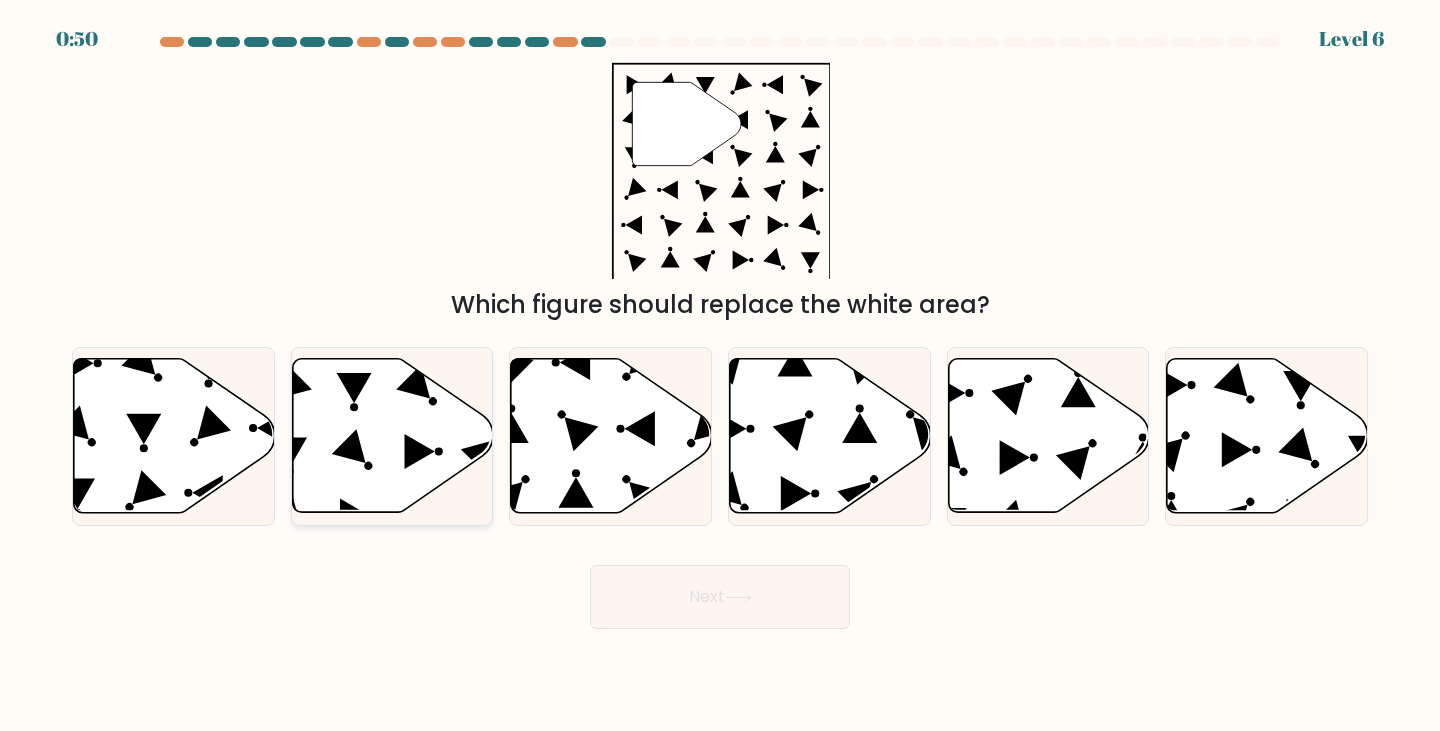 click at bounding box center (392, 436) 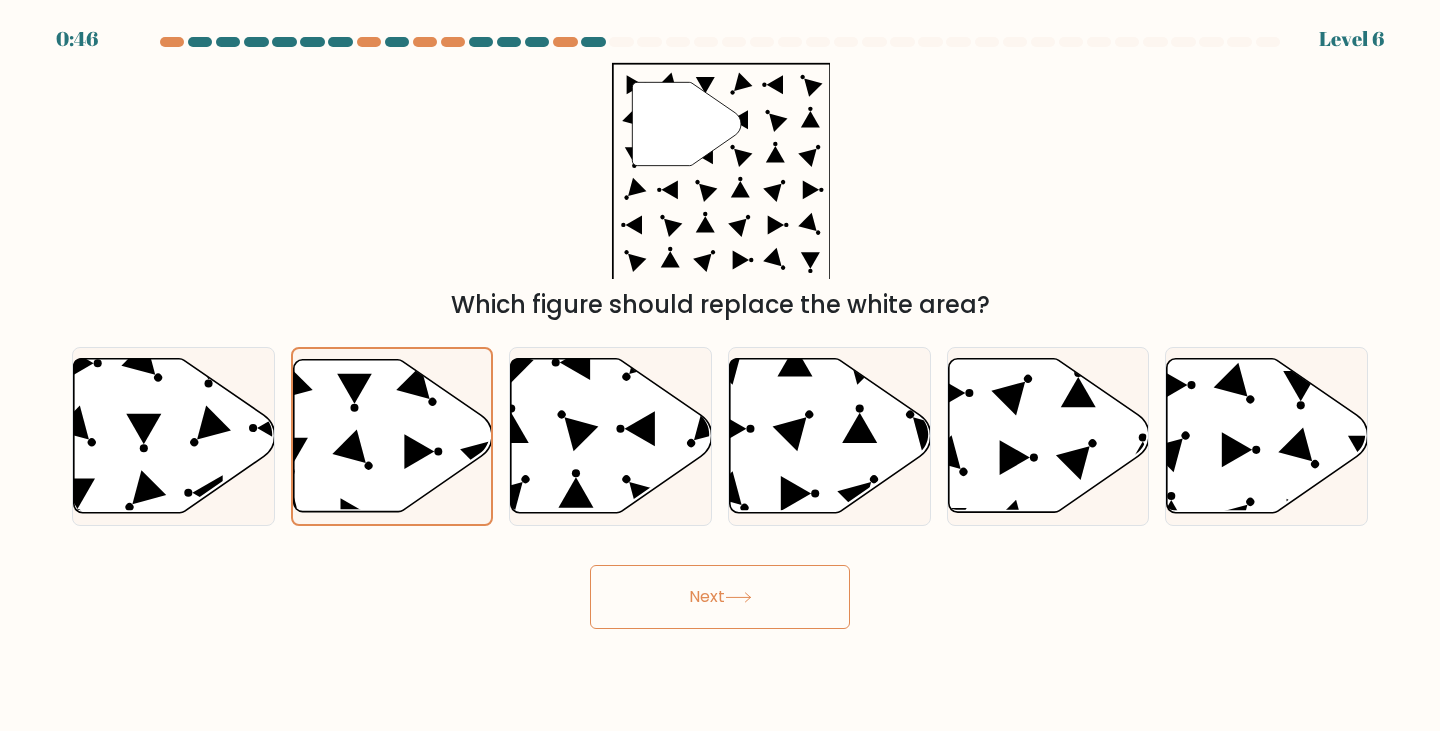 click on "Next" at bounding box center (720, 597) 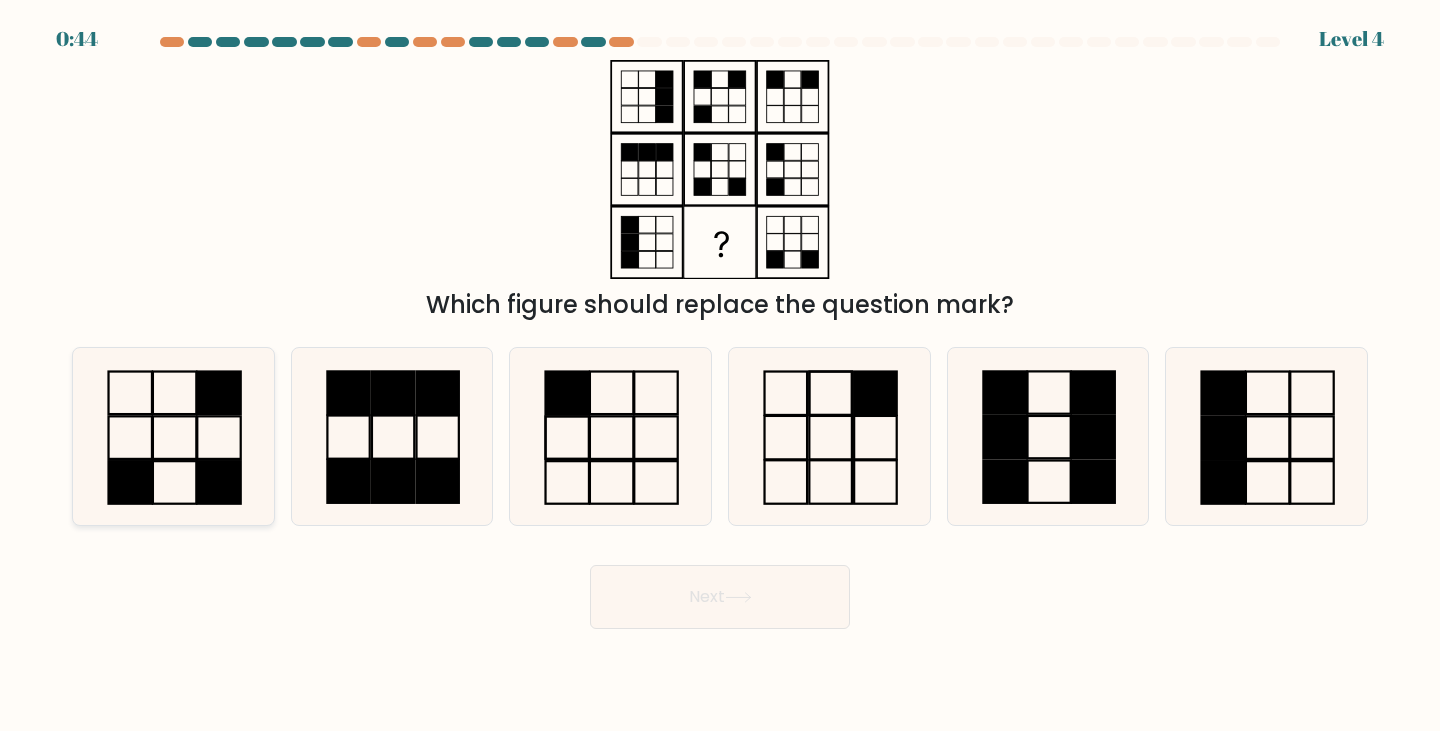 click at bounding box center [218, 437] 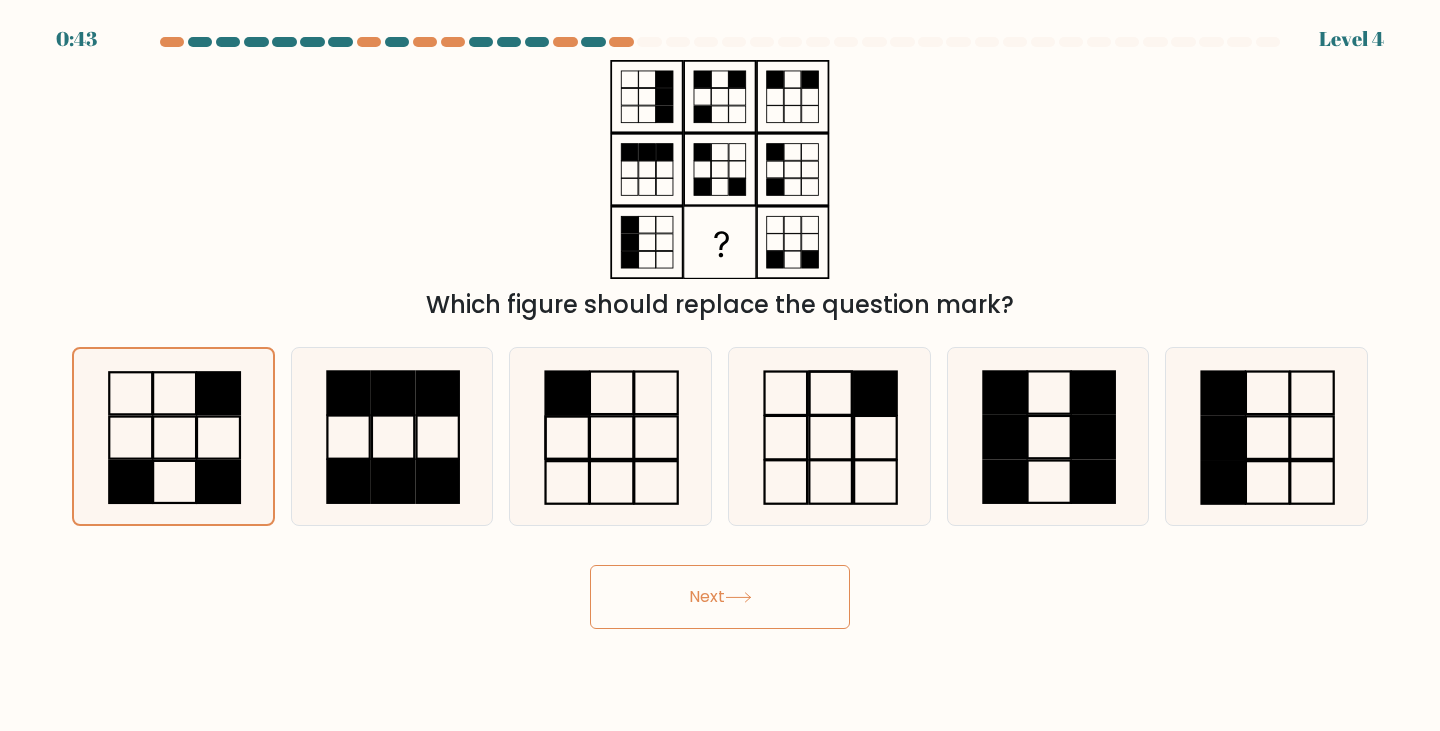 click on "Next" at bounding box center (720, 597) 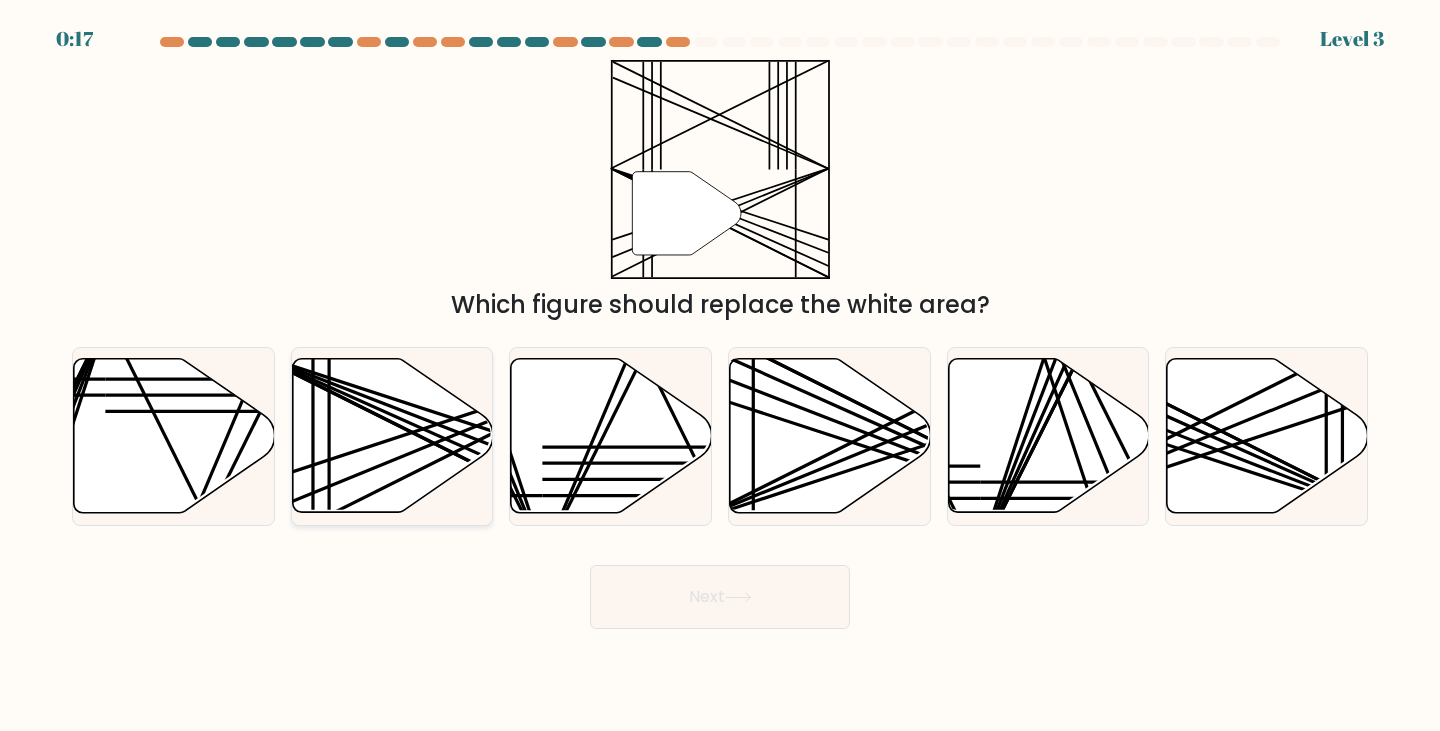 click at bounding box center [392, 436] 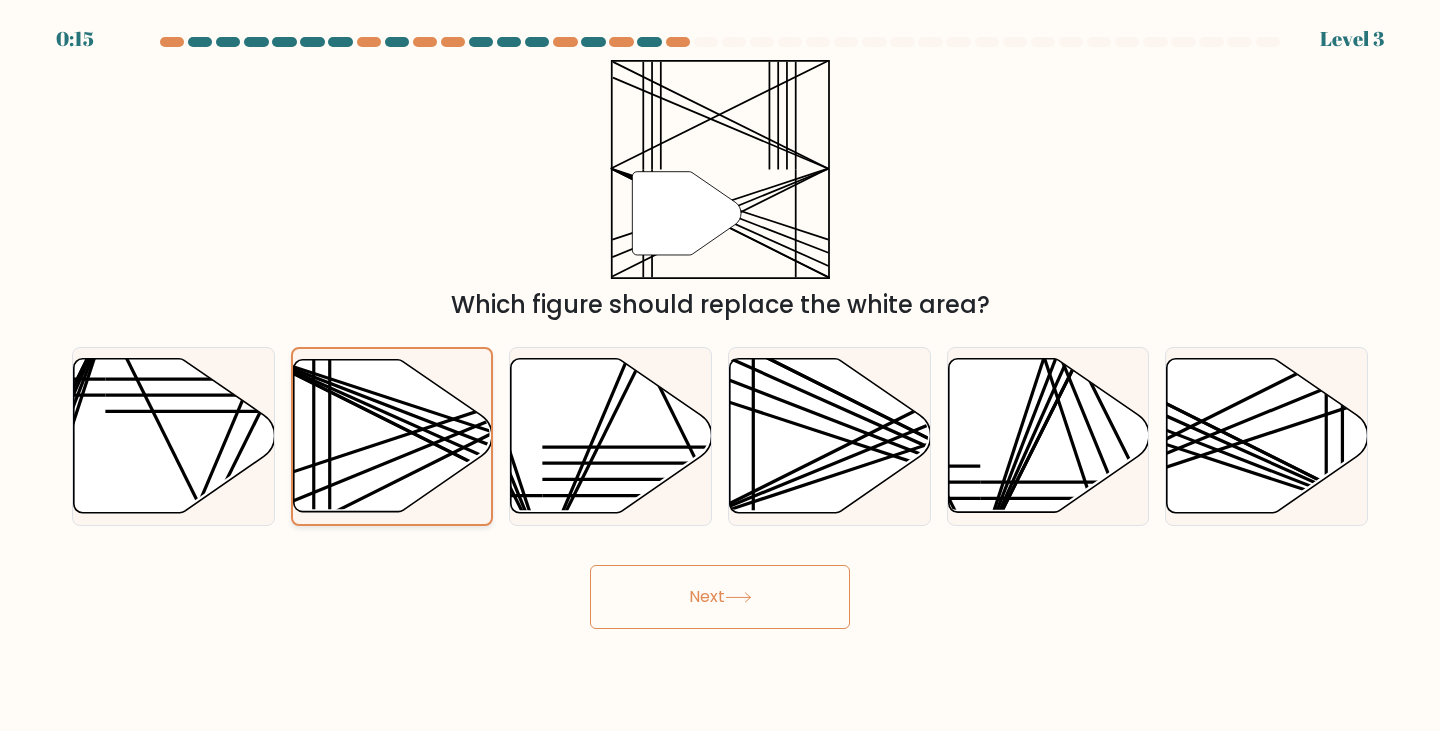 click at bounding box center [392, 436] 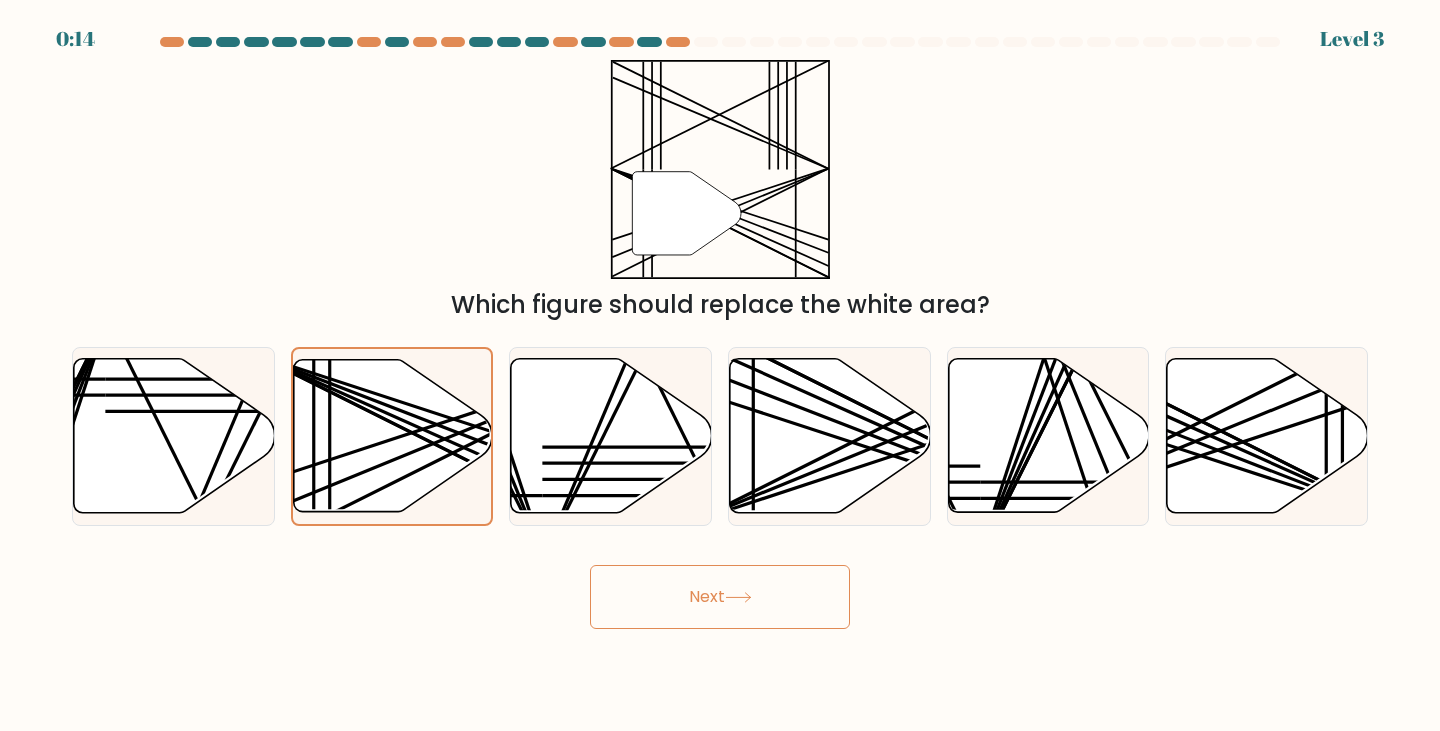 click at bounding box center (738, 597) 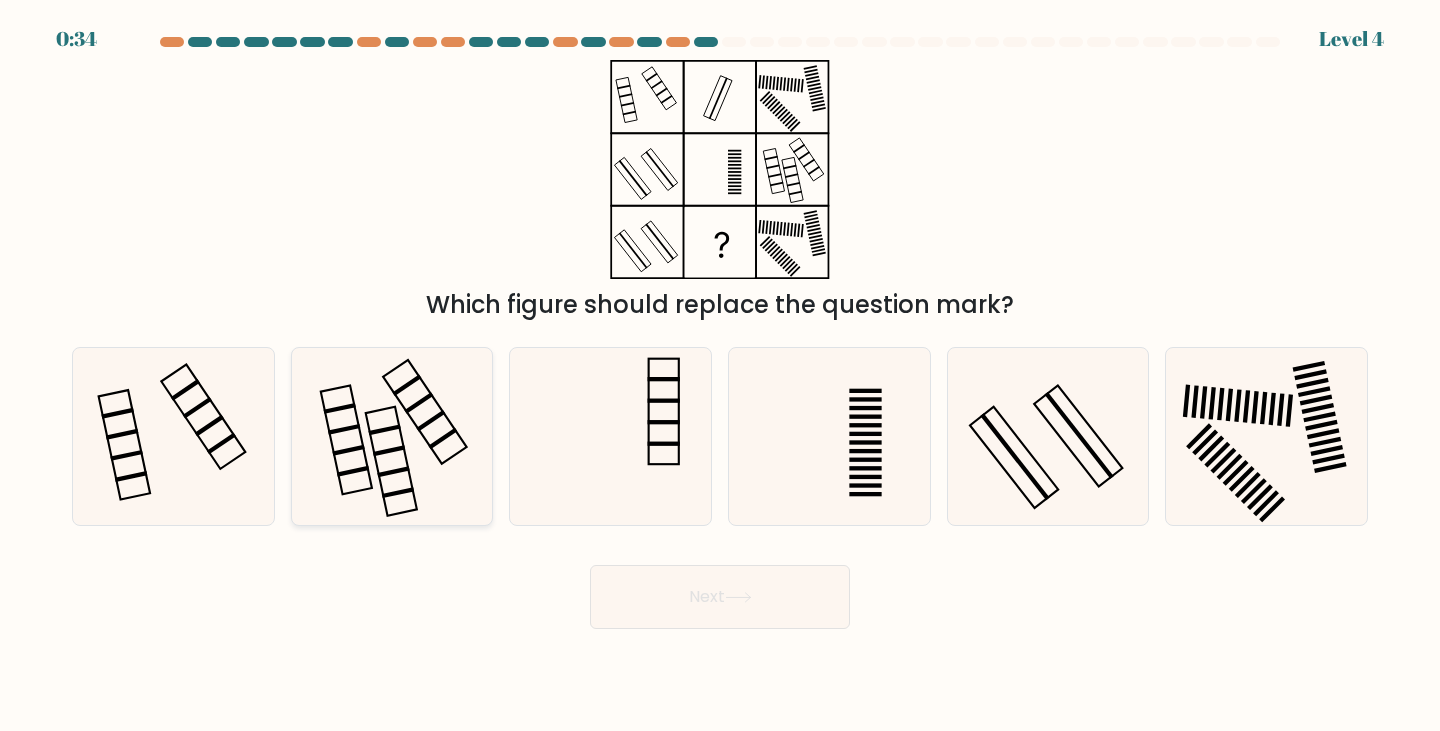 click at bounding box center (384, 430) 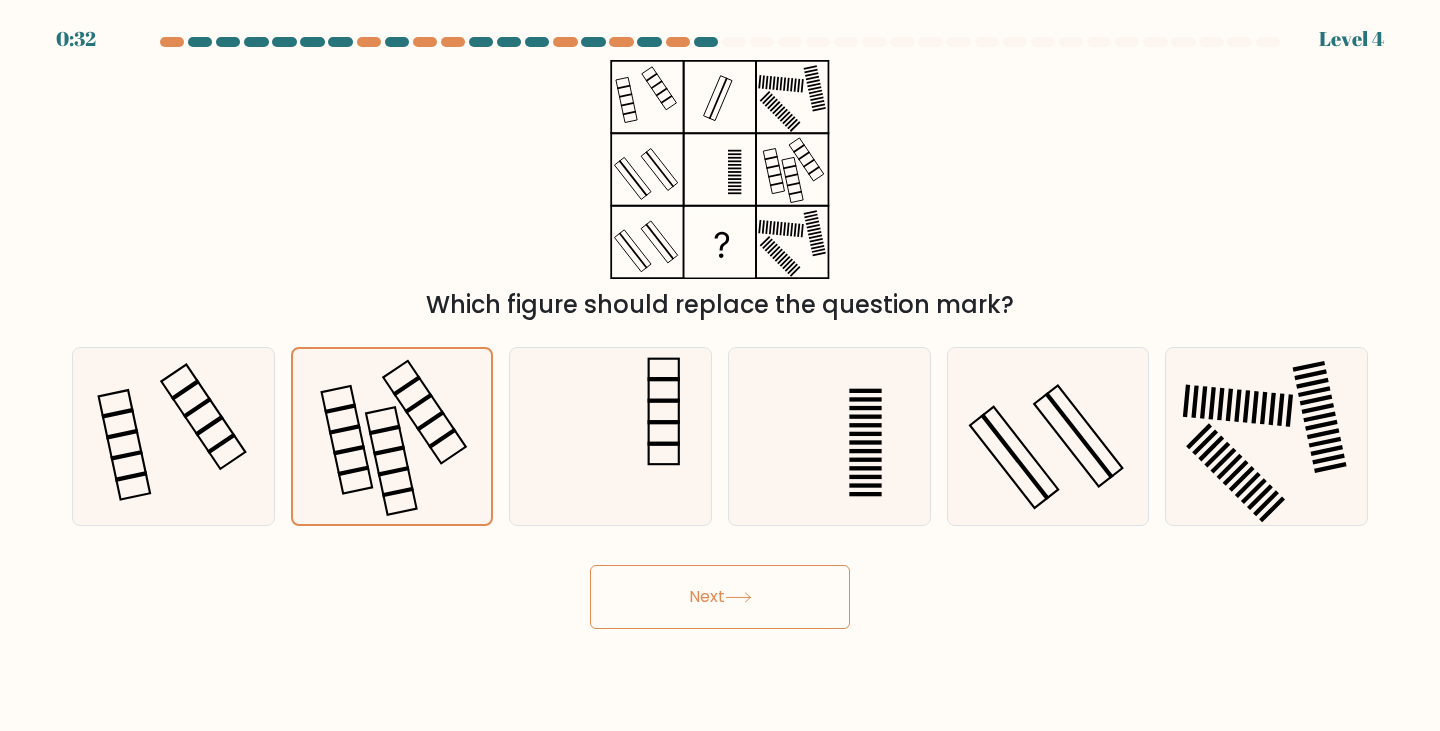 click on "Next" at bounding box center [720, 597] 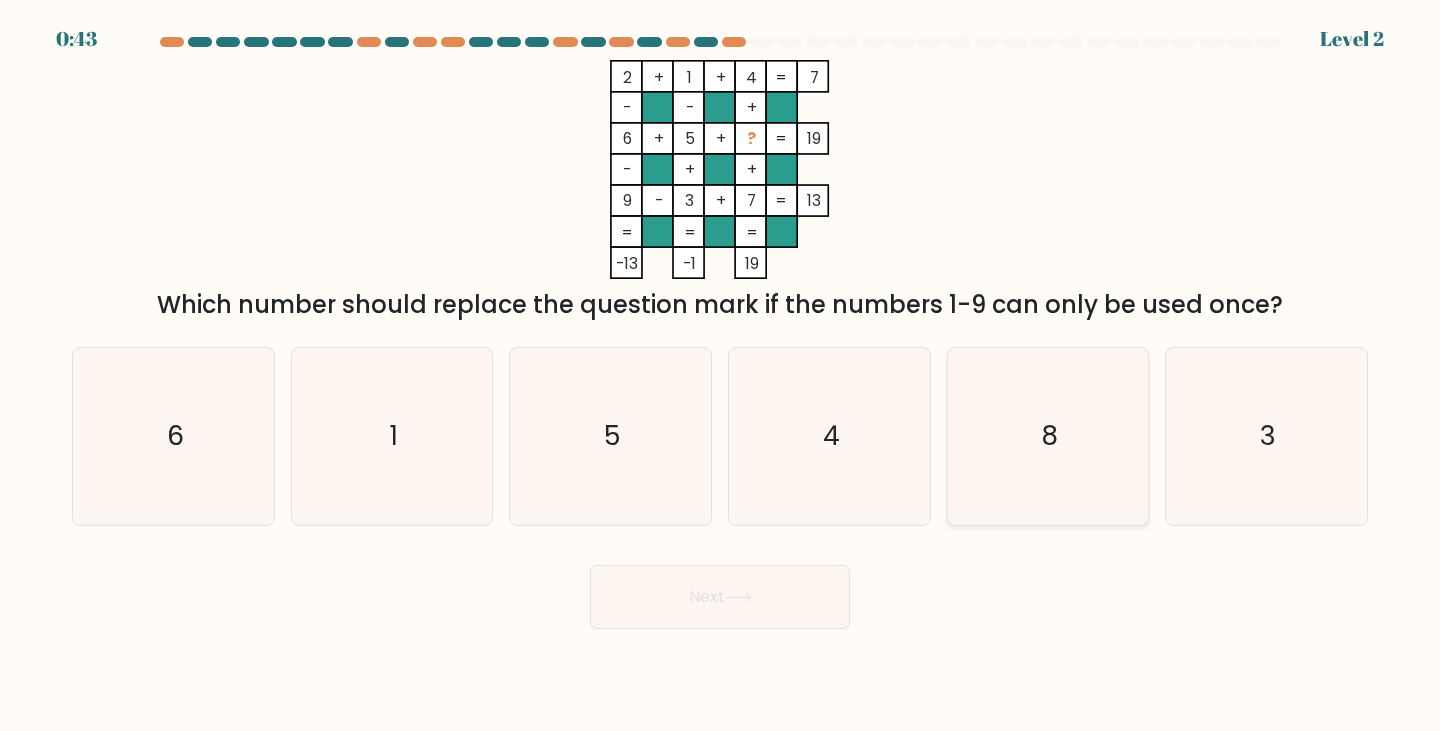 click on "8" at bounding box center (1048, 436) 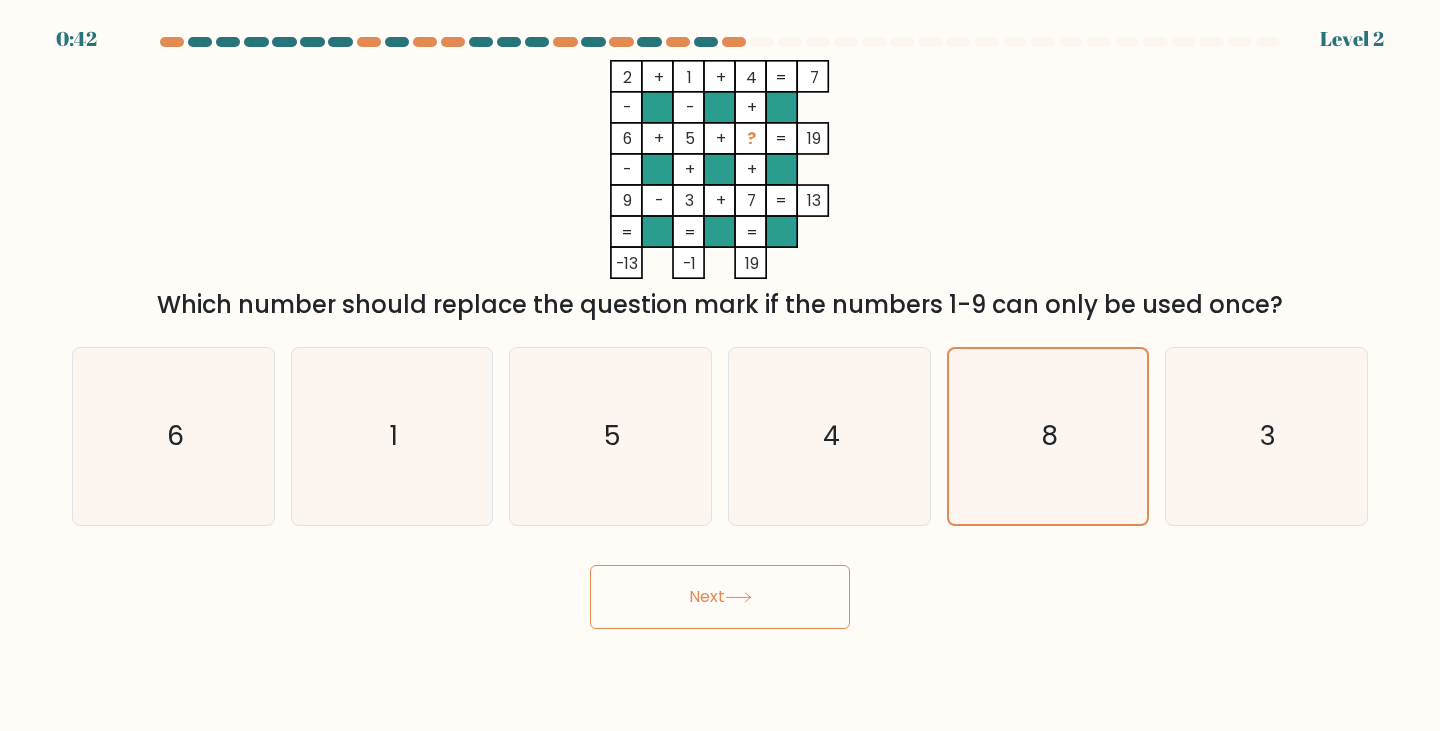 click on "Next" at bounding box center [720, 597] 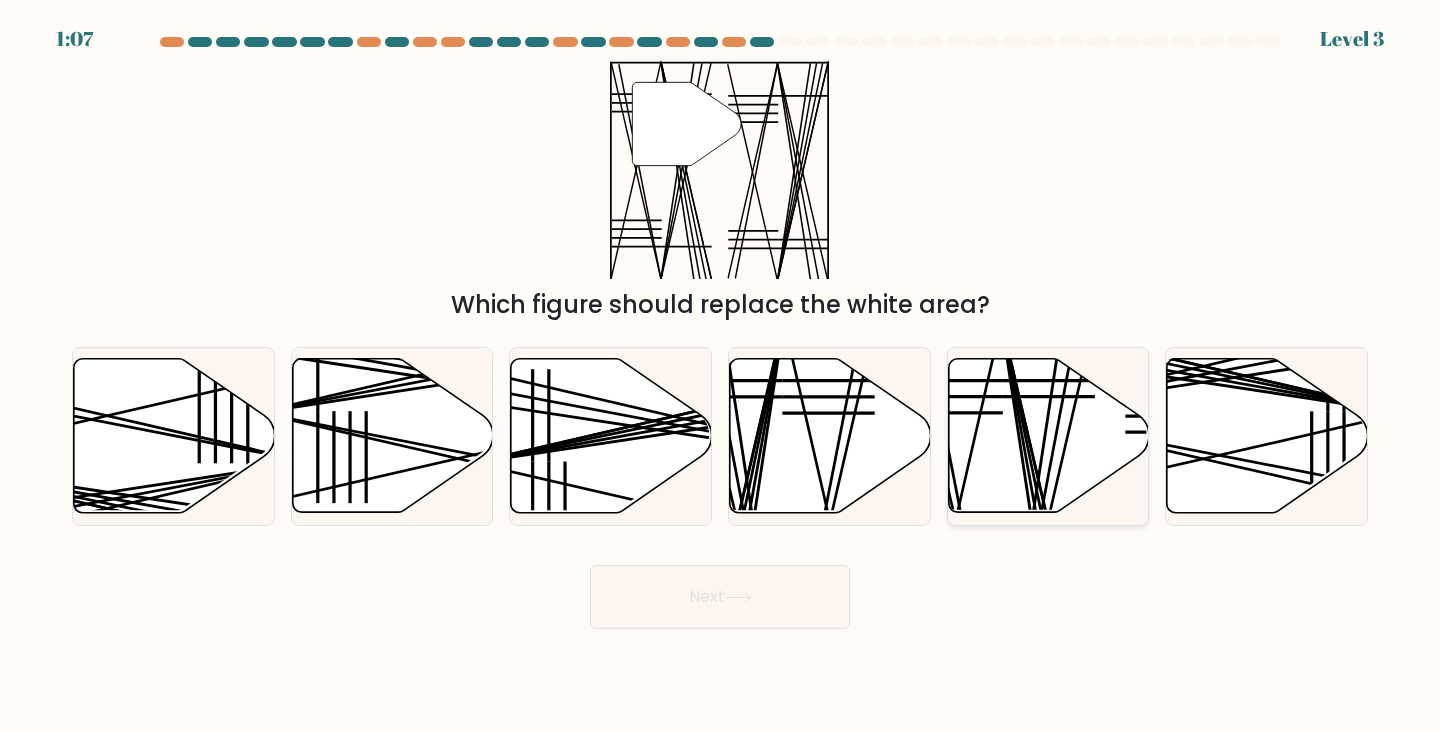 click at bounding box center (1031, 522) 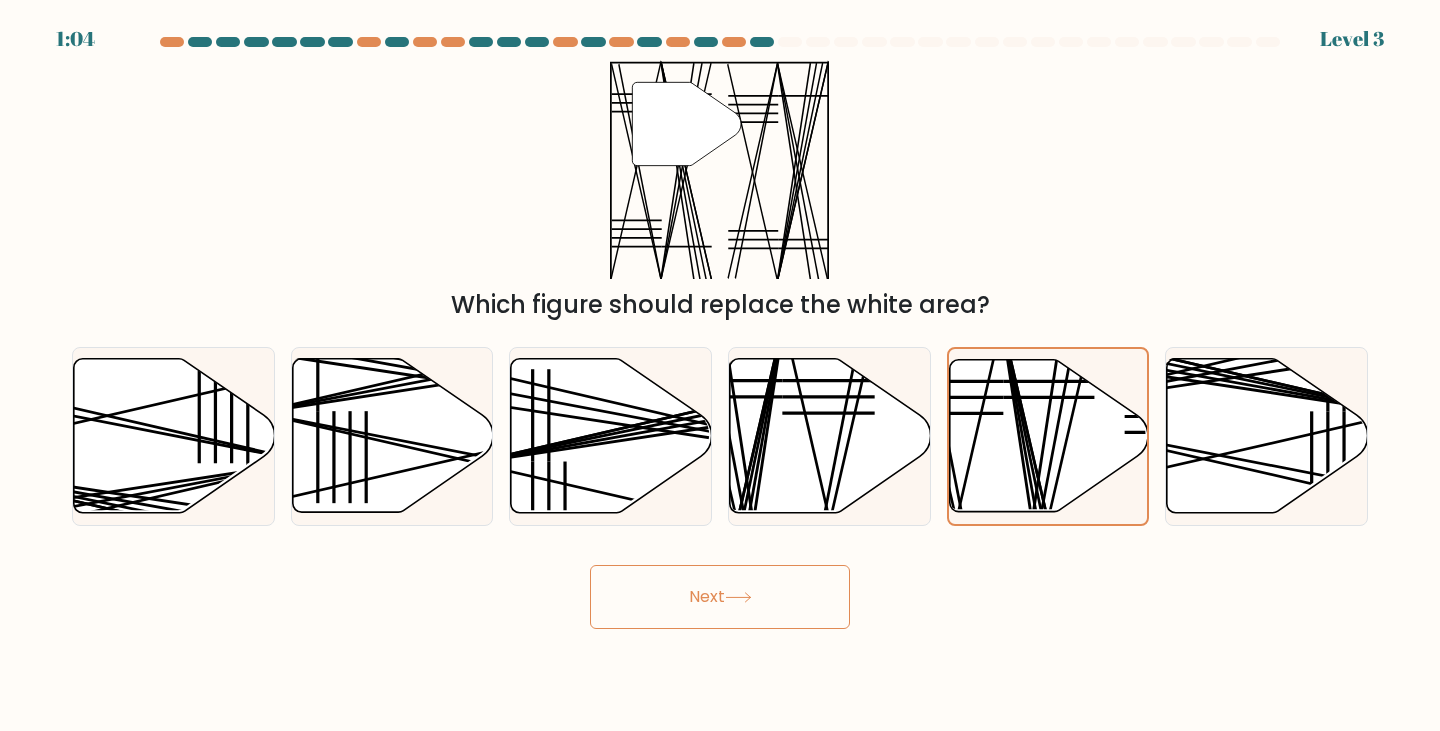 click on "Next" at bounding box center [720, 597] 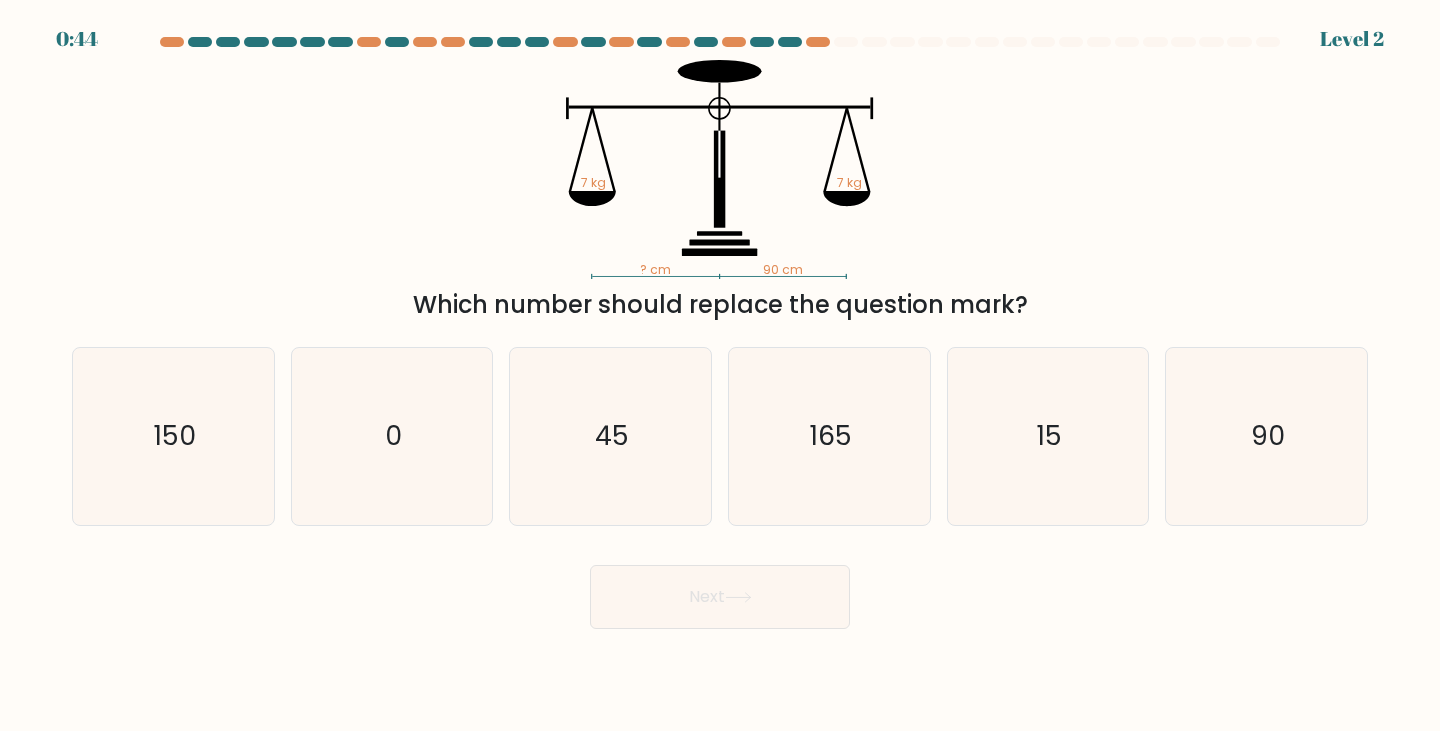 scroll, scrollTop: 0, scrollLeft: 0, axis: both 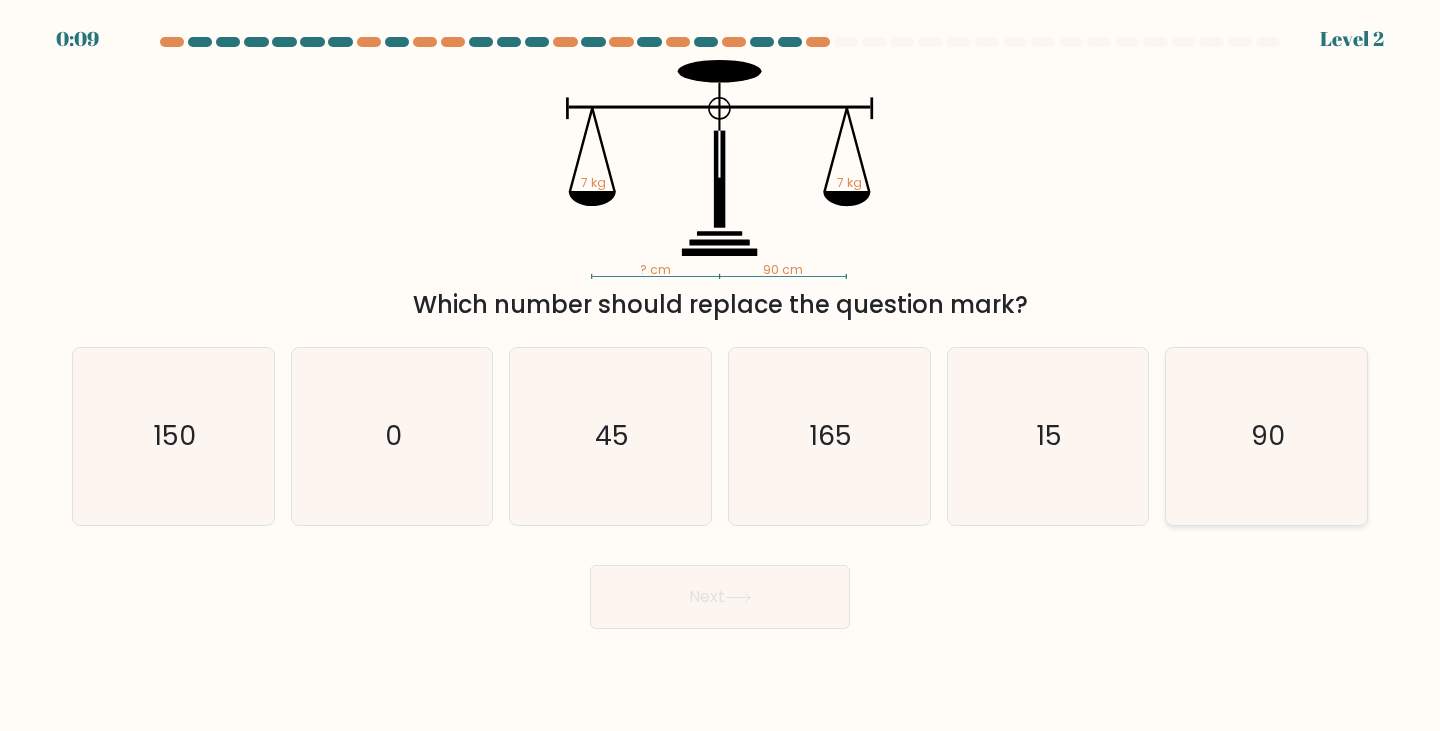 click on "90" at bounding box center (1268, 436) 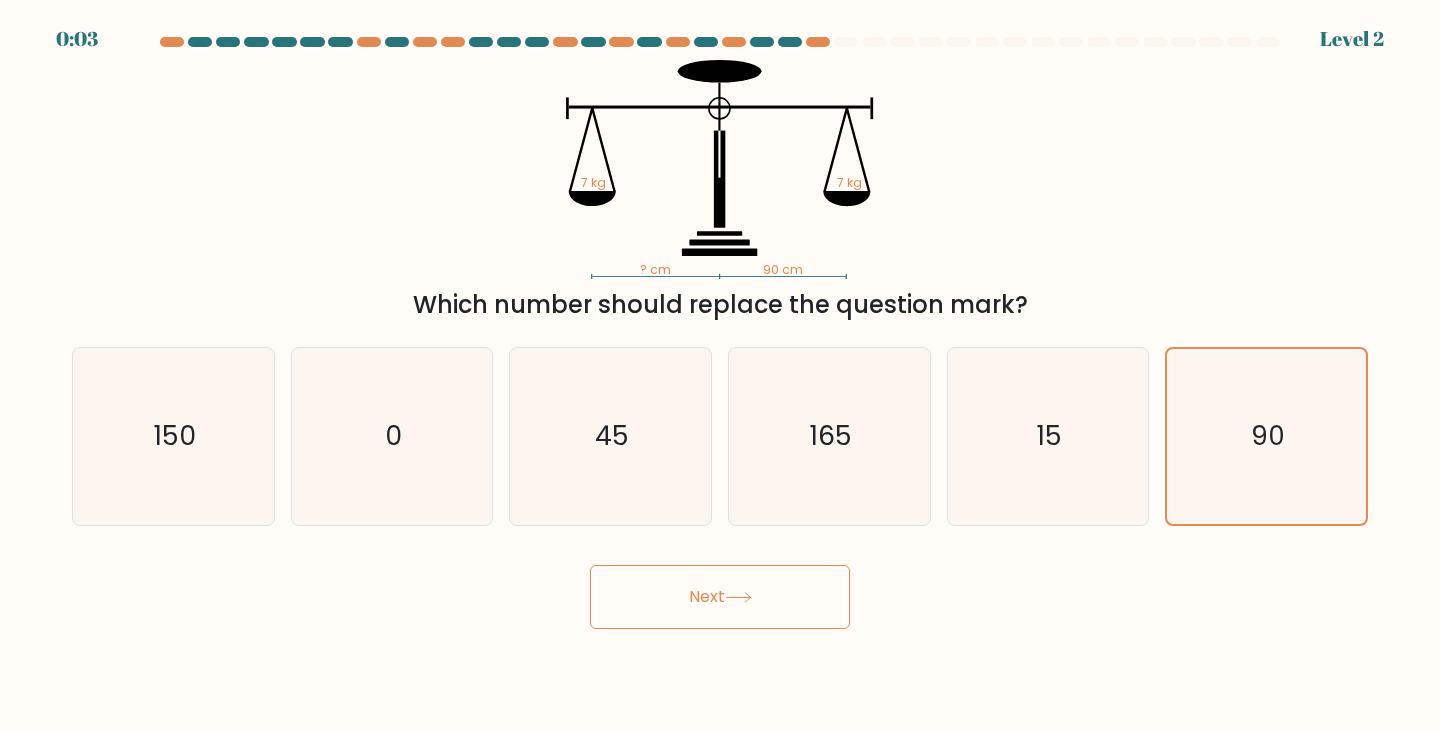 click on "Next" at bounding box center [720, 597] 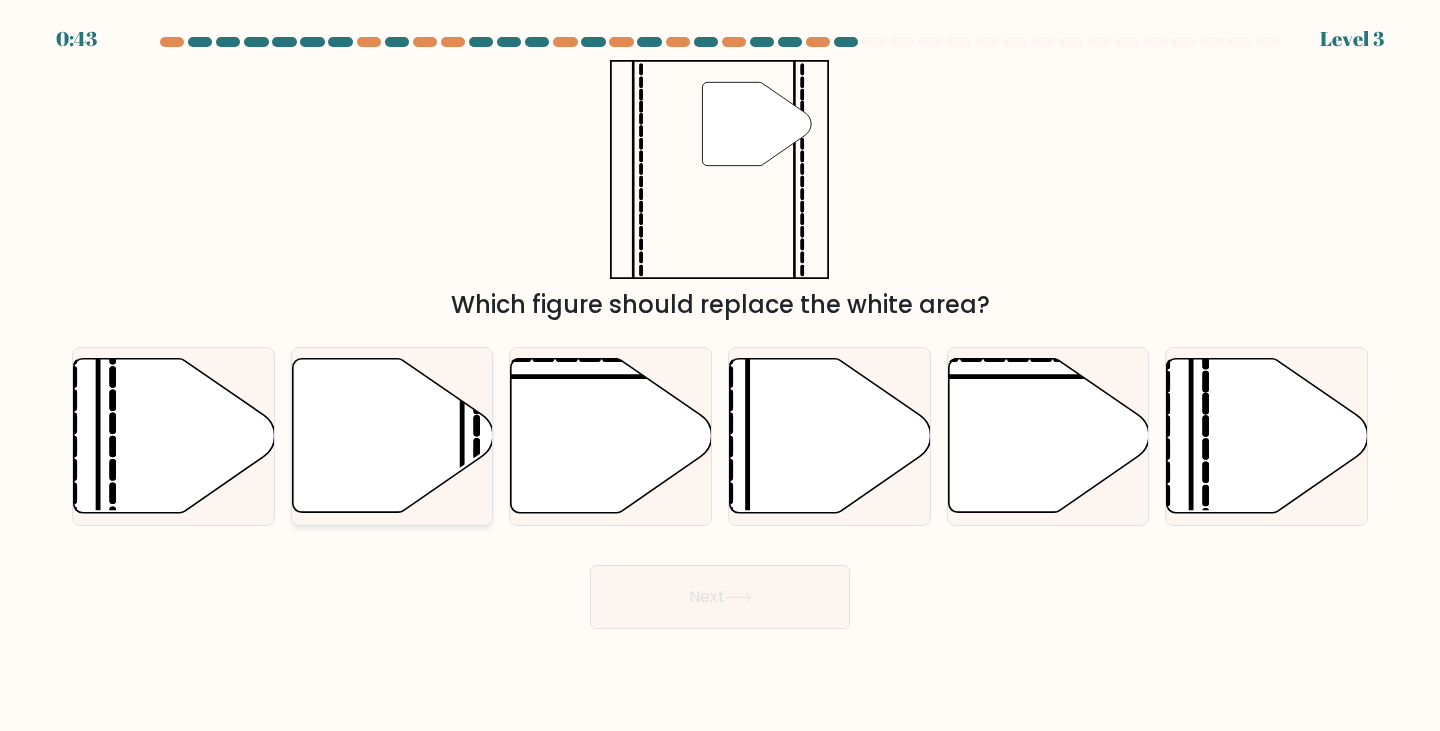 click at bounding box center (392, 436) 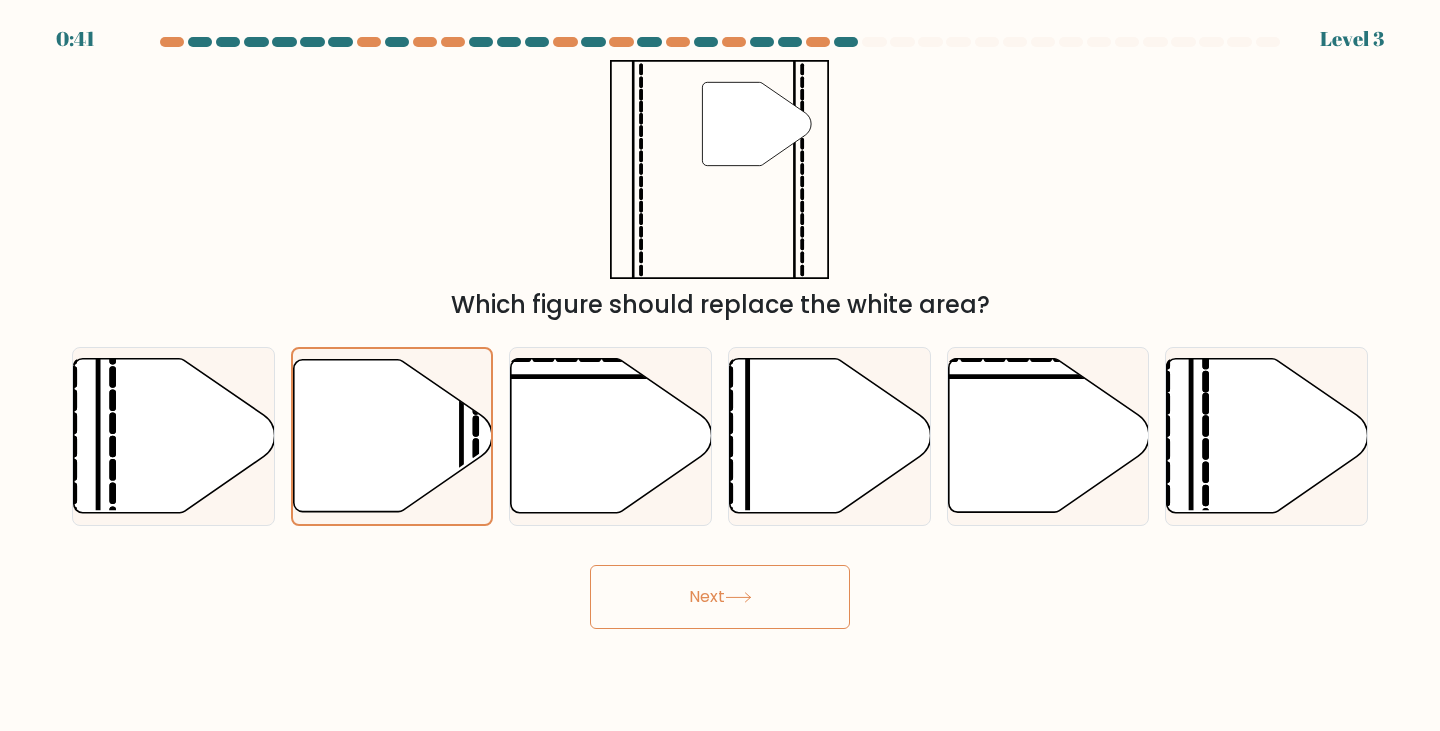 click at bounding box center (738, 597) 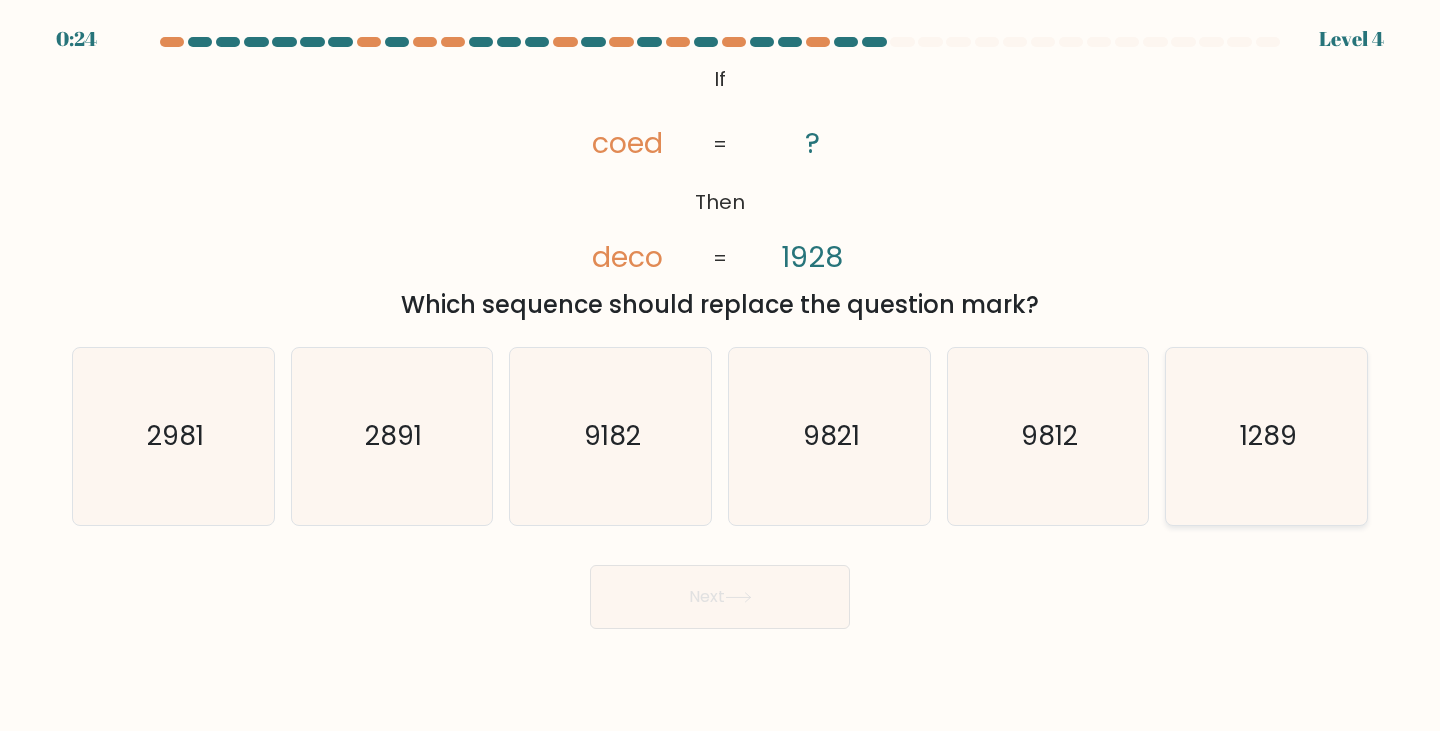 click on "1289" at bounding box center [1268, 436] 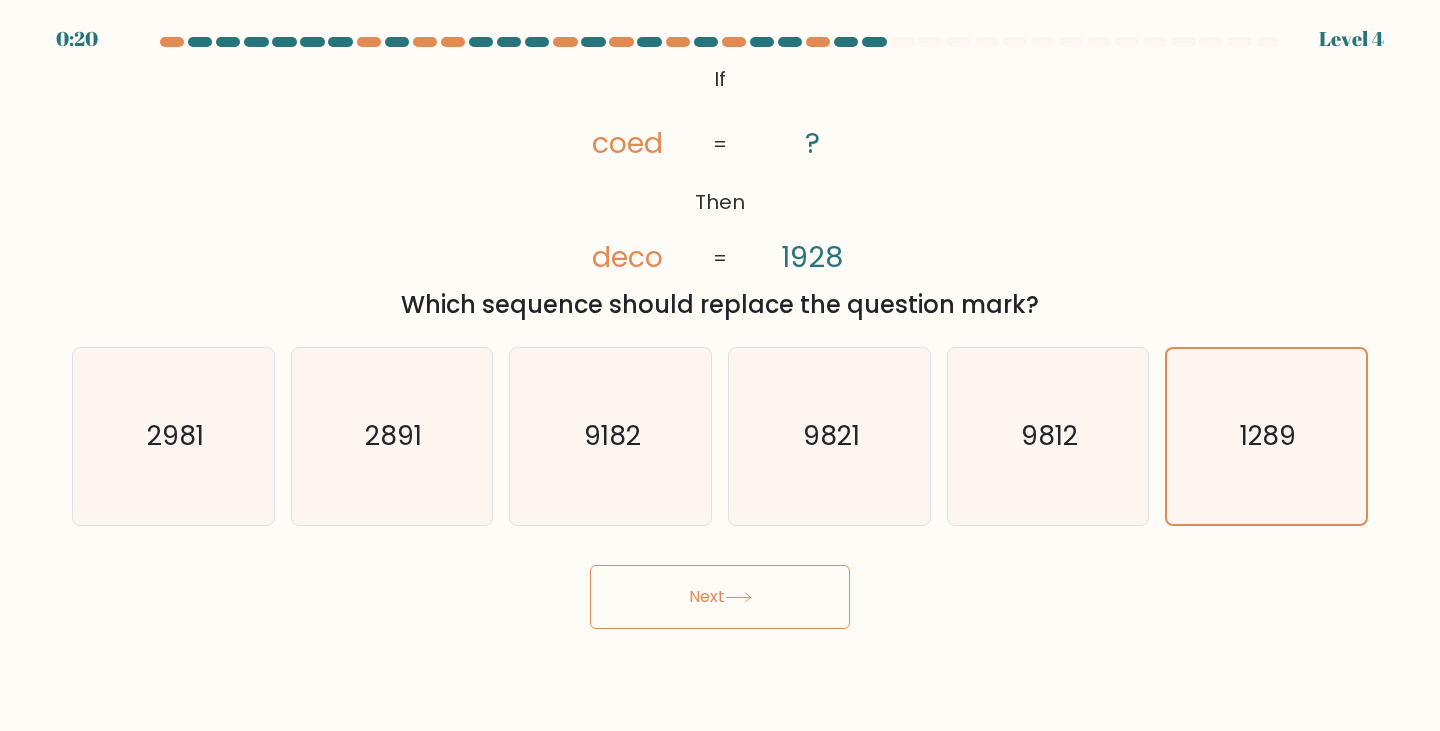 click on "Next" at bounding box center (720, 597) 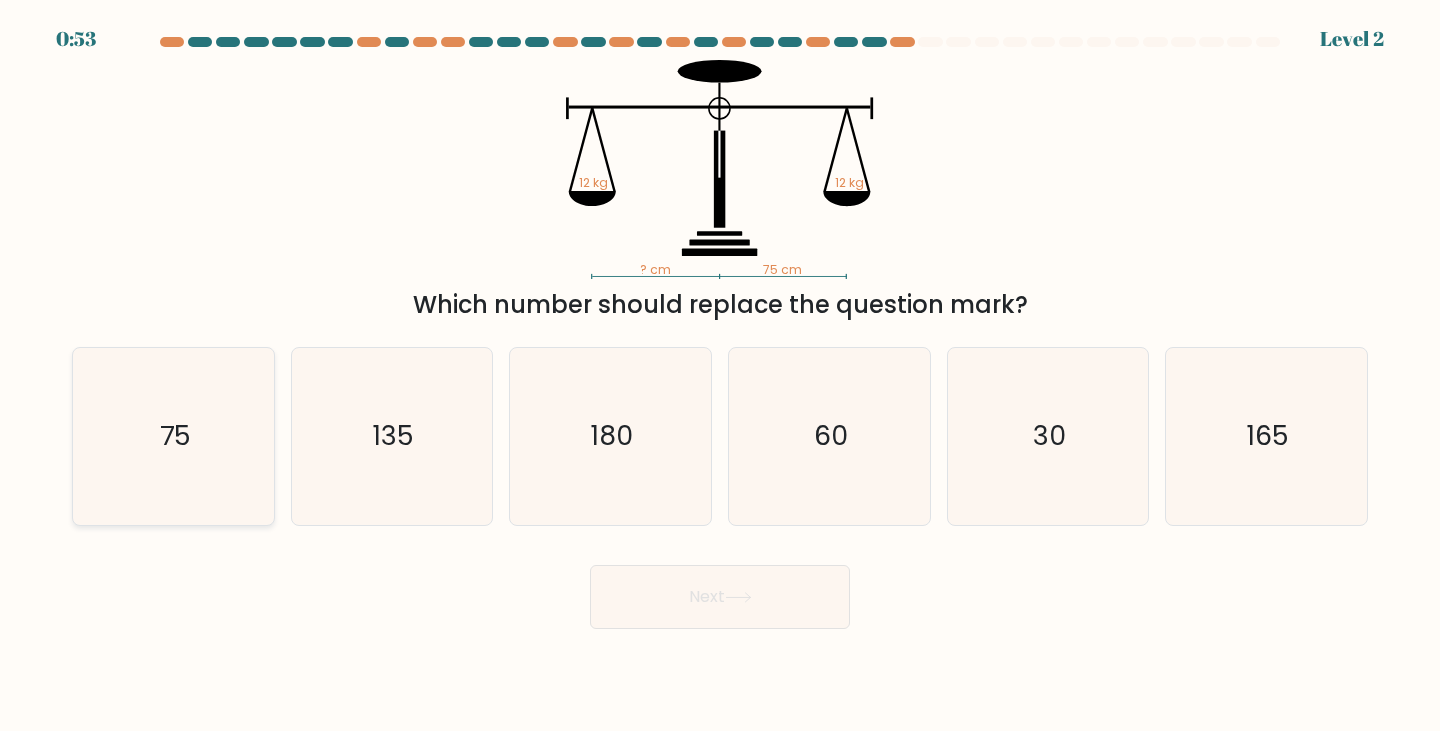 click on "75" at bounding box center [175, 436] 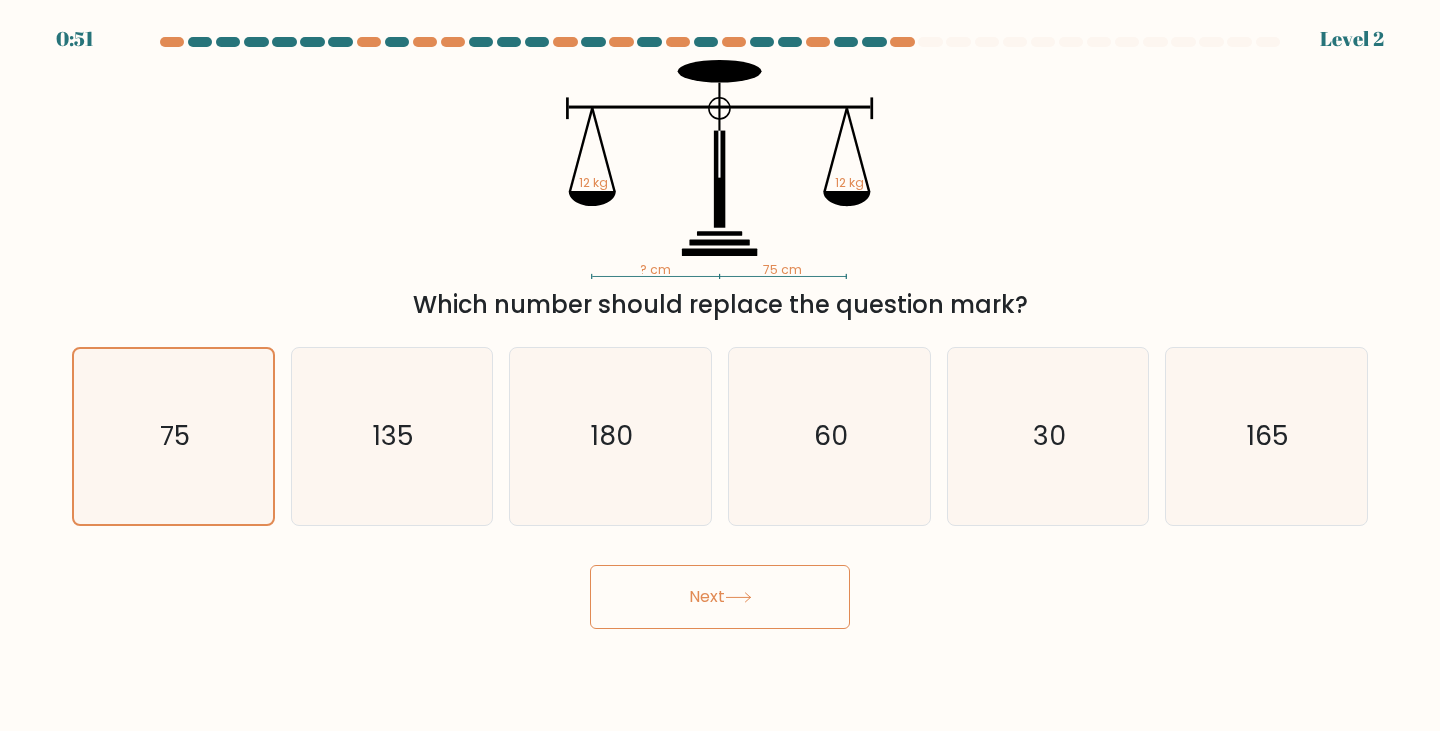click on "Next" at bounding box center [720, 597] 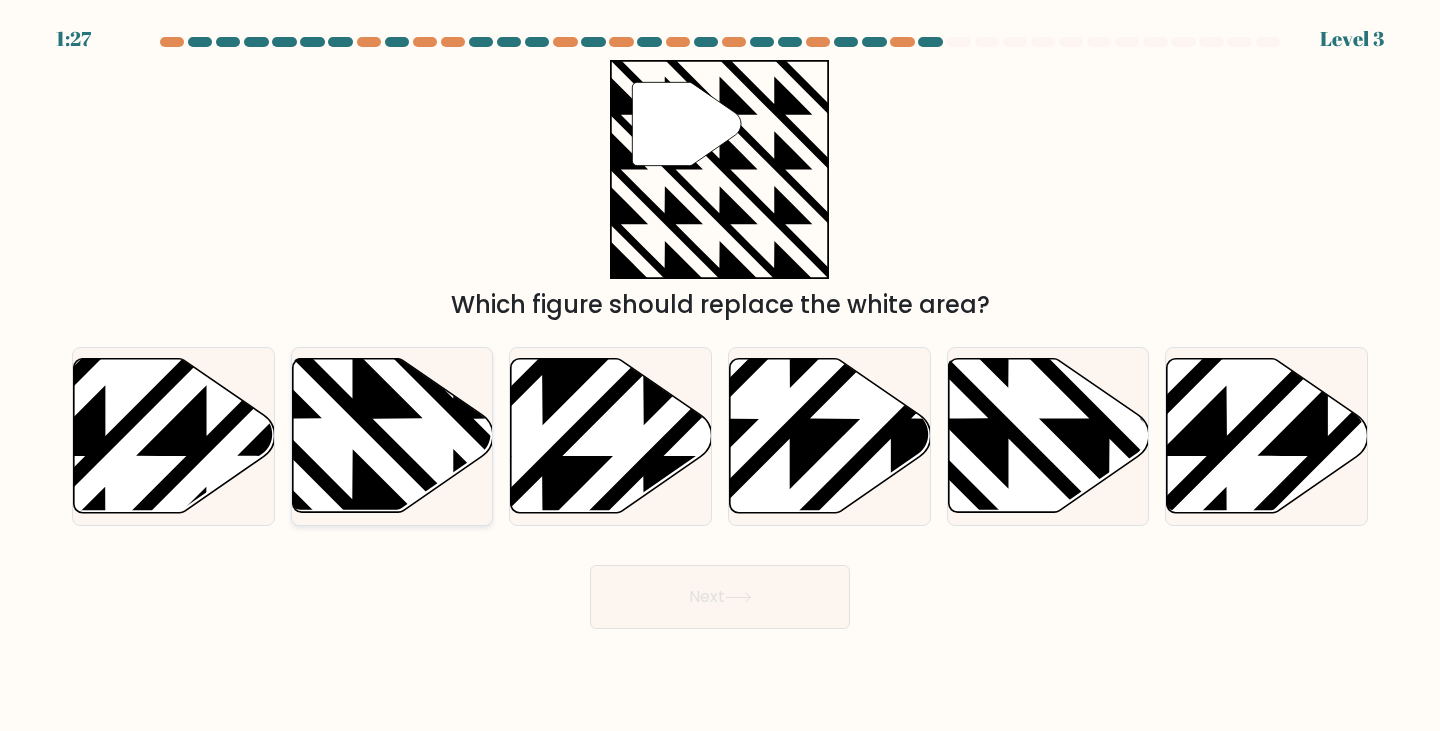 click at bounding box center [392, 436] 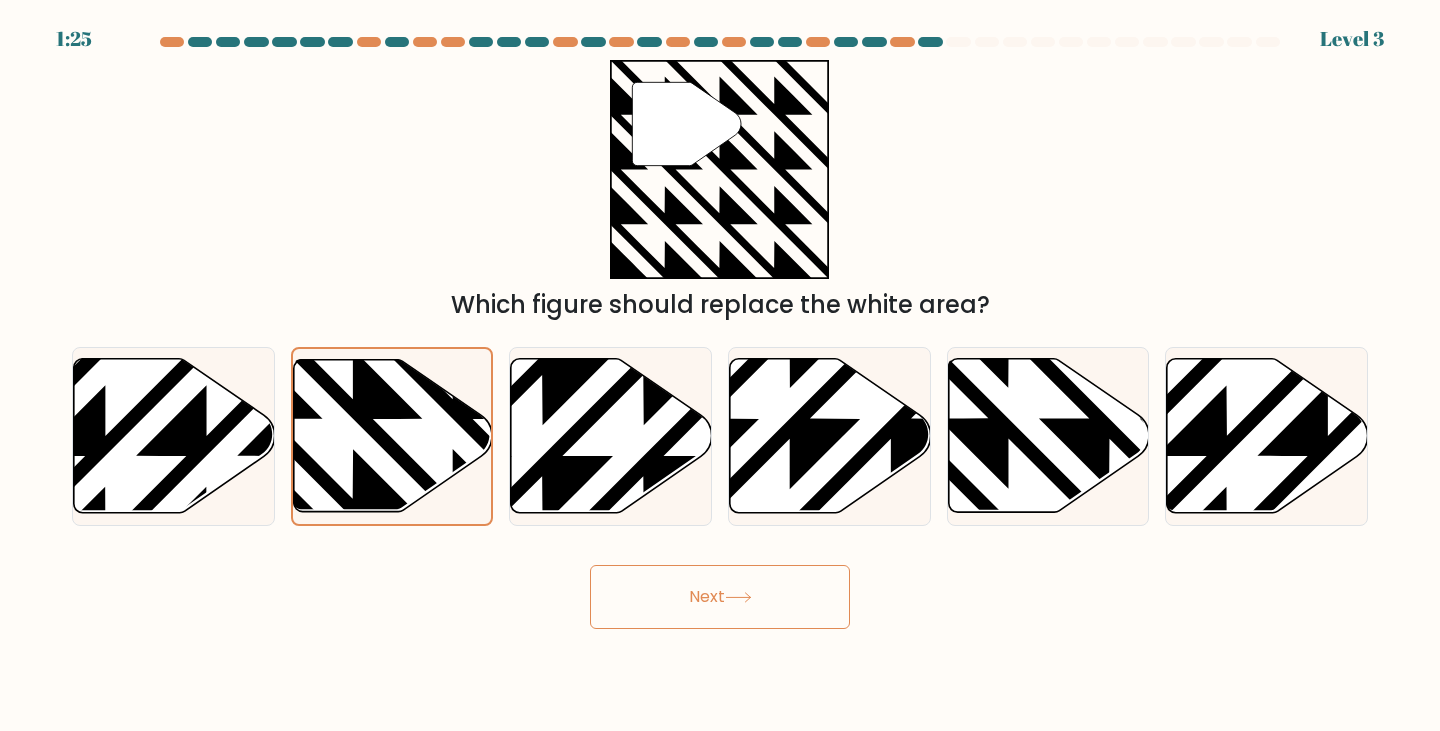 click on "Next" at bounding box center (720, 597) 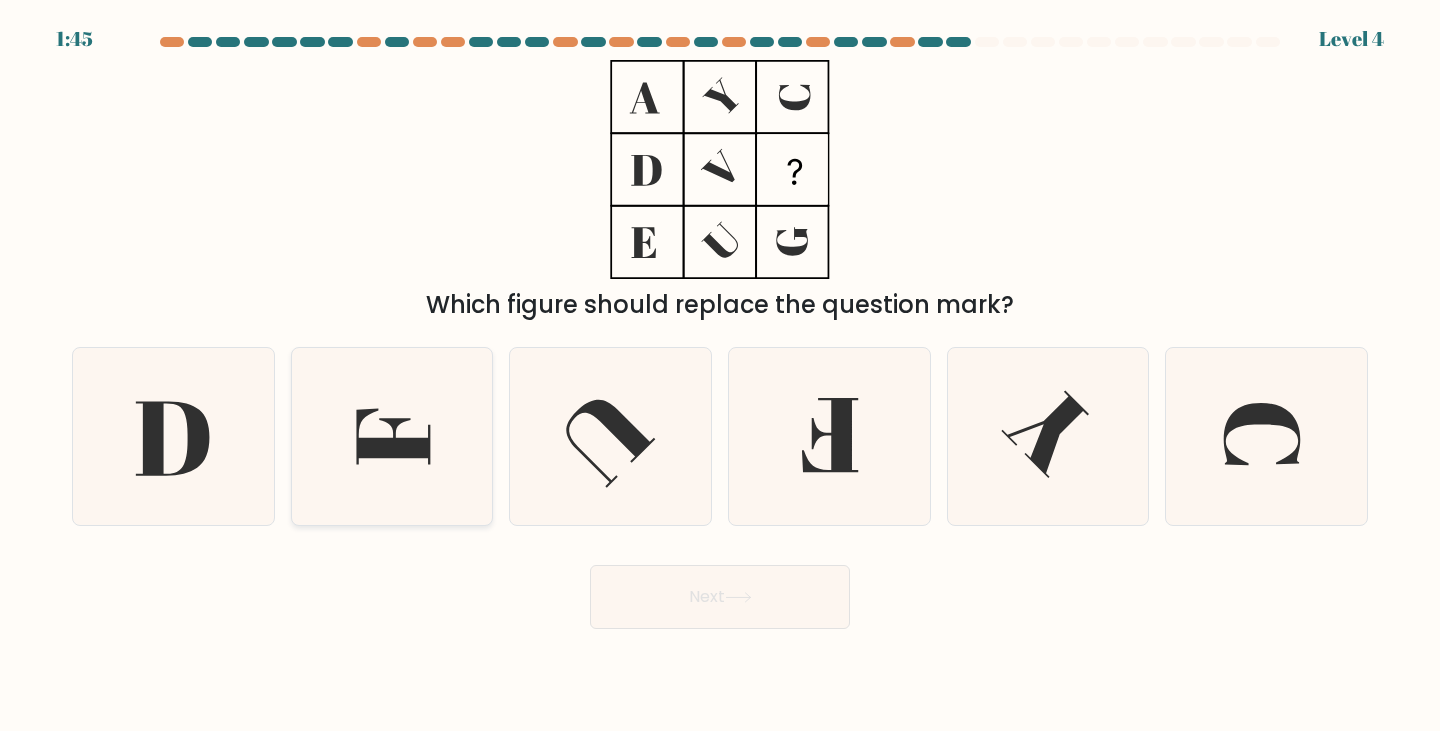click at bounding box center (392, 436) 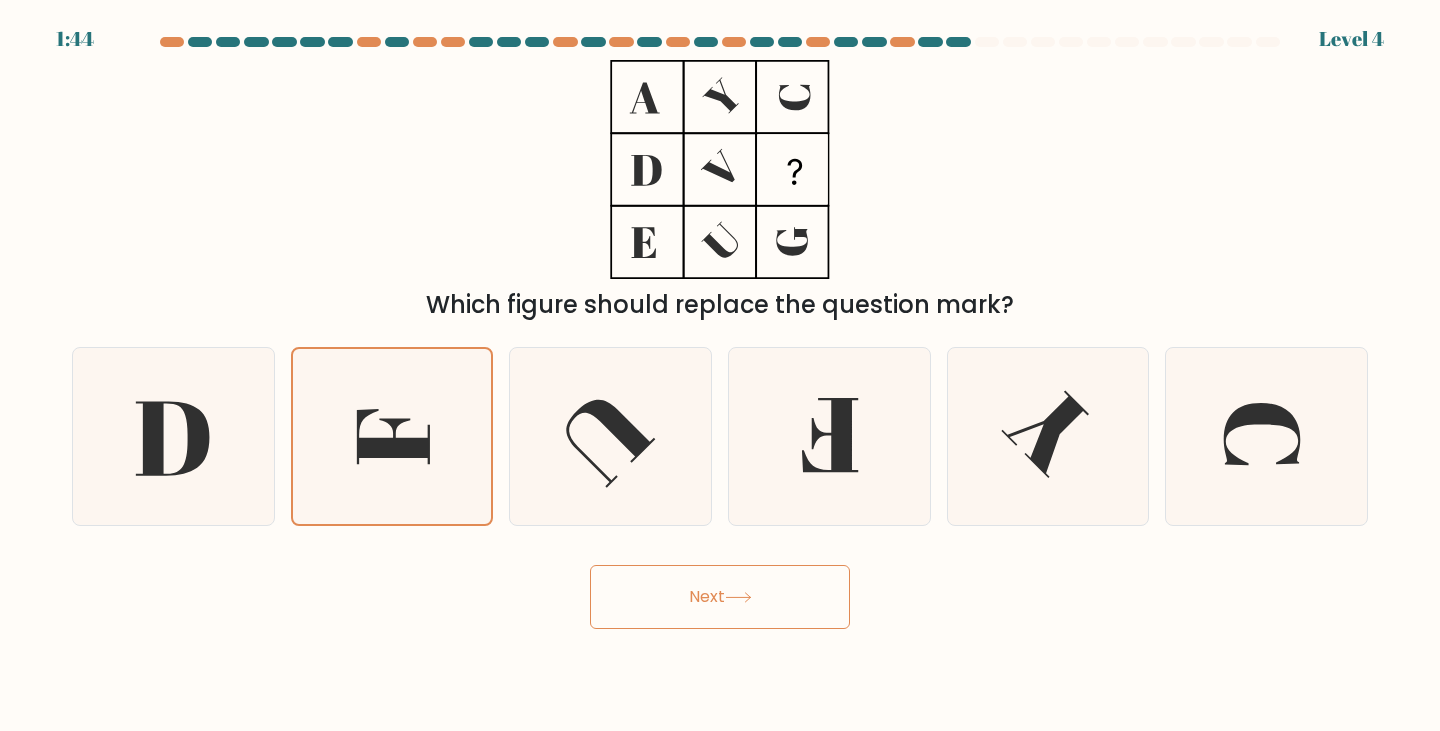 click on "Next" at bounding box center (720, 597) 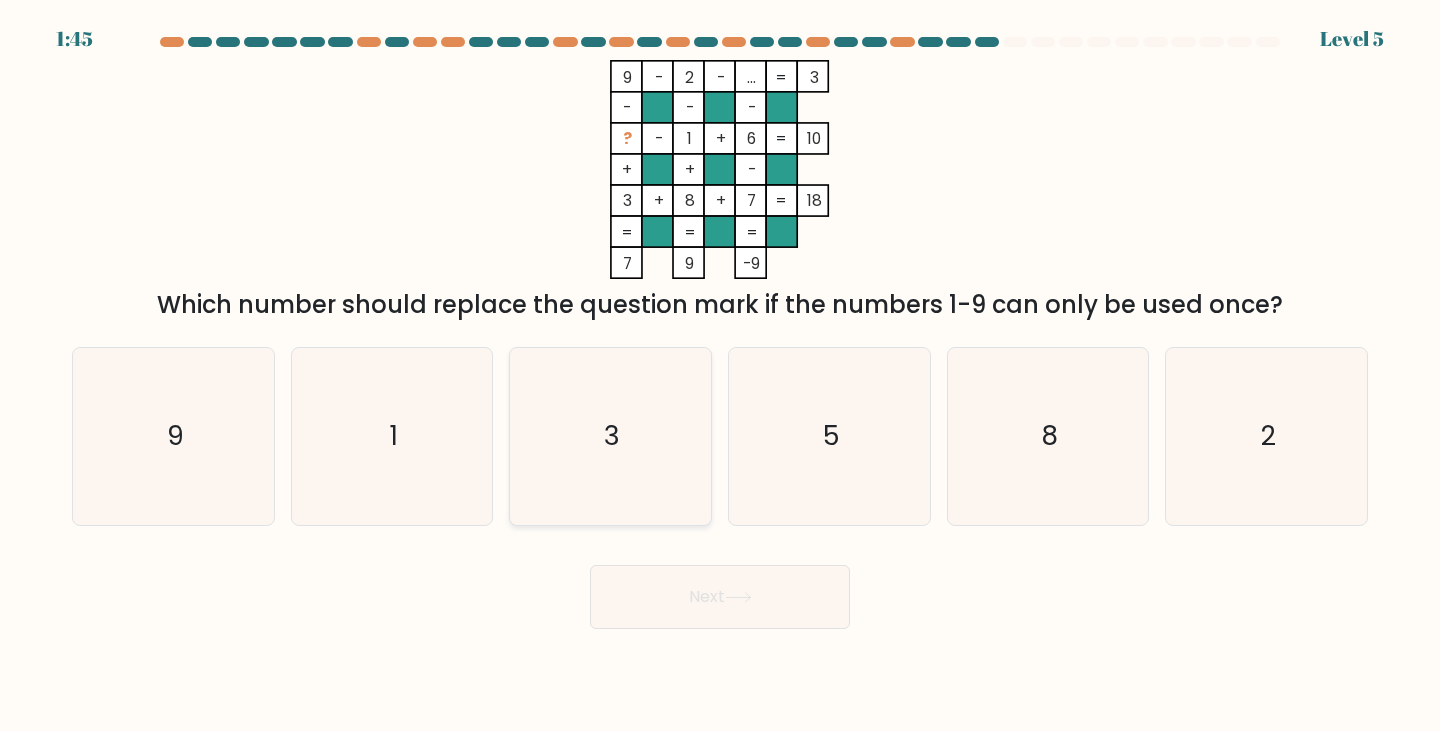 click on "3" at bounding box center (610, 436) 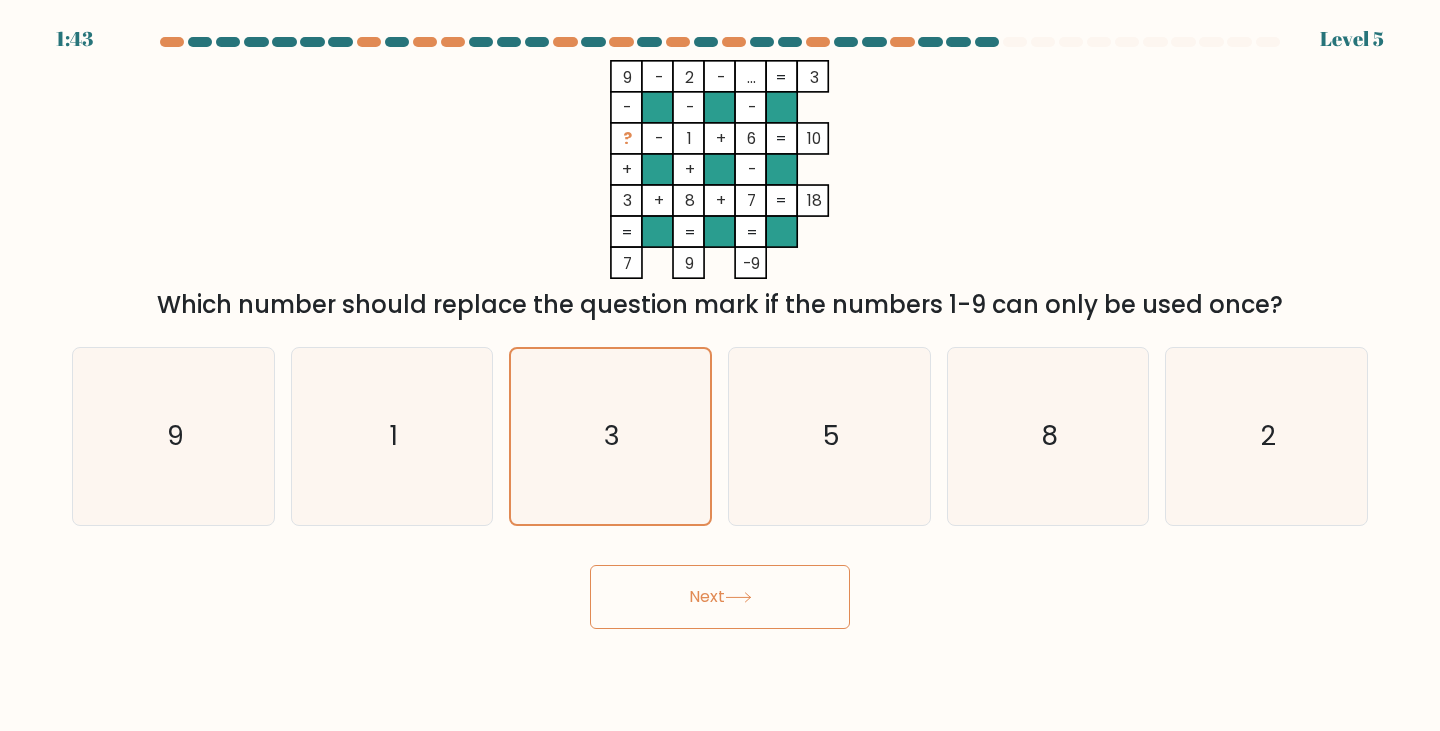 click on "Next" at bounding box center (720, 597) 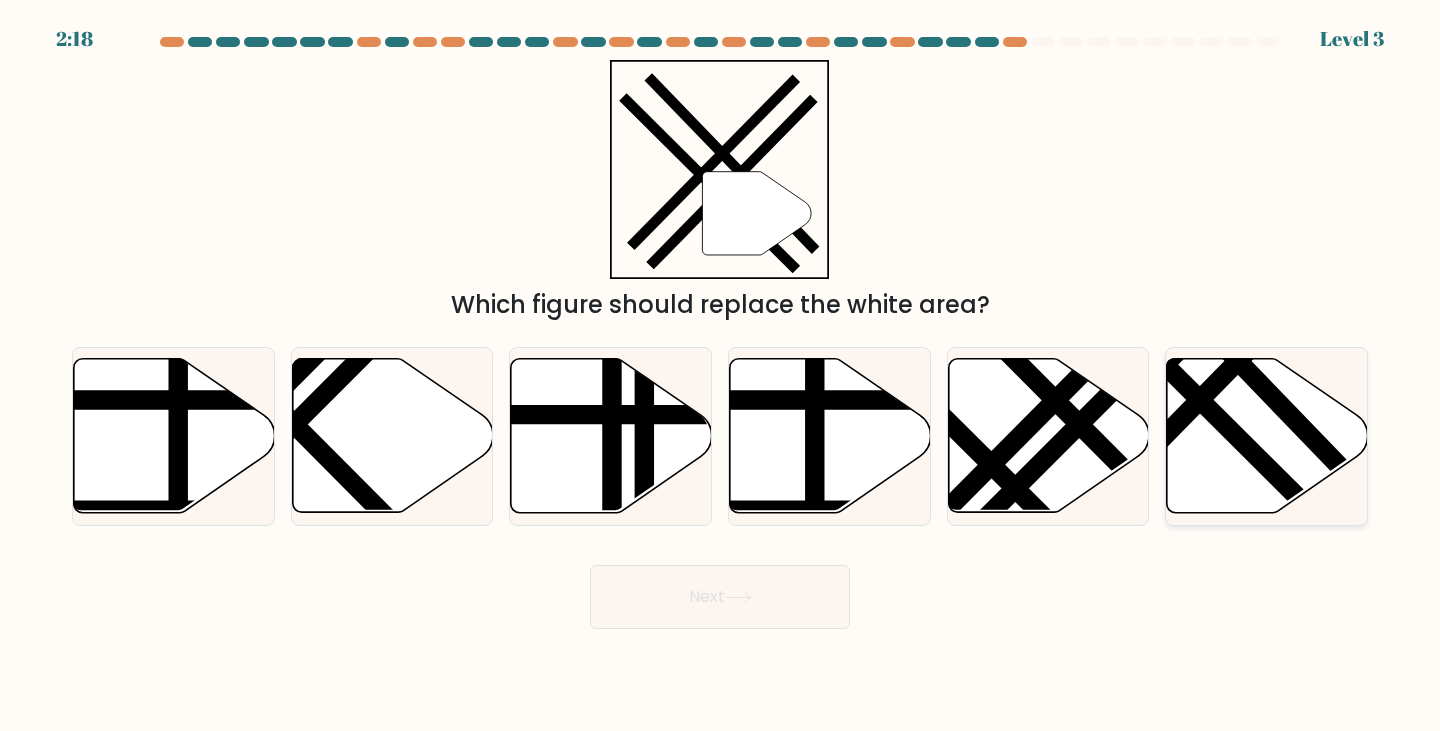 click at bounding box center (1267, 436) 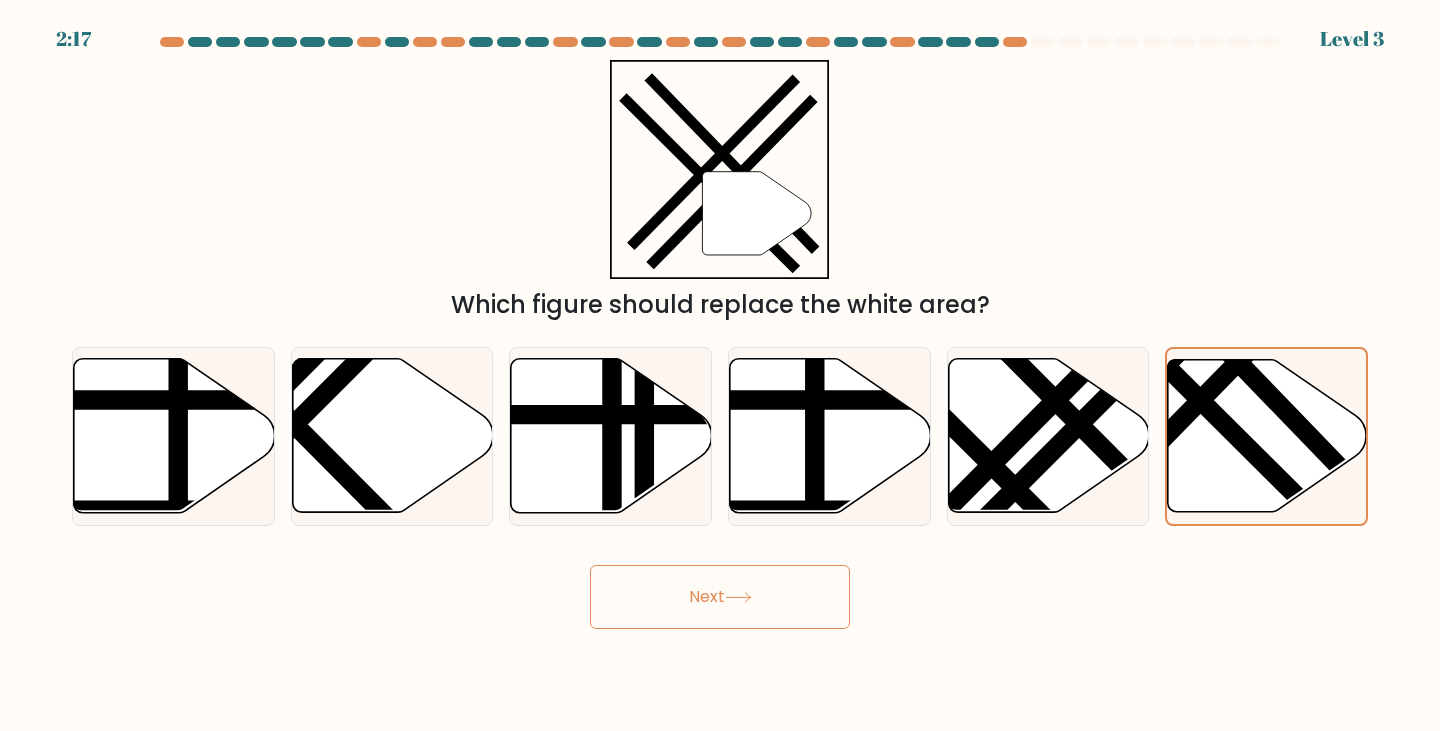 click on "Next" at bounding box center (720, 597) 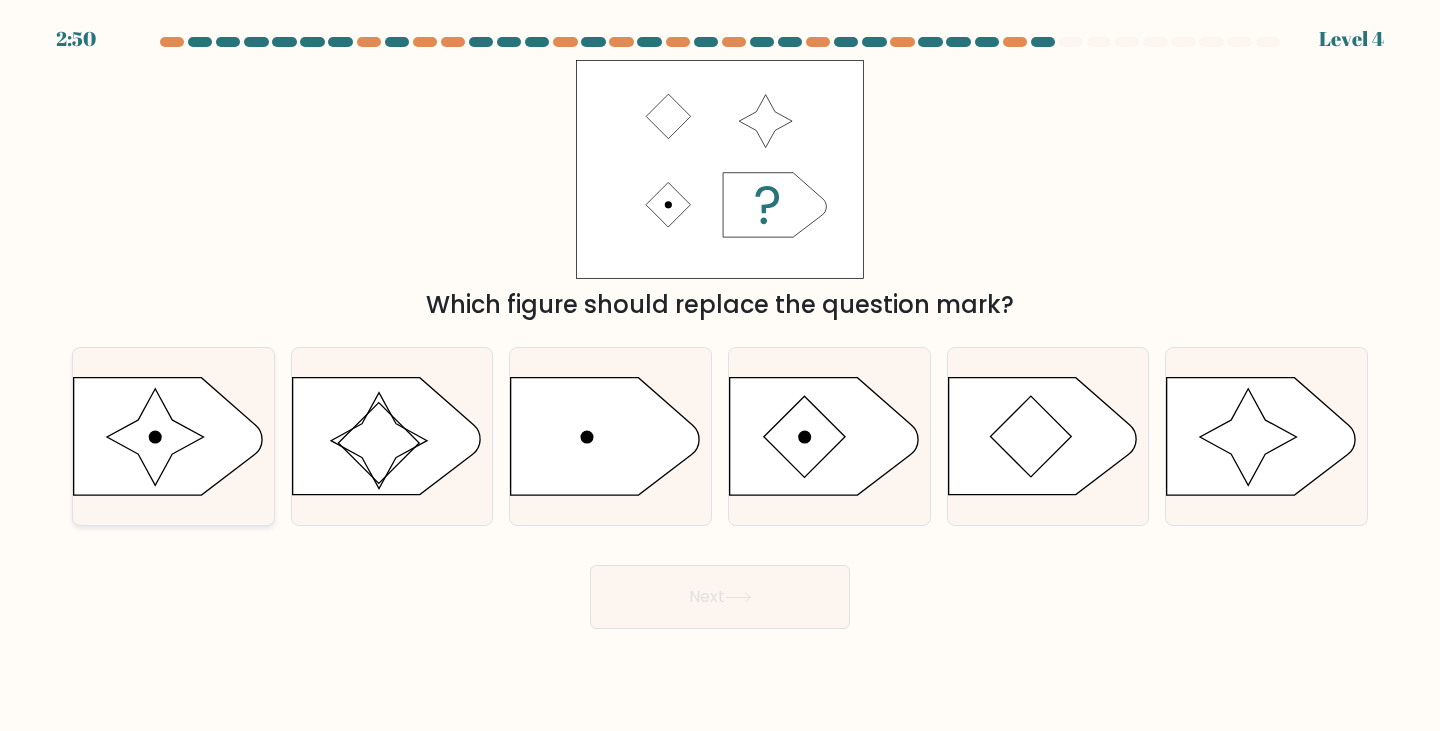 click at bounding box center [155, 437] 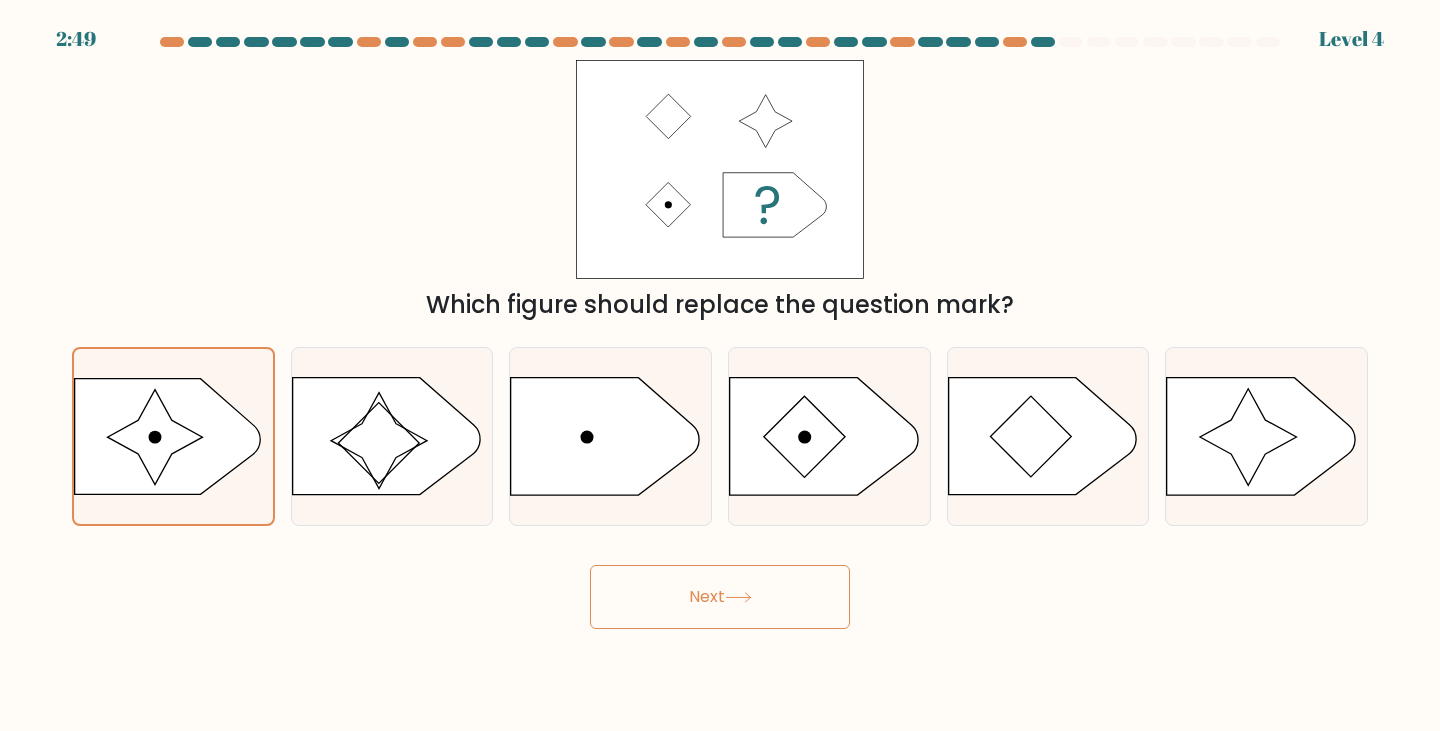 click on "Next" at bounding box center [720, 597] 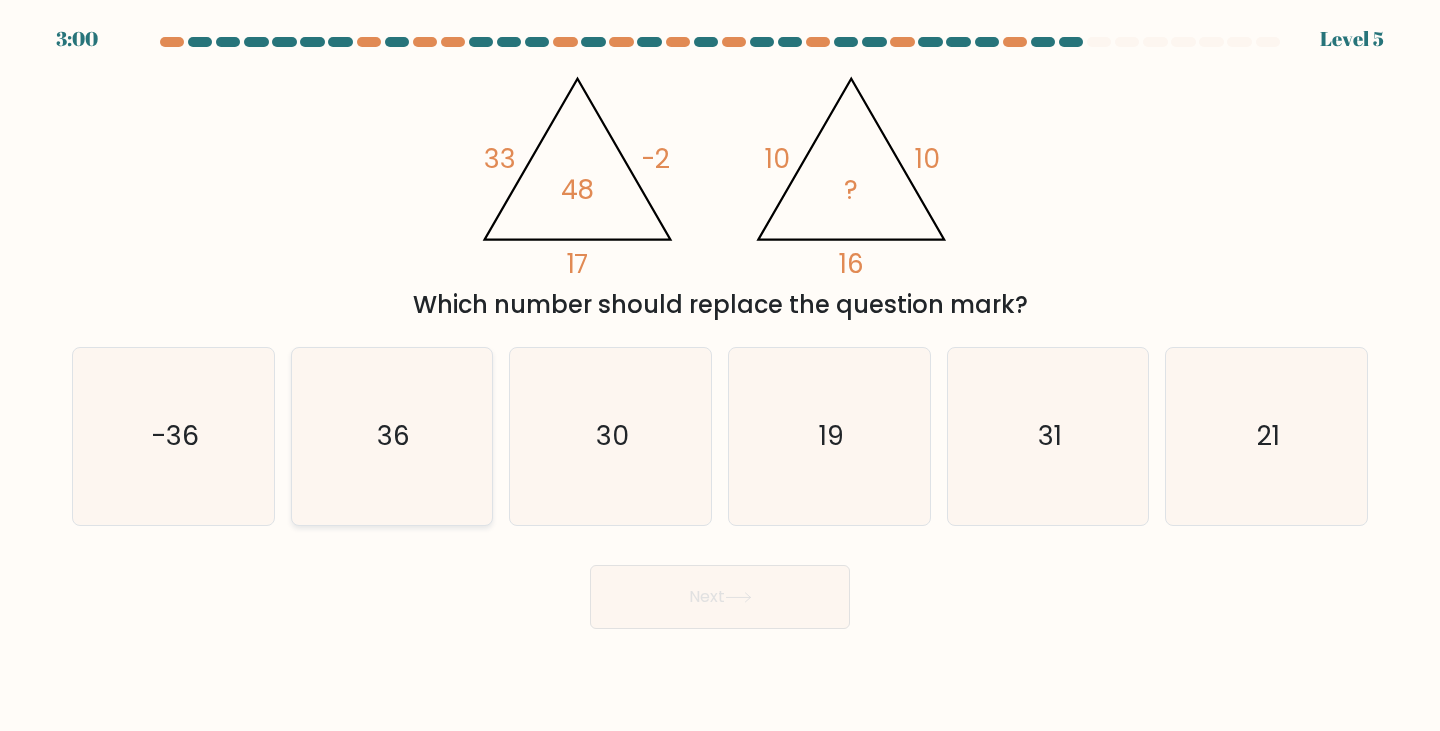 click on "36" at bounding box center [393, 436] 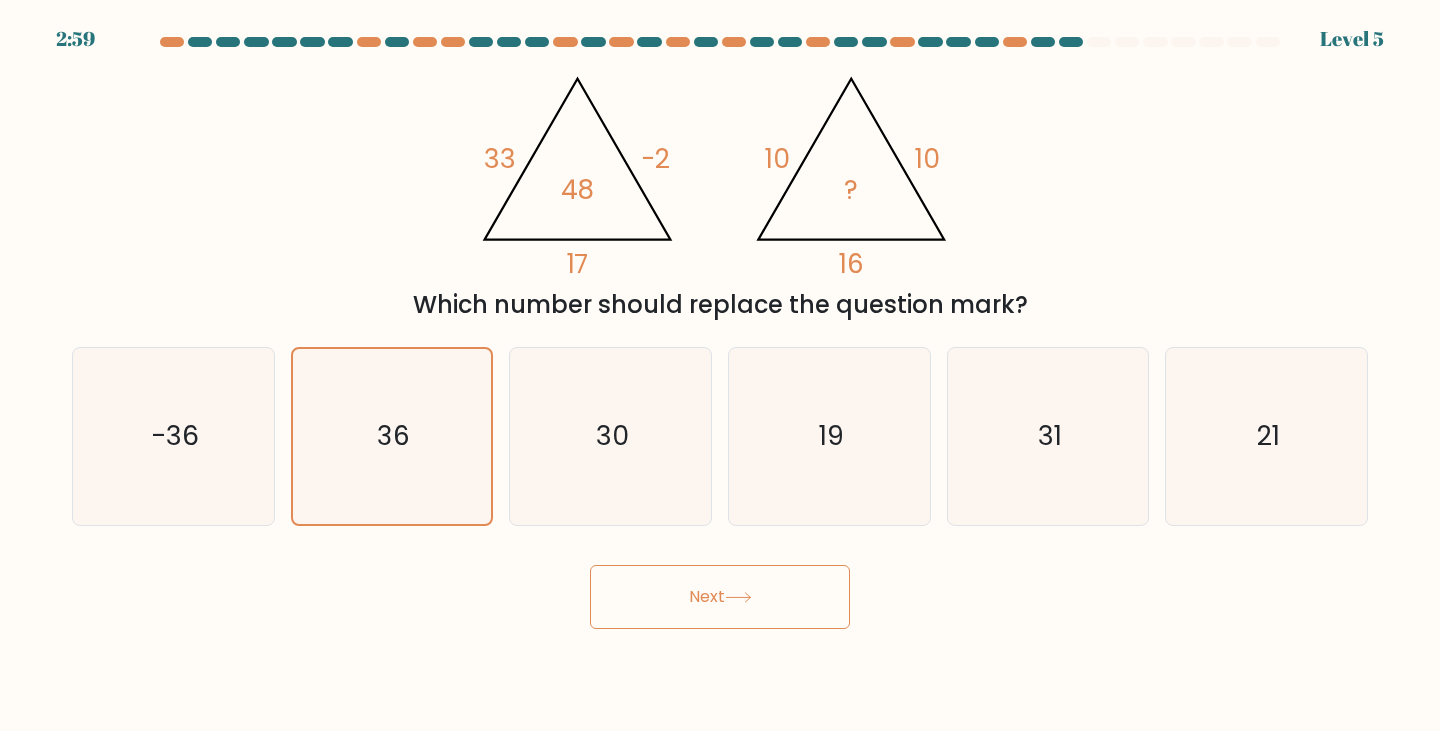 click on "Next" at bounding box center [720, 597] 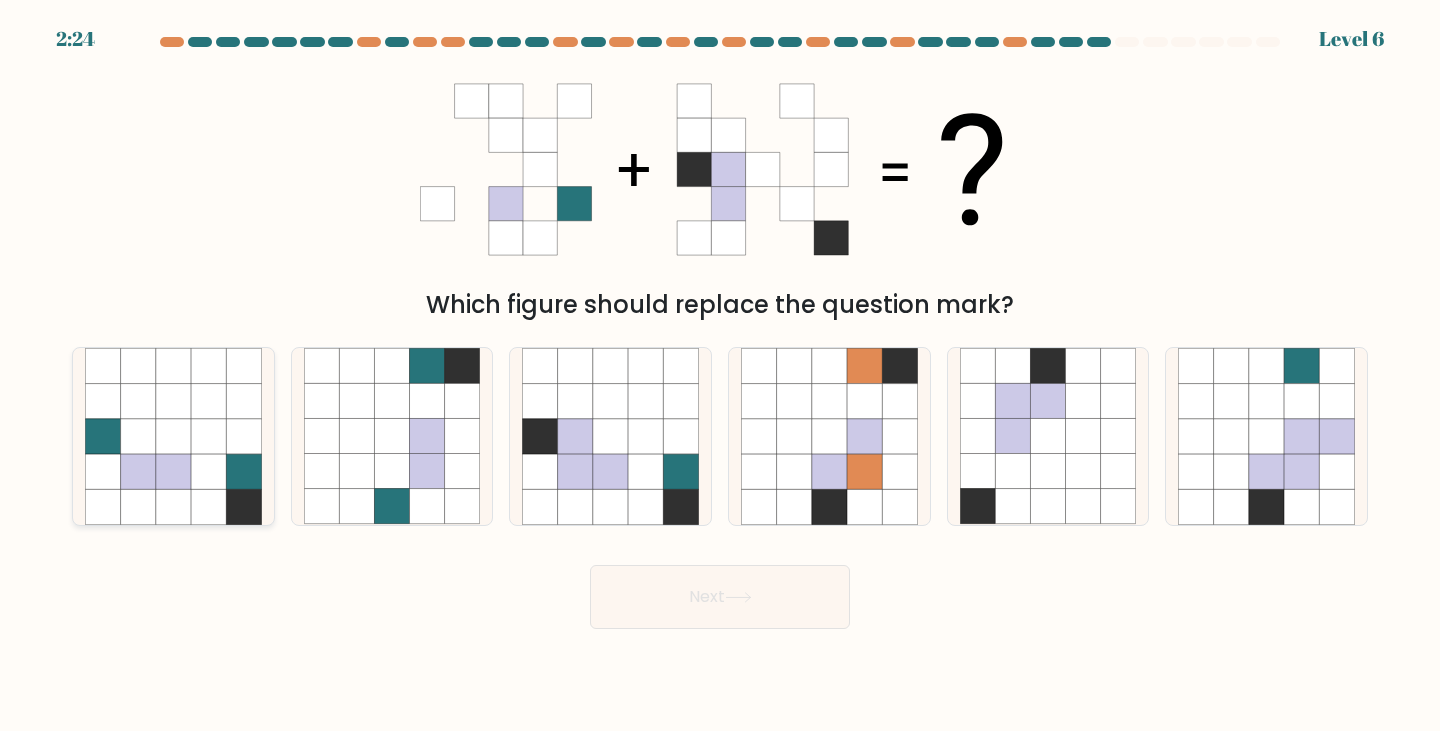 click at bounding box center (102, 471) 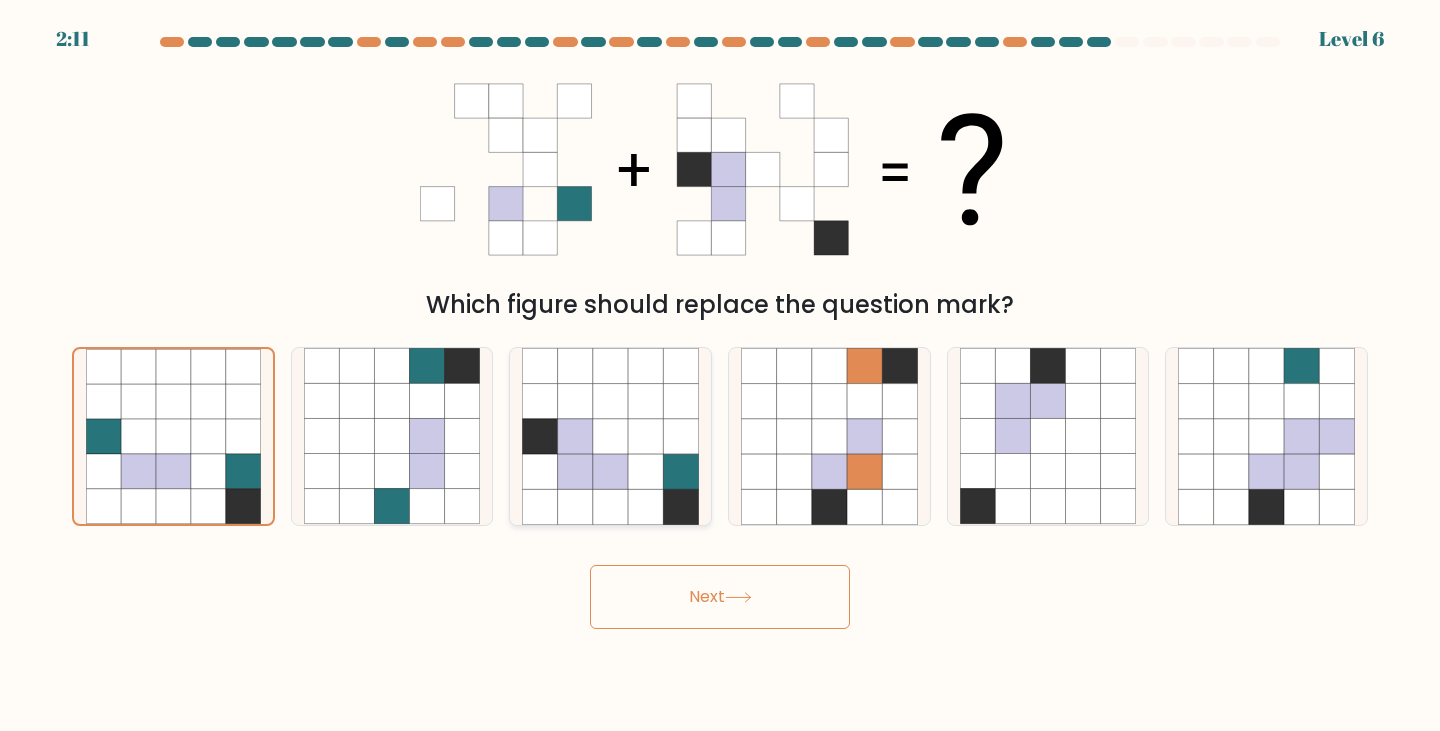click at bounding box center [645, 471] 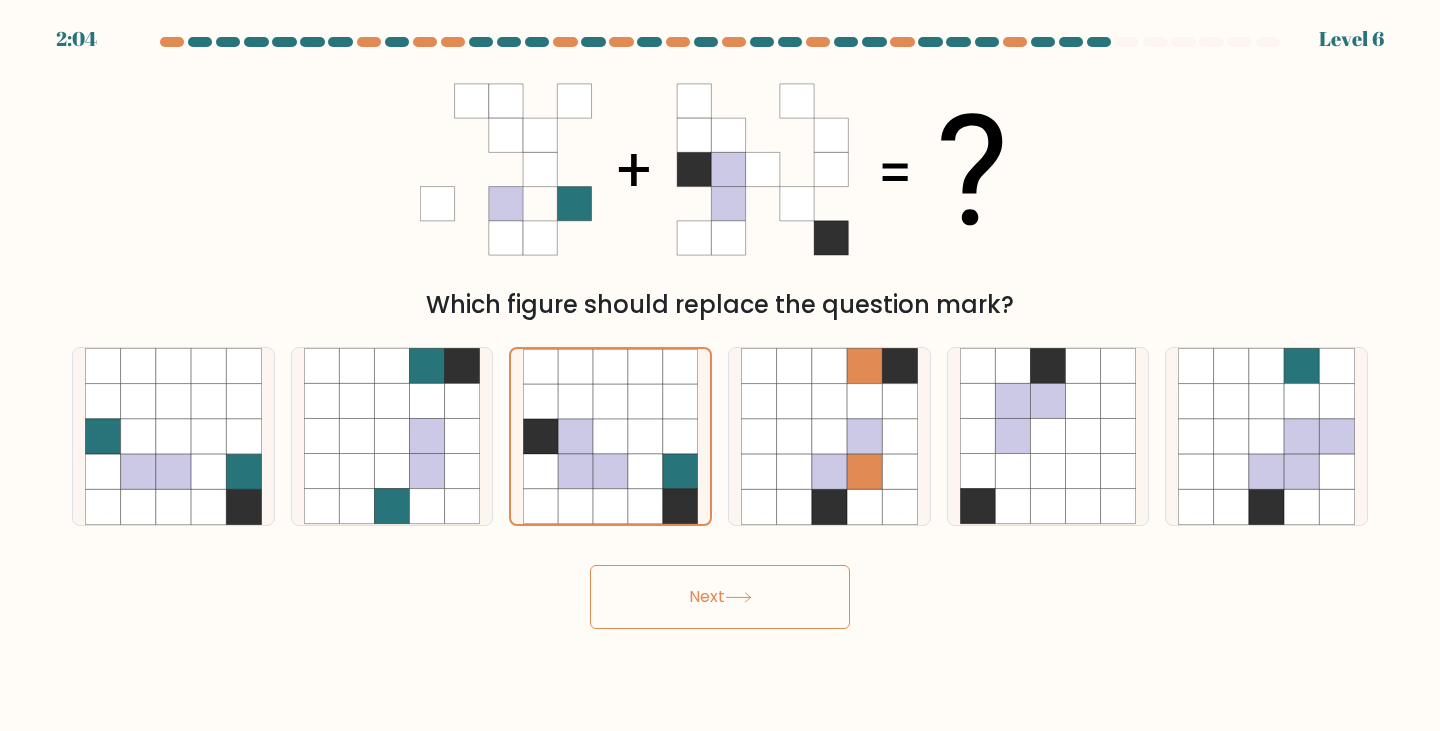 click on "Next" at bounding box center [720, 597] 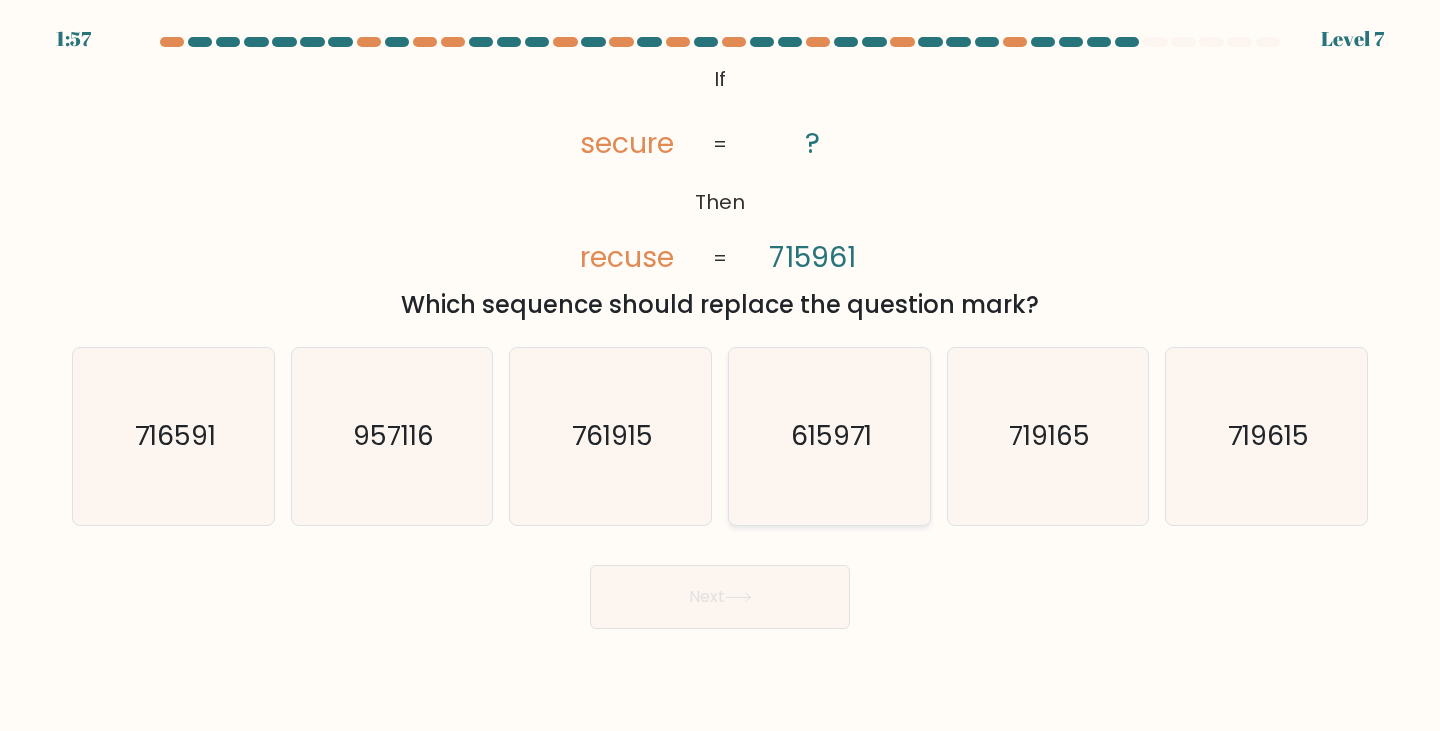 click on "615971" at bounding box center (829, 436) 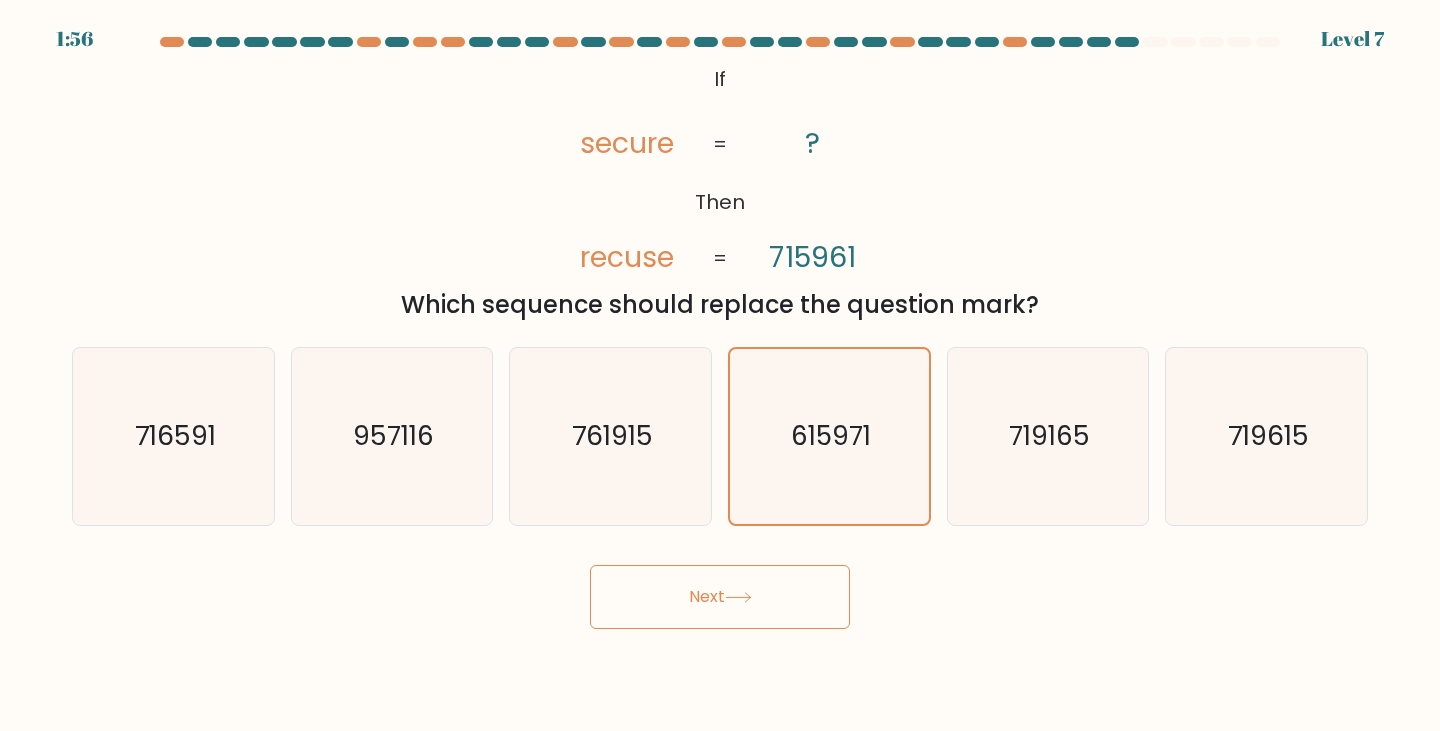 click on "Next" at bounding box center (720, 597) 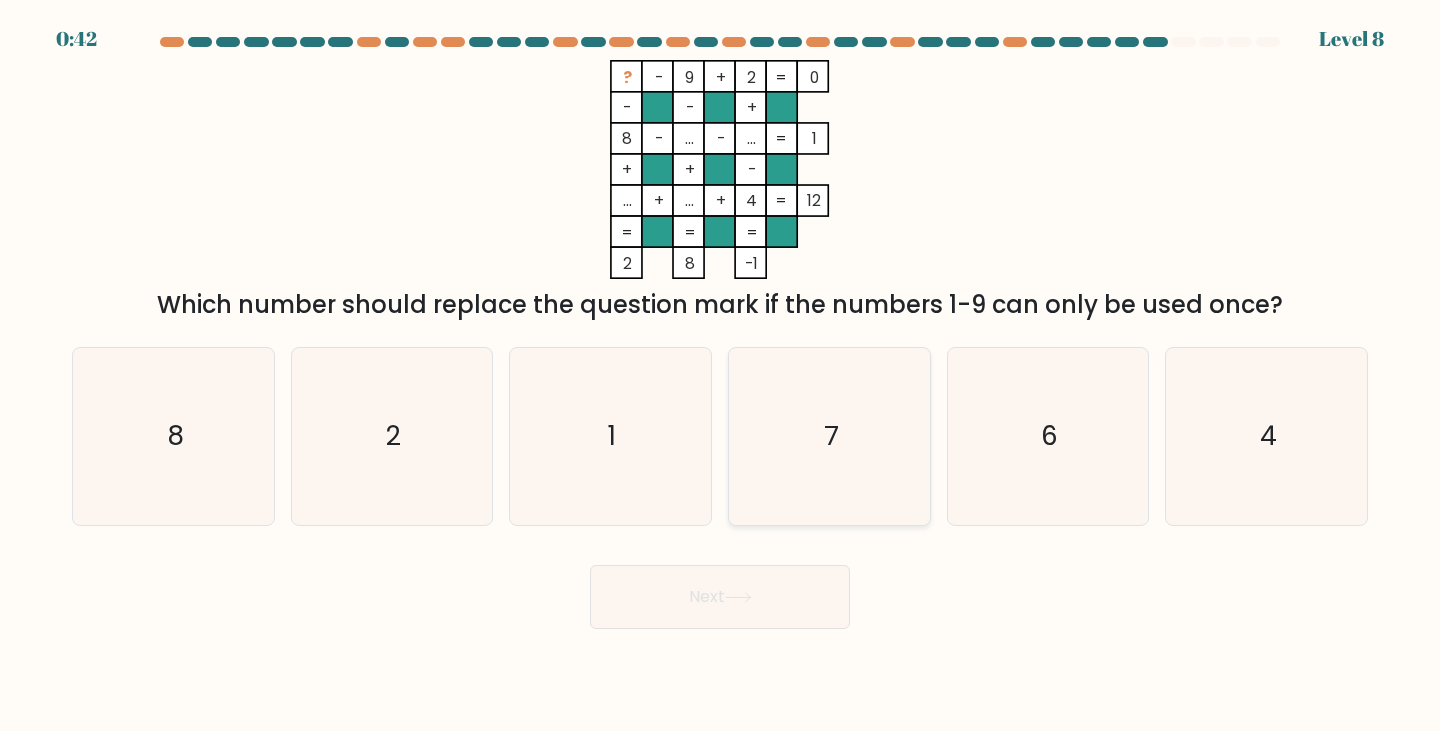 click on "7" at bounding box center [829, 436] 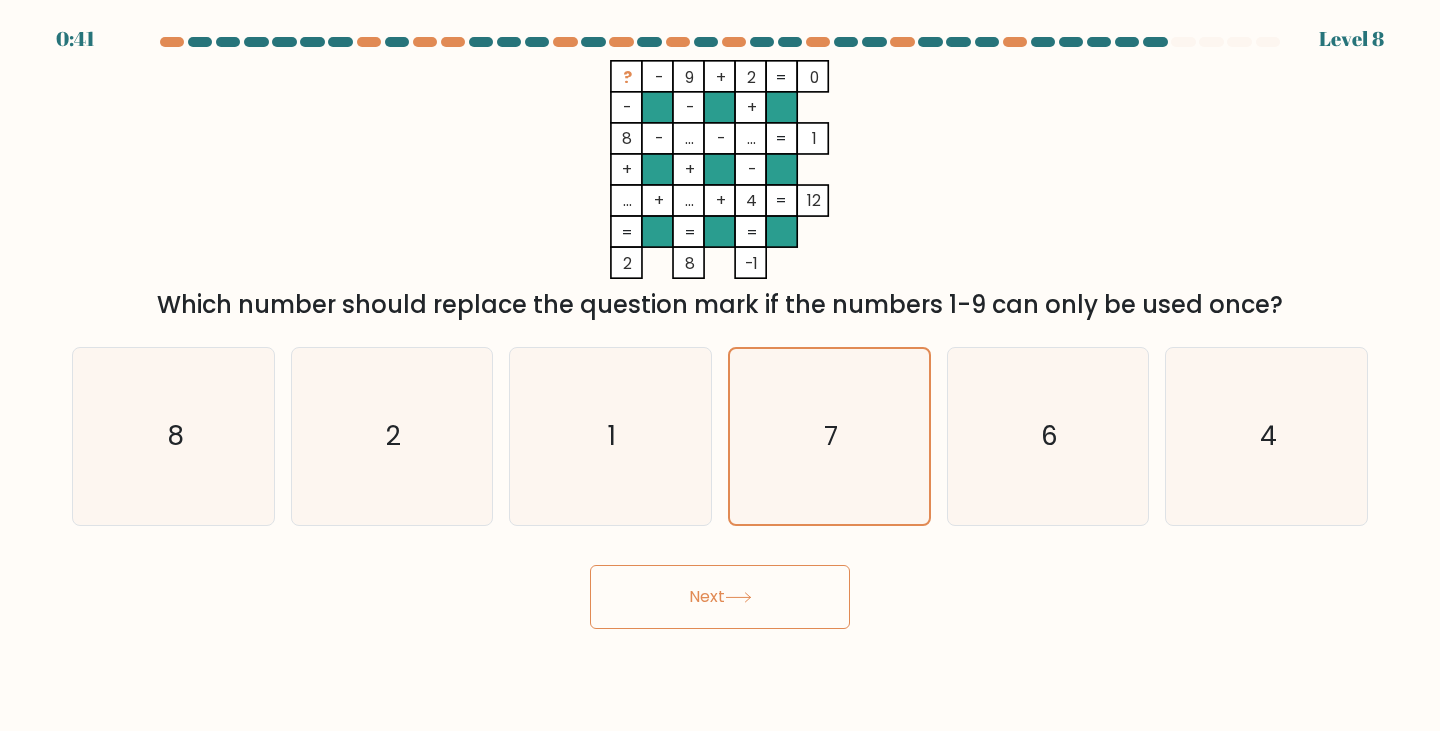 click on "0:41
Level 8" at bounding box center [720, 365] 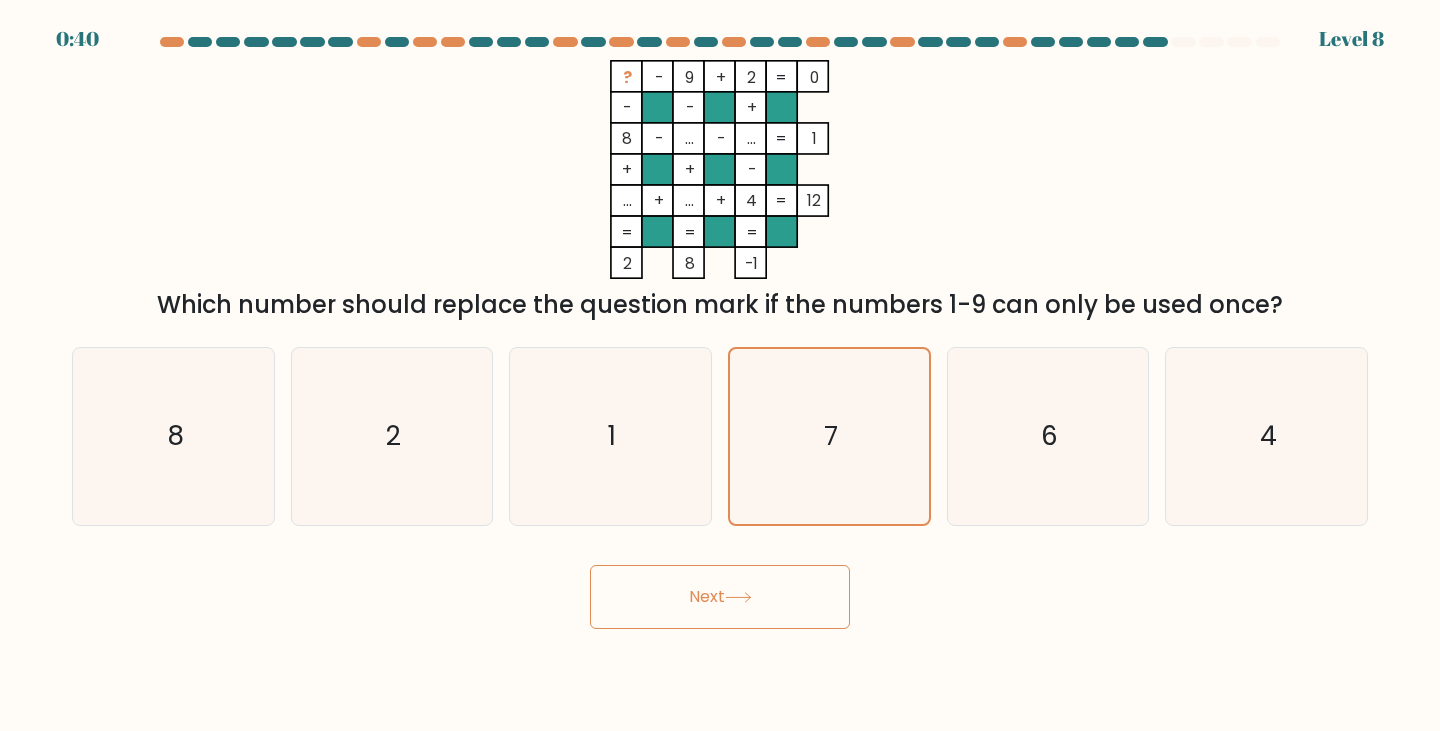 click on "Next" at bounding box center [720, 597] 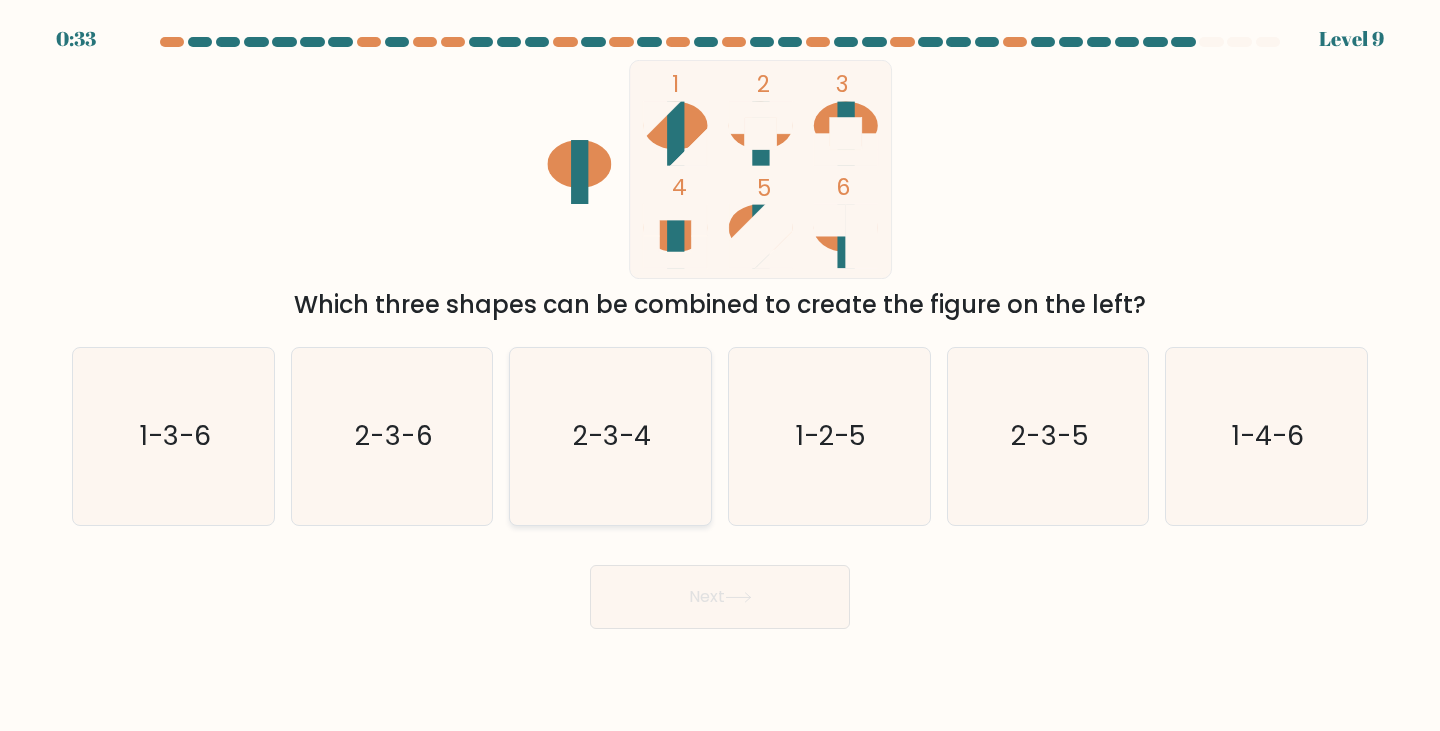 click on "2-3-4" at bounding box center (612, 436) 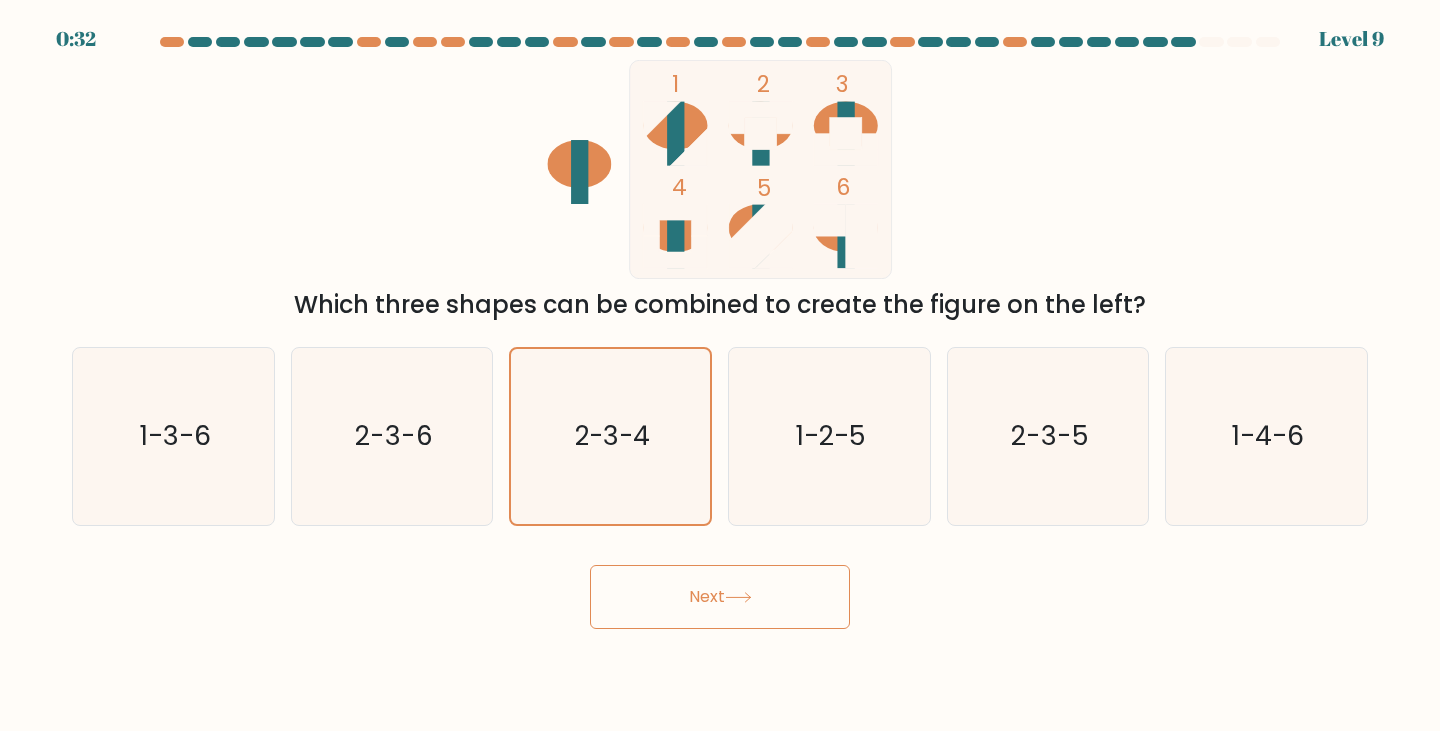 click on "Next" at bounding box center (720, 589) 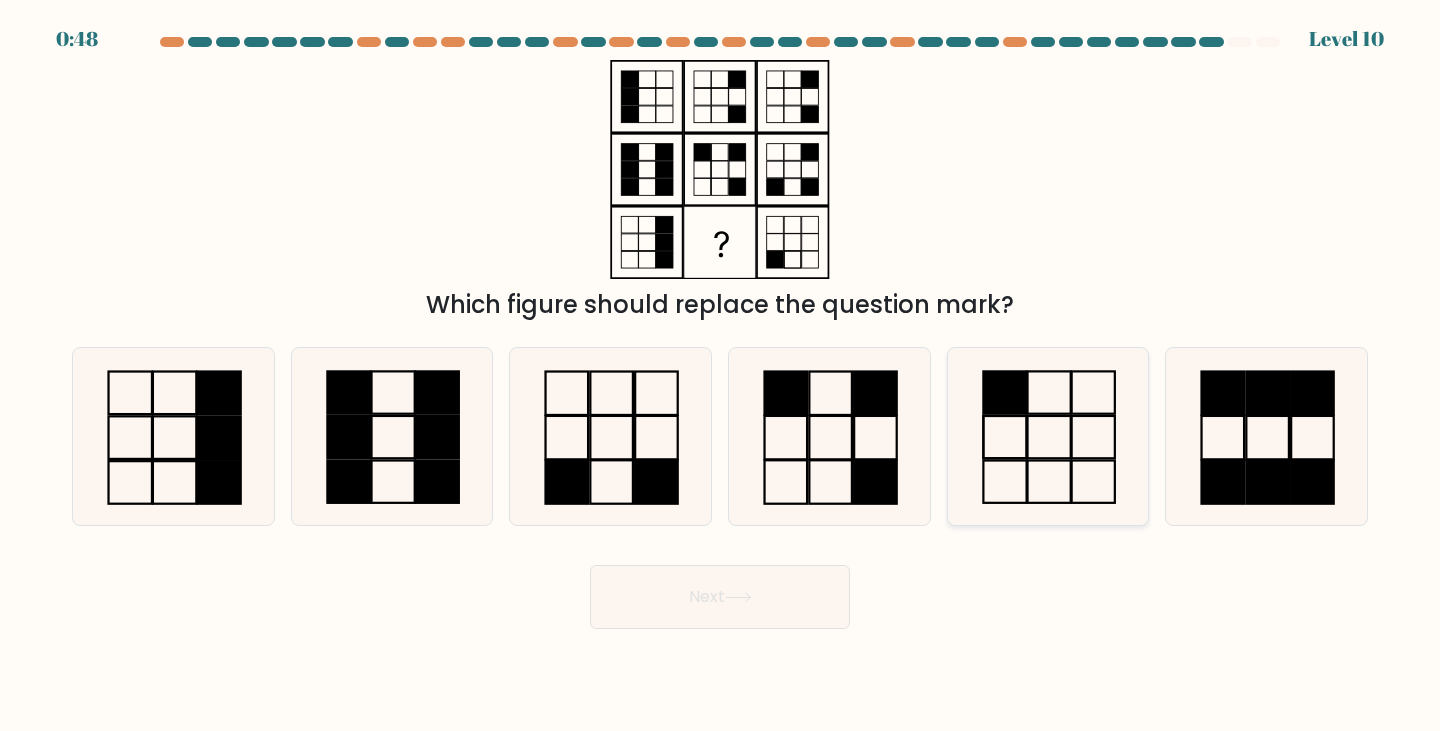 click at bounding box center [1048, 436] 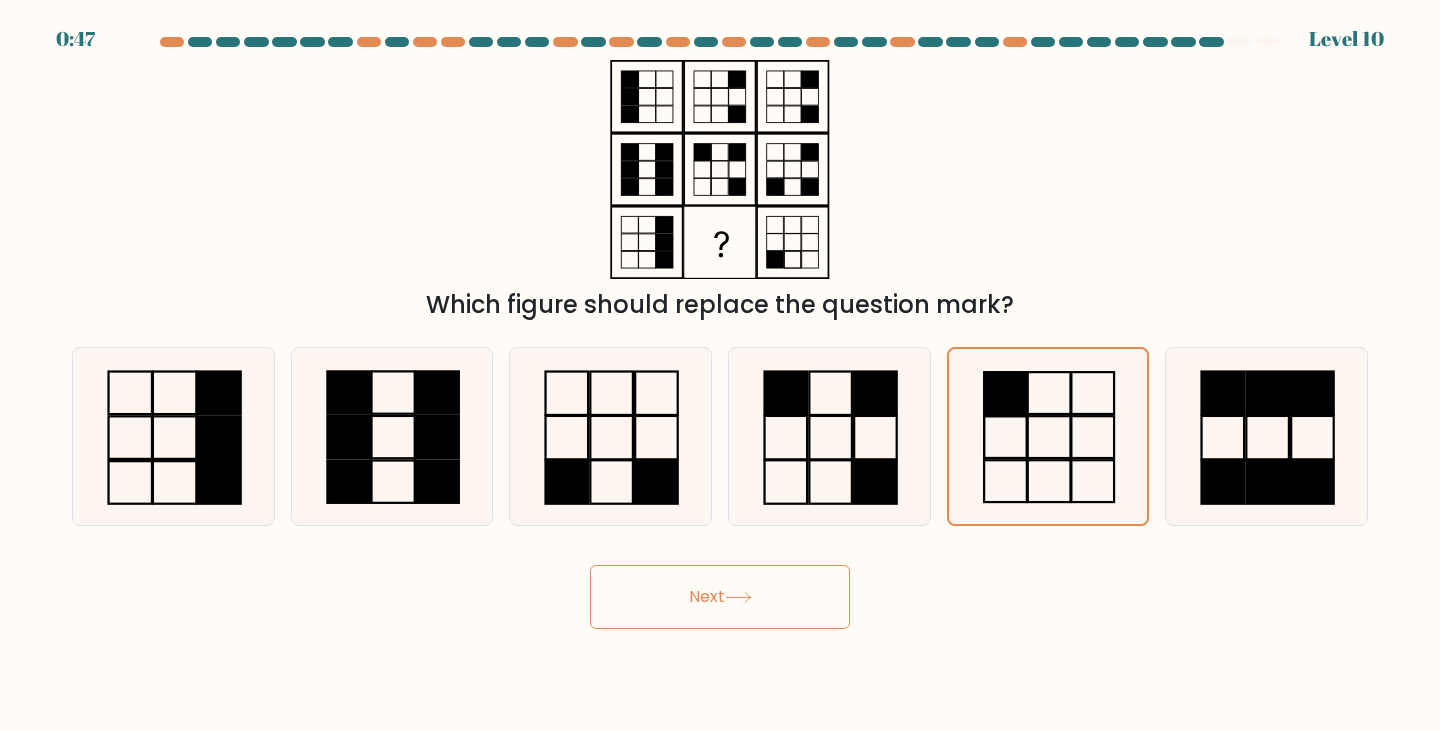click on "Next" at bounding box center [720, 597] 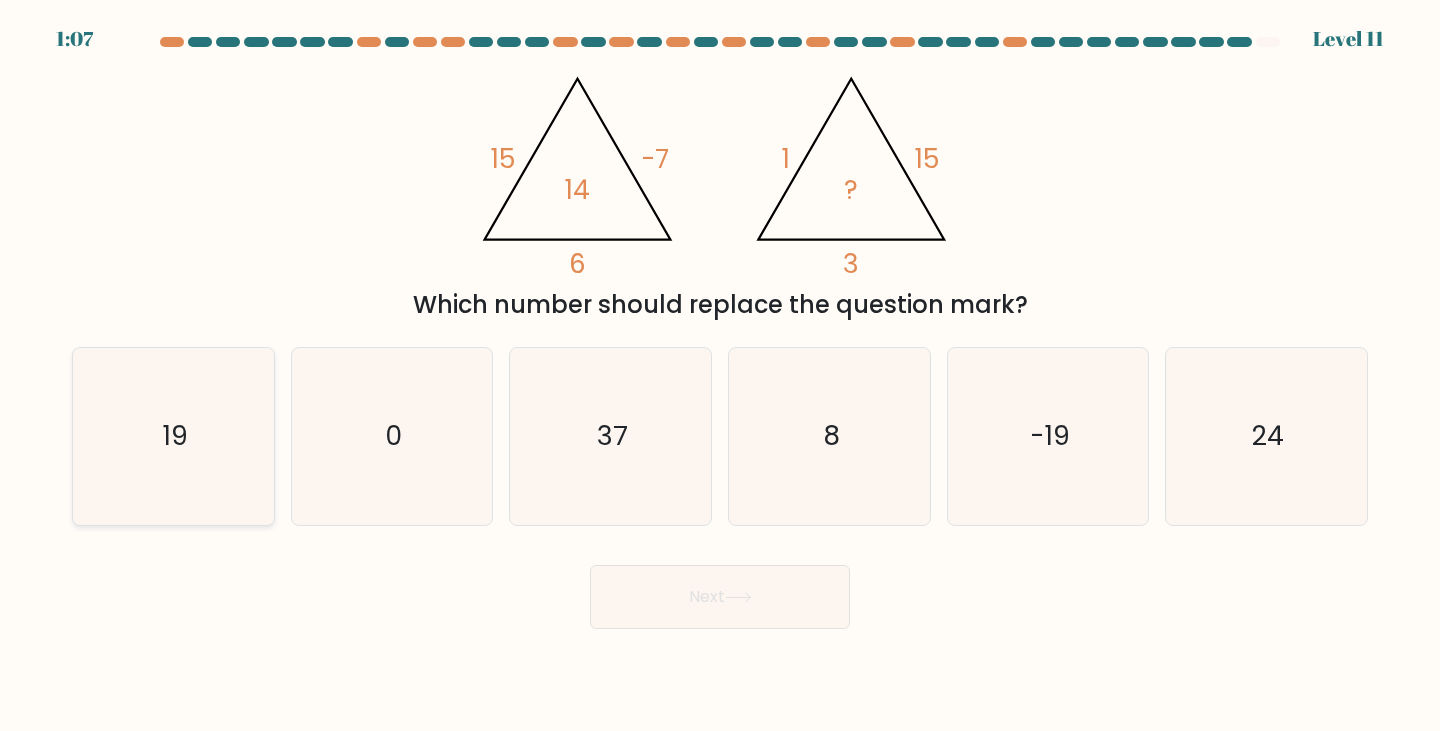 click on "19" at bounding box center [173, 436] 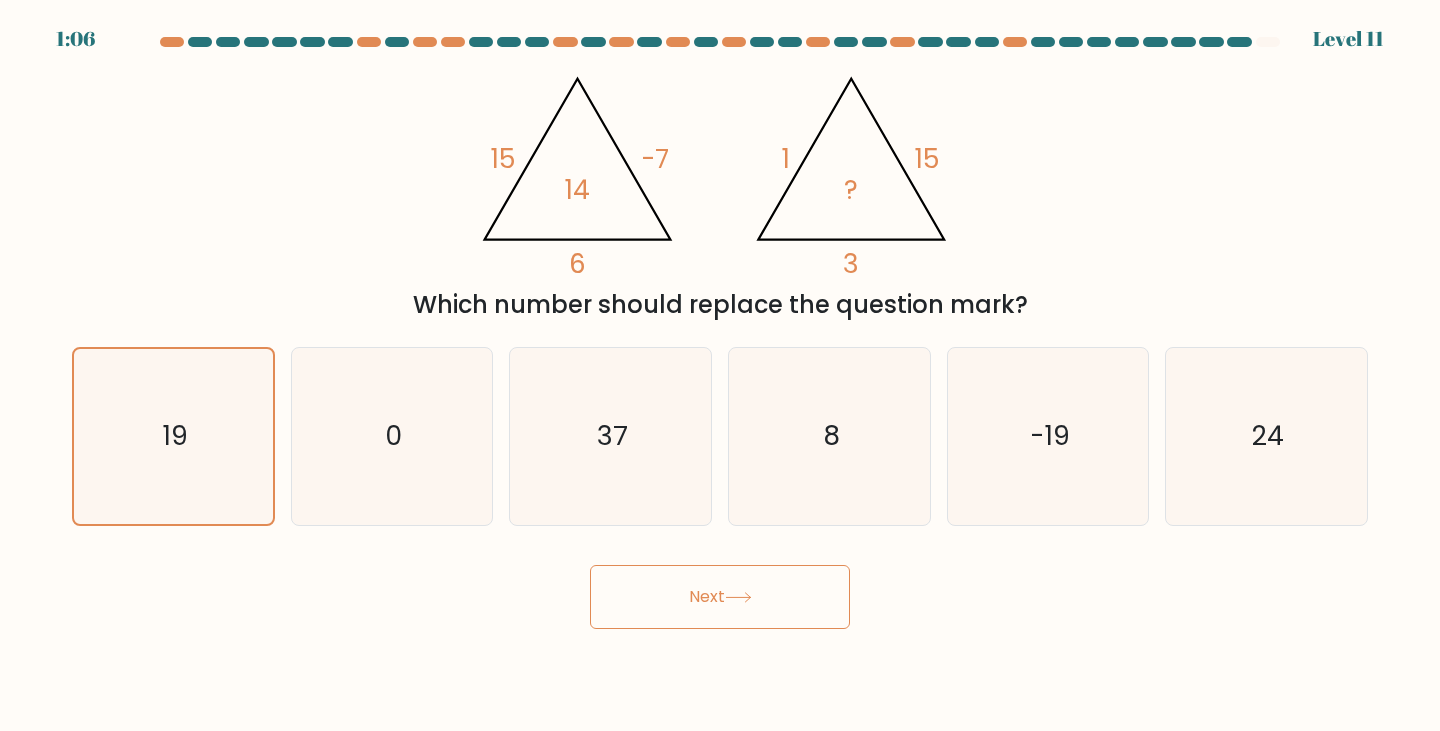 click on "Next" at bounding box center [720, 597] 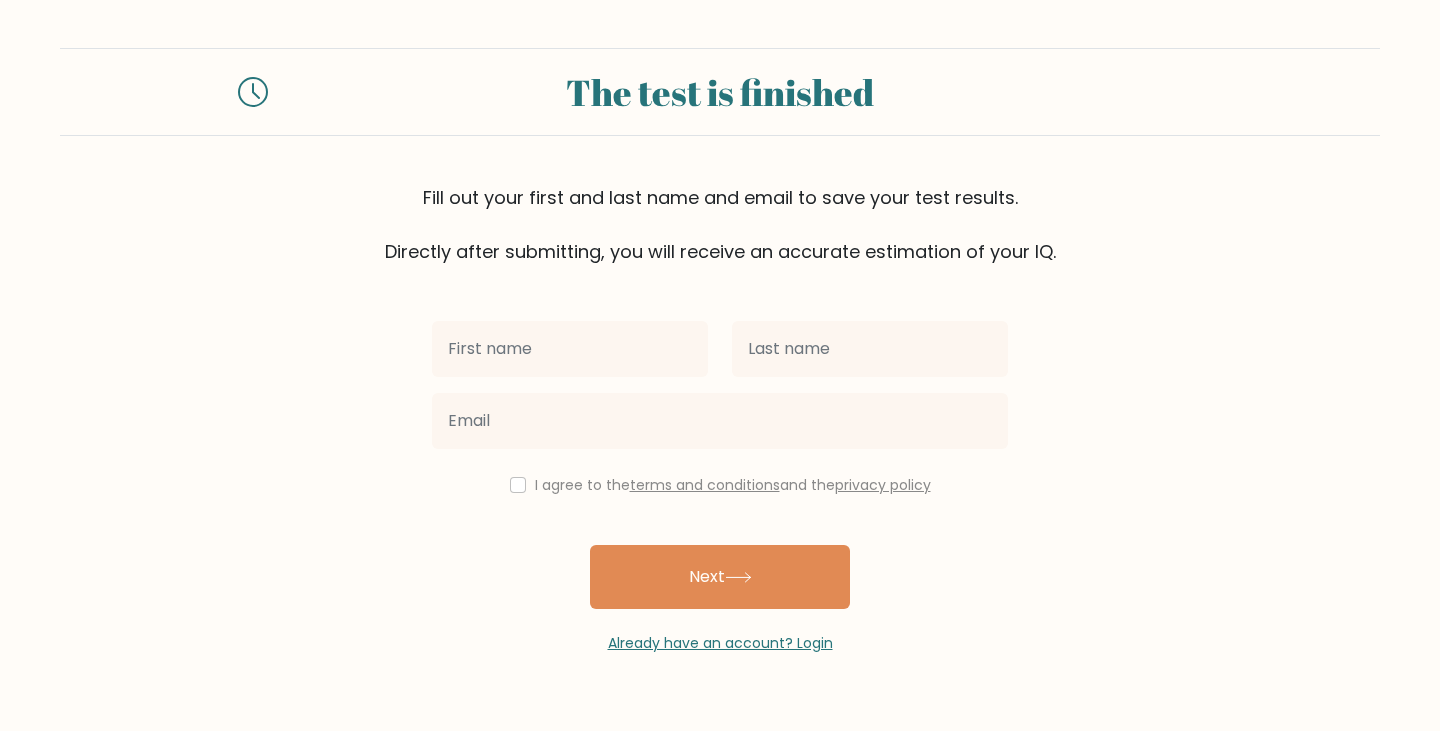 scroll, scrollTop: 0, scrollLeft: 0, axis: both 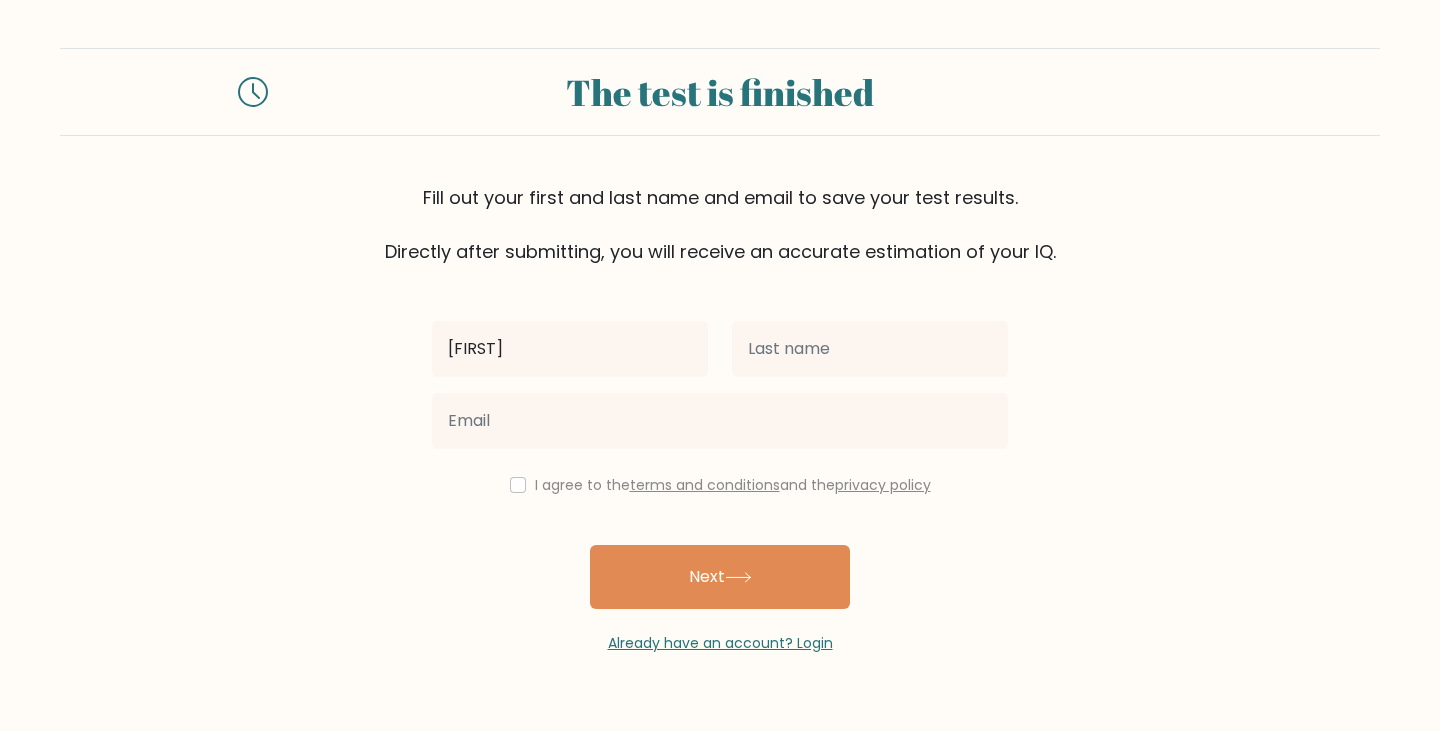 type on "[FIRST]" 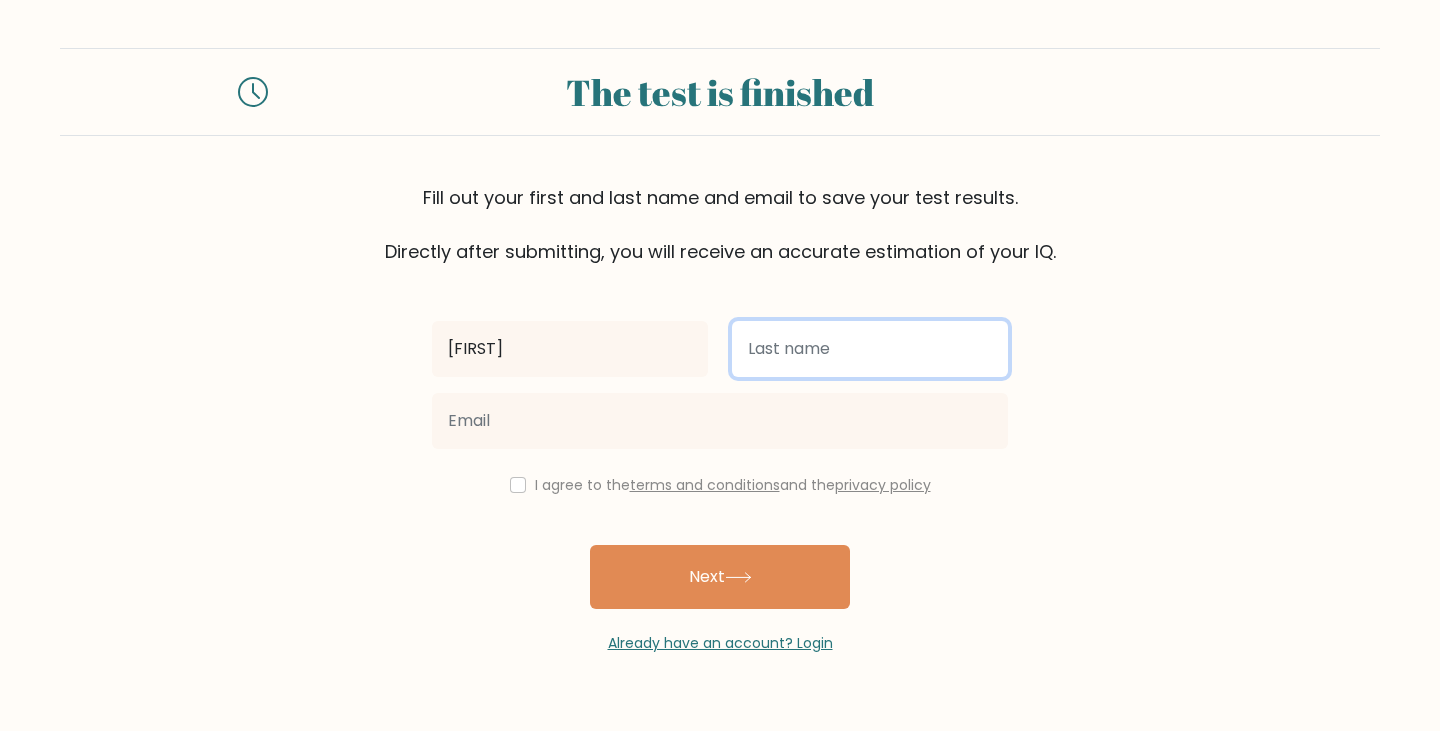 click at bounding box center [870, 349] 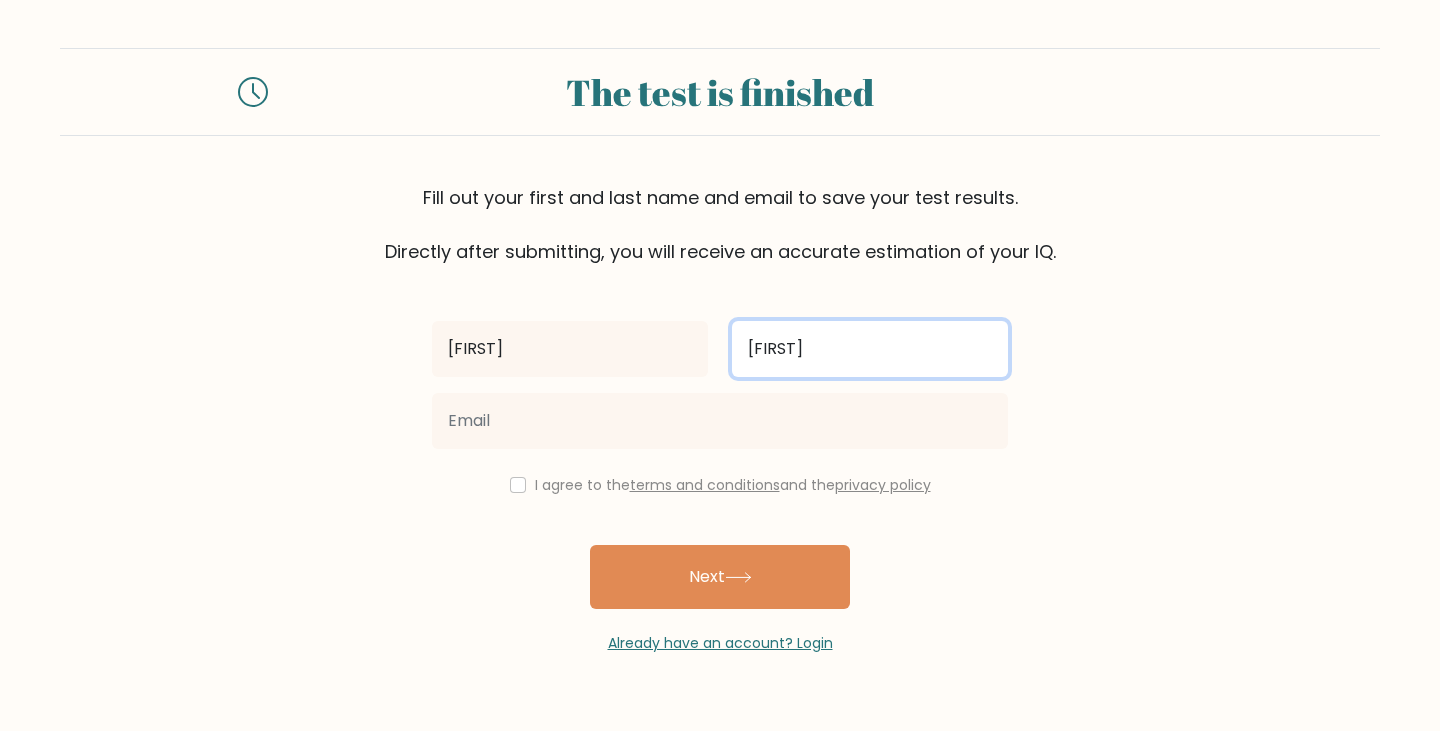 type on "[FIRST]" 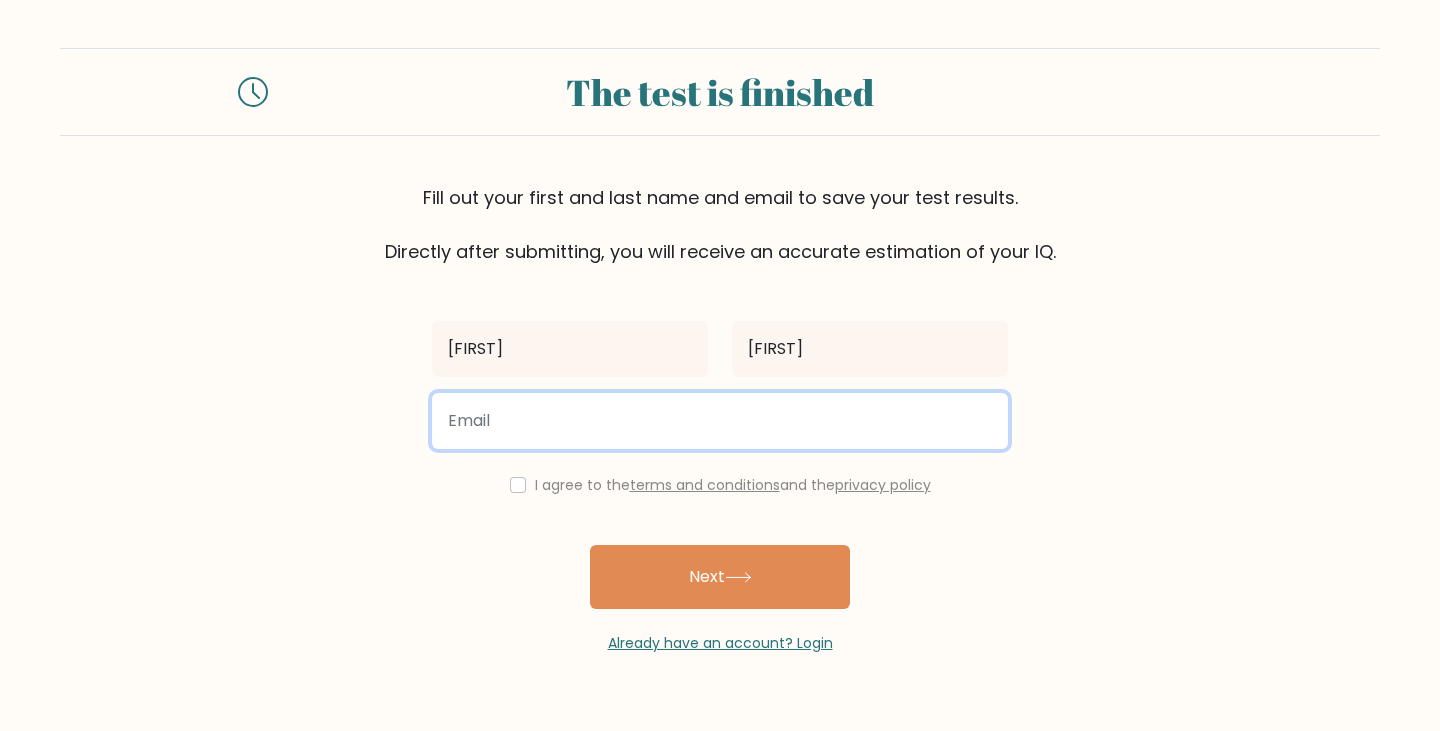 click at bounding box center (720, 421) 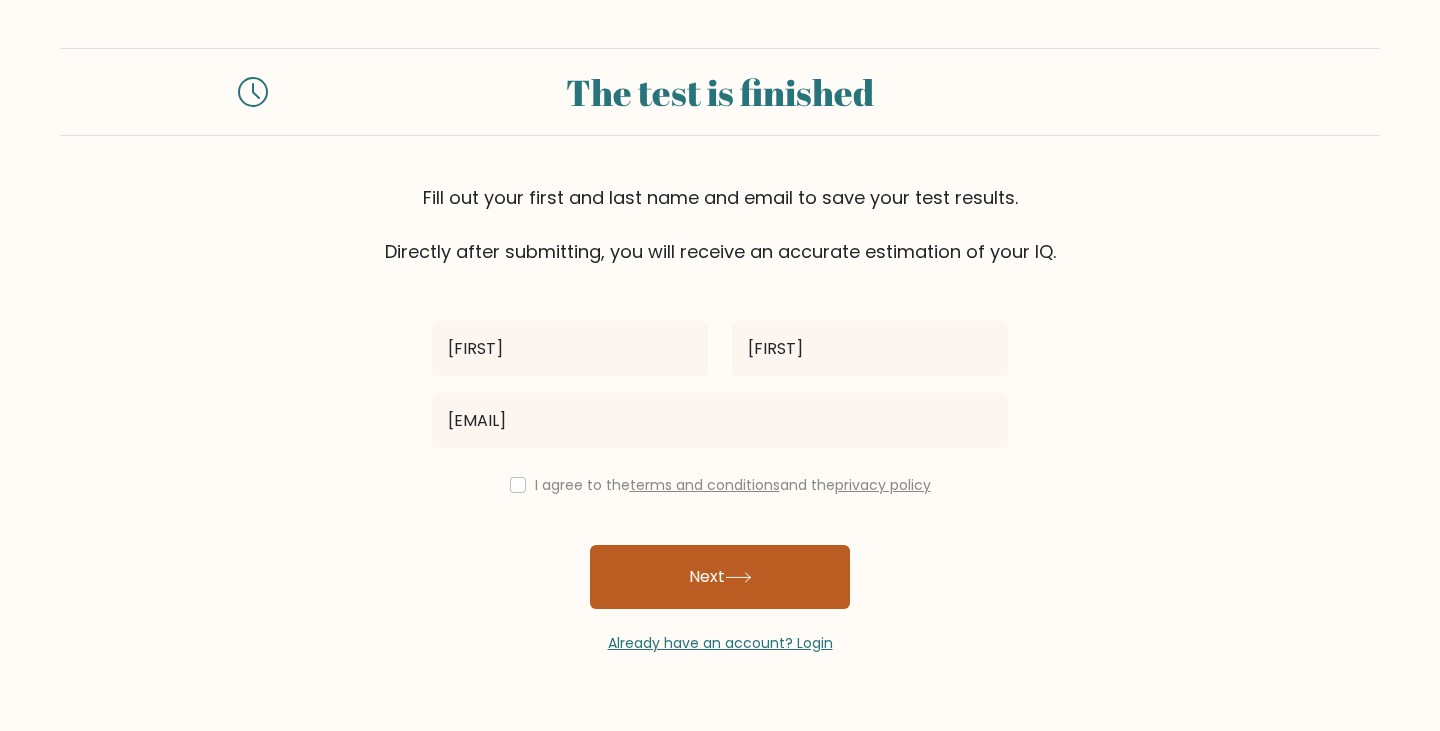 click on "Next" at bounding box center (720, 577) 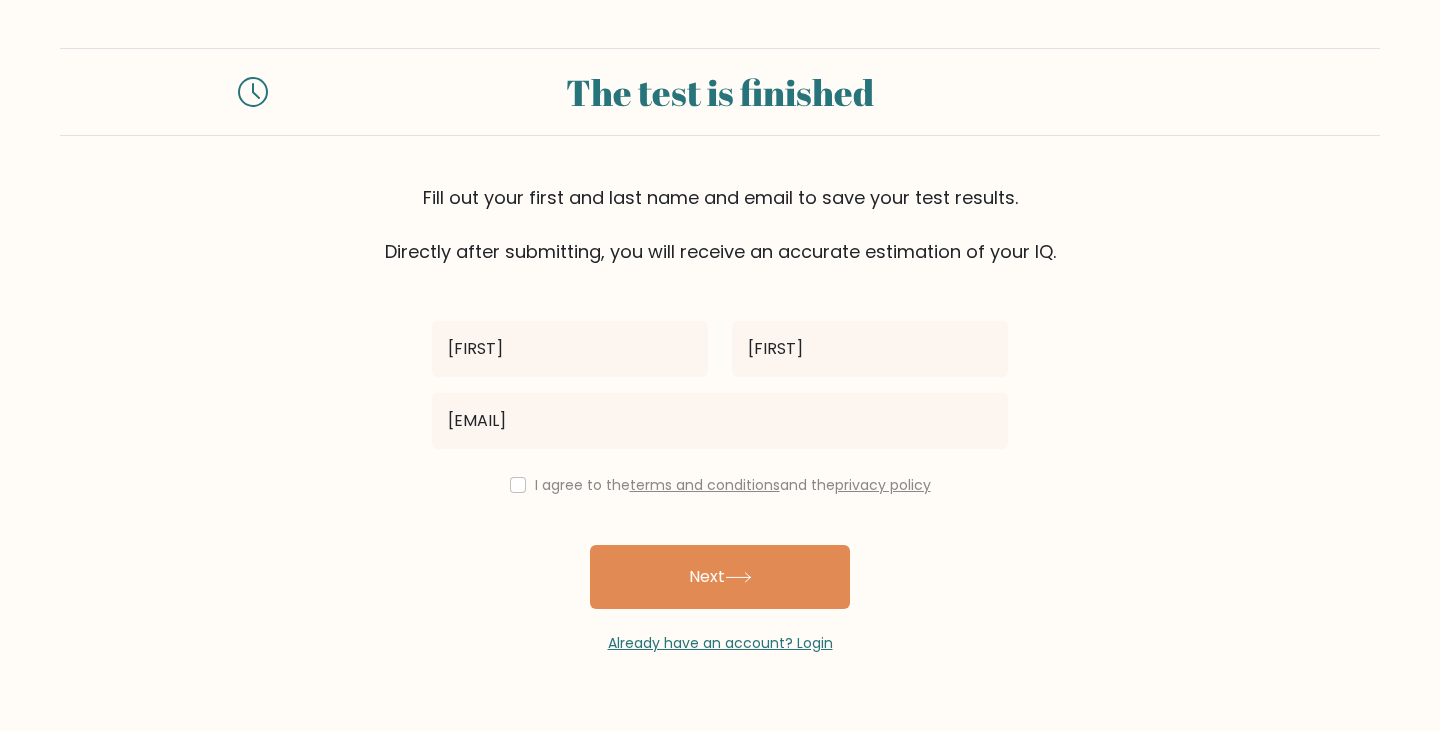 click on "I agree to the  terms and conditions  and the  privacy policy" at bounding box center [720, 485] 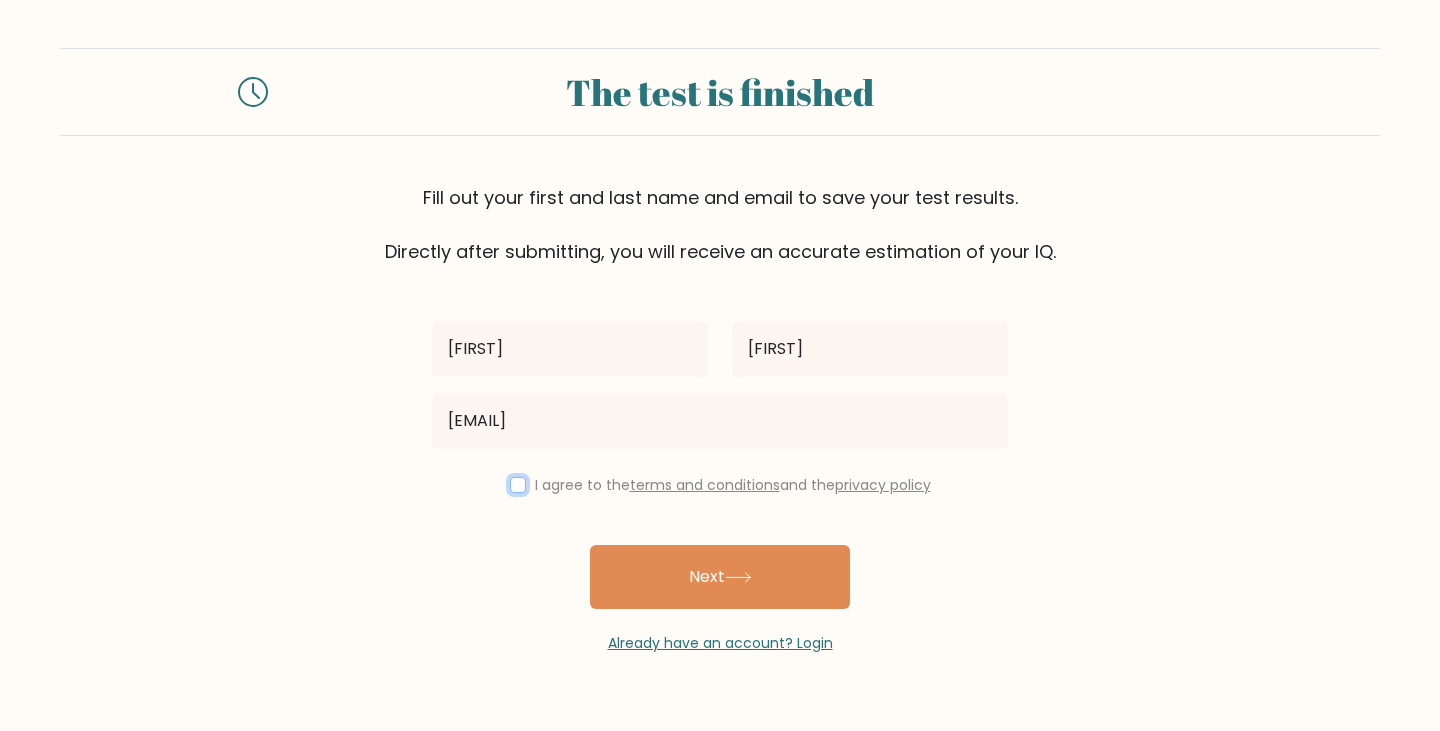 click at bounding box center (518, 485) 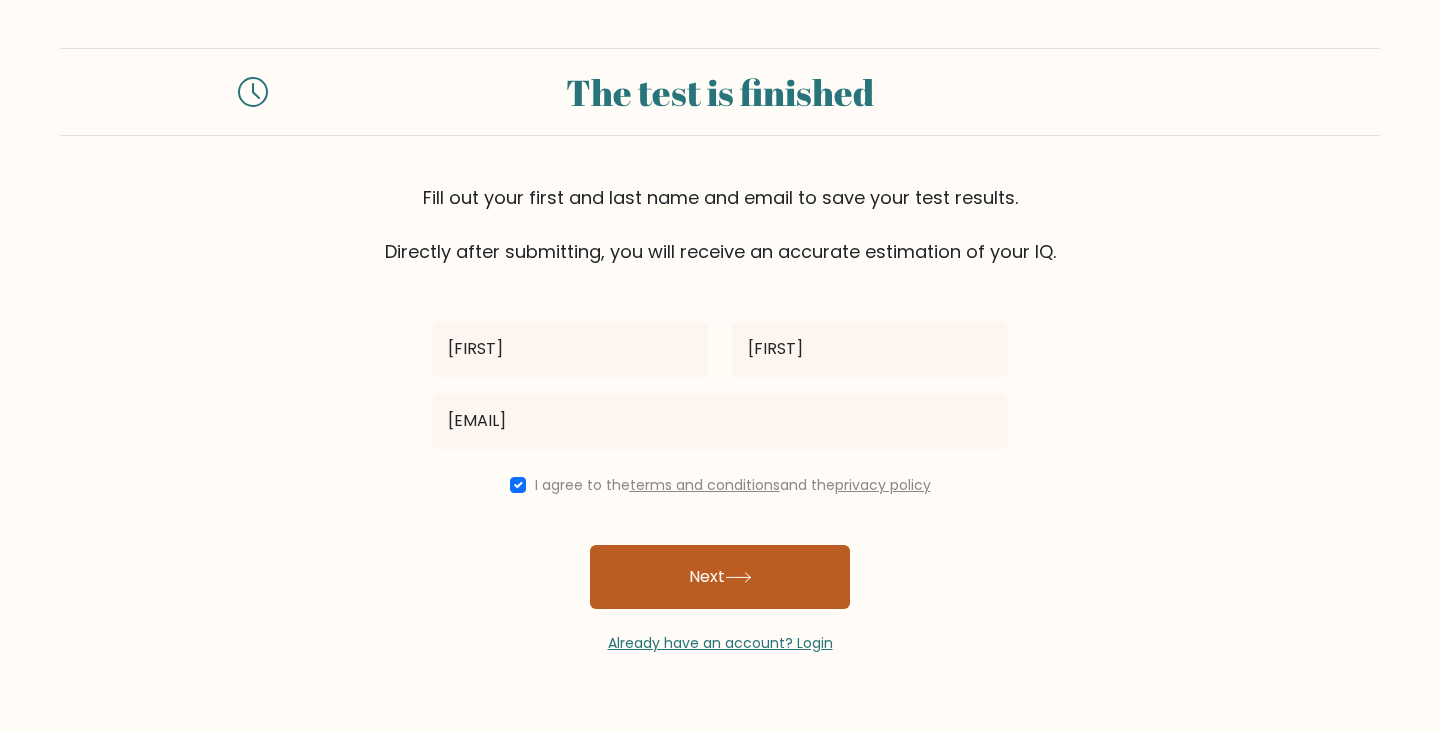click on "Next" at bounding box center (720, 577) 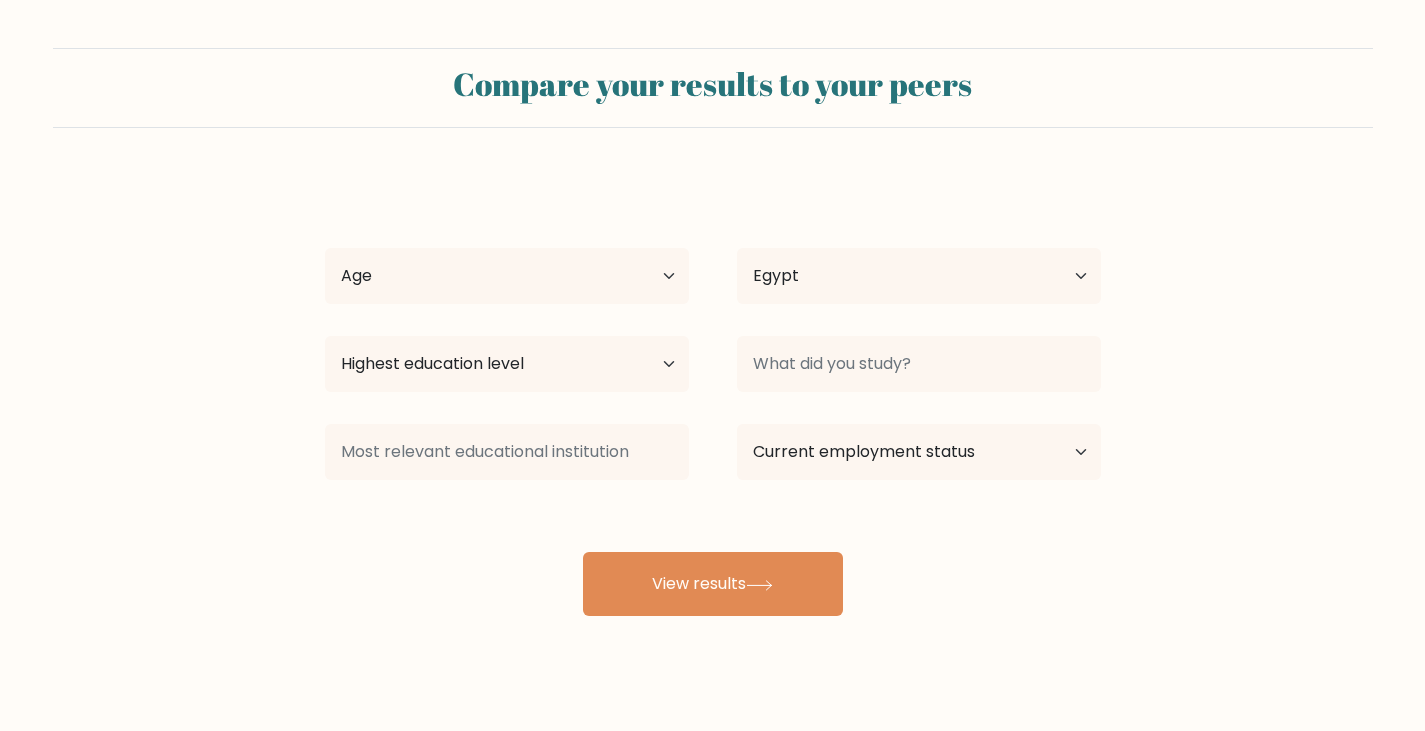 scroll, scrollTop: 0, scrollLeft: 0, axis: both 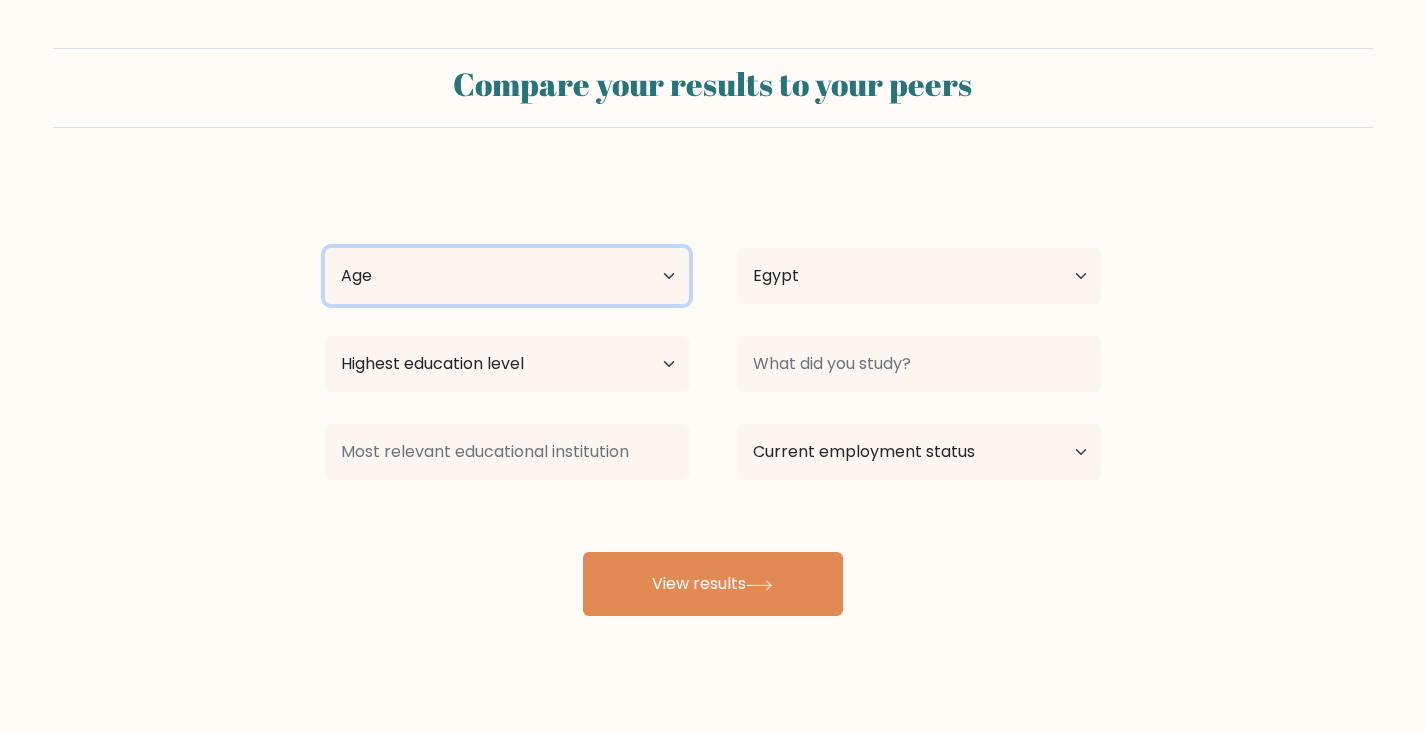 click on "Age
Under 18 years old
18-24 years old
25-34 years old
35-44 years old
45-54 years old
55-64 years old
65 years old and above" at bounding box center (507, 276) 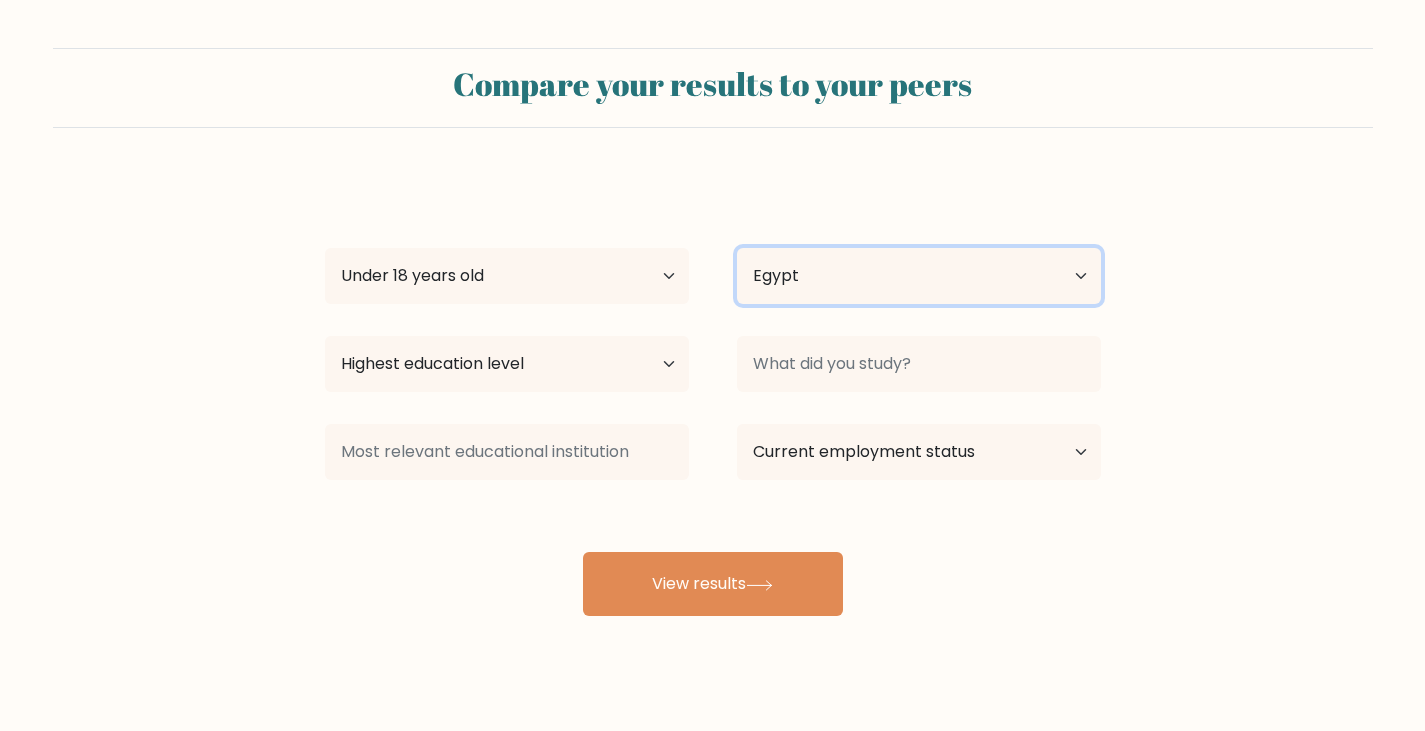 click on "Country
Afghanistan
Albania
Algeria
American Samoa
Andorra
Angola
Anguilla
Antarctica
Antigua and Barbuda
Argentina
Armenia
Aruba
Australia
Austria
Azerbaijan
Bahamas
Bahrain
Bangladesh
Barbados
Belarus
Belgium
Belize
Benin
Bermuda
Bhutan
Bolivia
Bonaire, Sint Eustatius and Saba
Bosnia and Herzegovina
Botswana
Bouvet Island
Brazil
British Indian Ocean Territory
Brunei
Bulgaria
Burkina Faso
Burundi
Cabo Verde
Cambodia
Cameroon
Canada
Cayman Islands
Central African Republic
Chad
Chile
China
Christmas Island
Cocos (Keeling) Islands
Colombia
Comoros
Congo
Congo (the Democratic Republic of the)
Cook Islands
Costa Rica
Côte d'Ivoire
Croatia
Cuba" at bounding box center [919, 276] 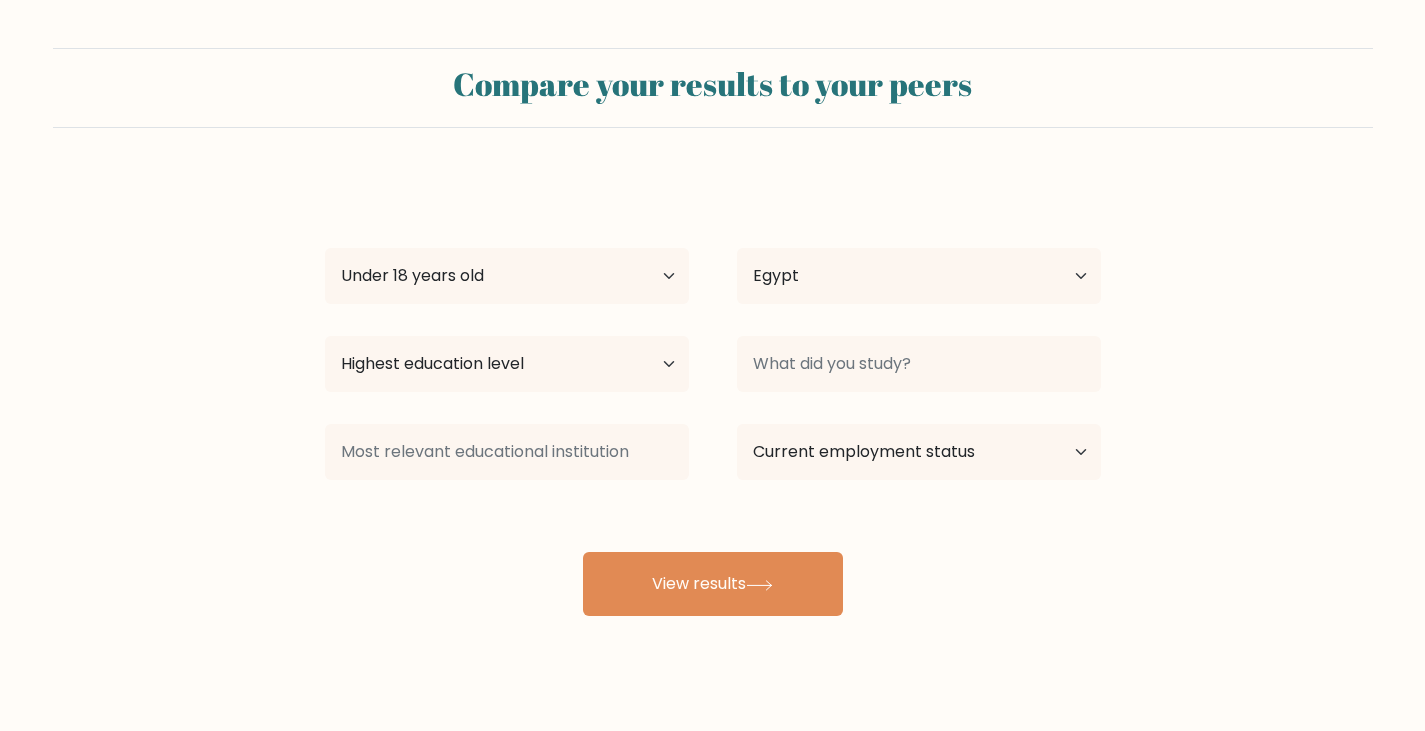 click on "Compare your results to your peers
nourein
amr
Age
Under 18 years old
18-24 years old
25-34 years old
35-44 years old
45-54 years old
55-64 years old
65 years old and above
Country
Afghanistan
Albania
Algeria
American Samoa
Andorra
Angola
Anguilla
Antarctica
Antigua and Barbuda
Argentina
Armenia
Aruba
Australia" at bounding box center [712, 332] 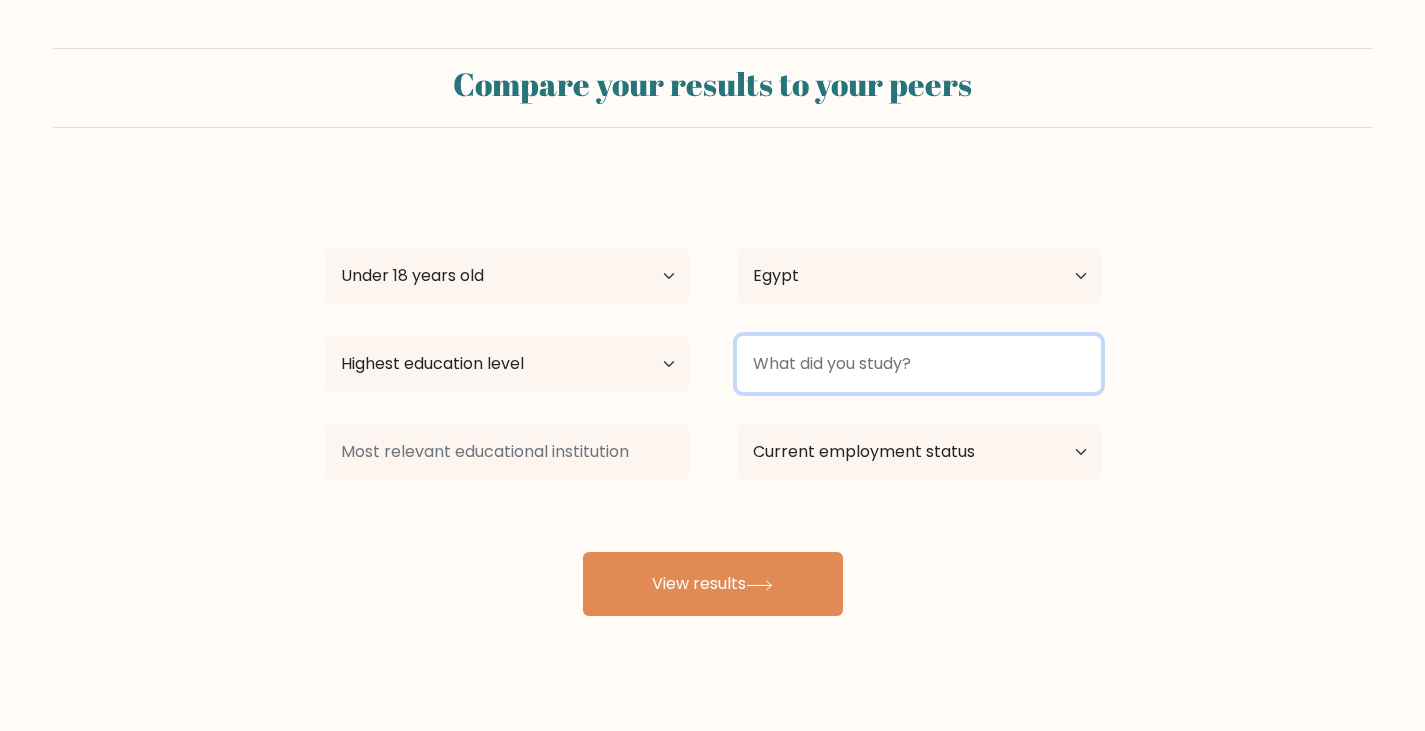click at bounding box center [919, 364] 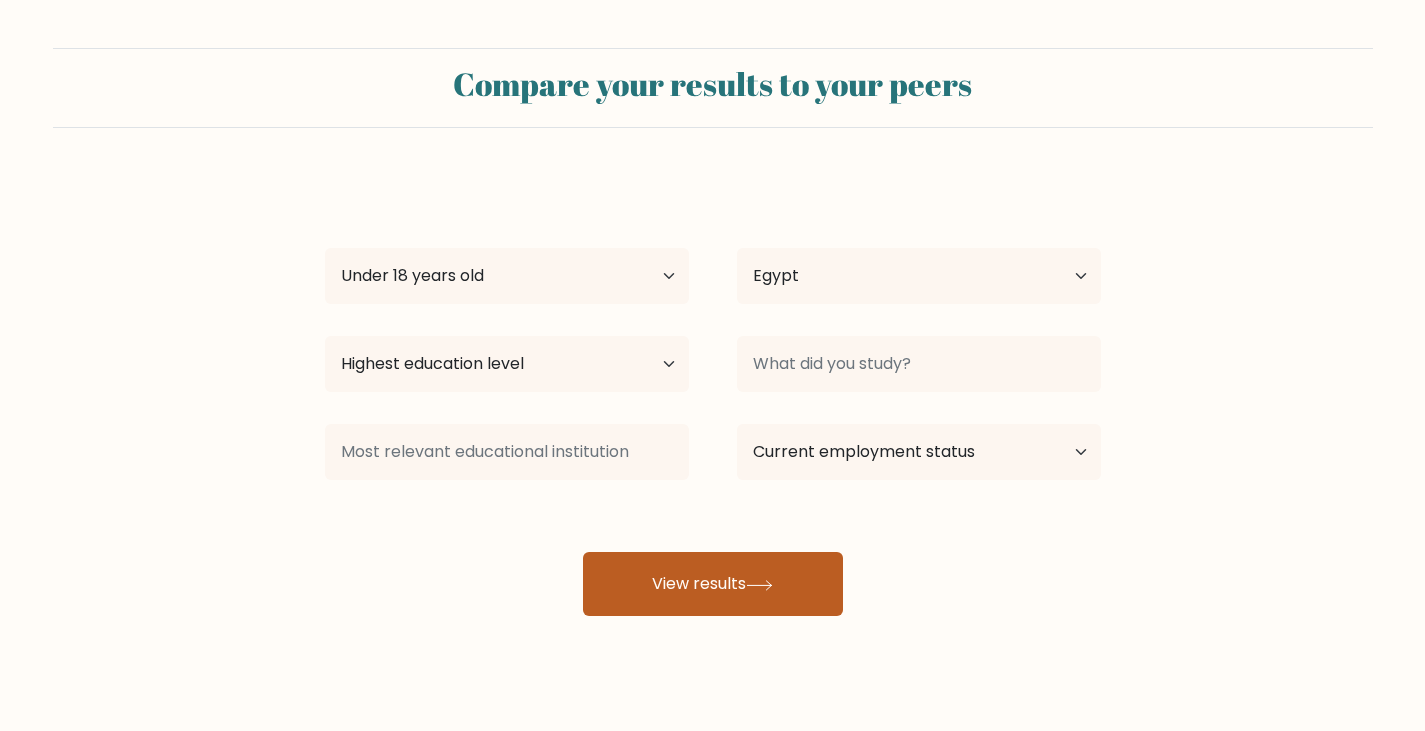 click on "View results" at bounding box center [713, 584] 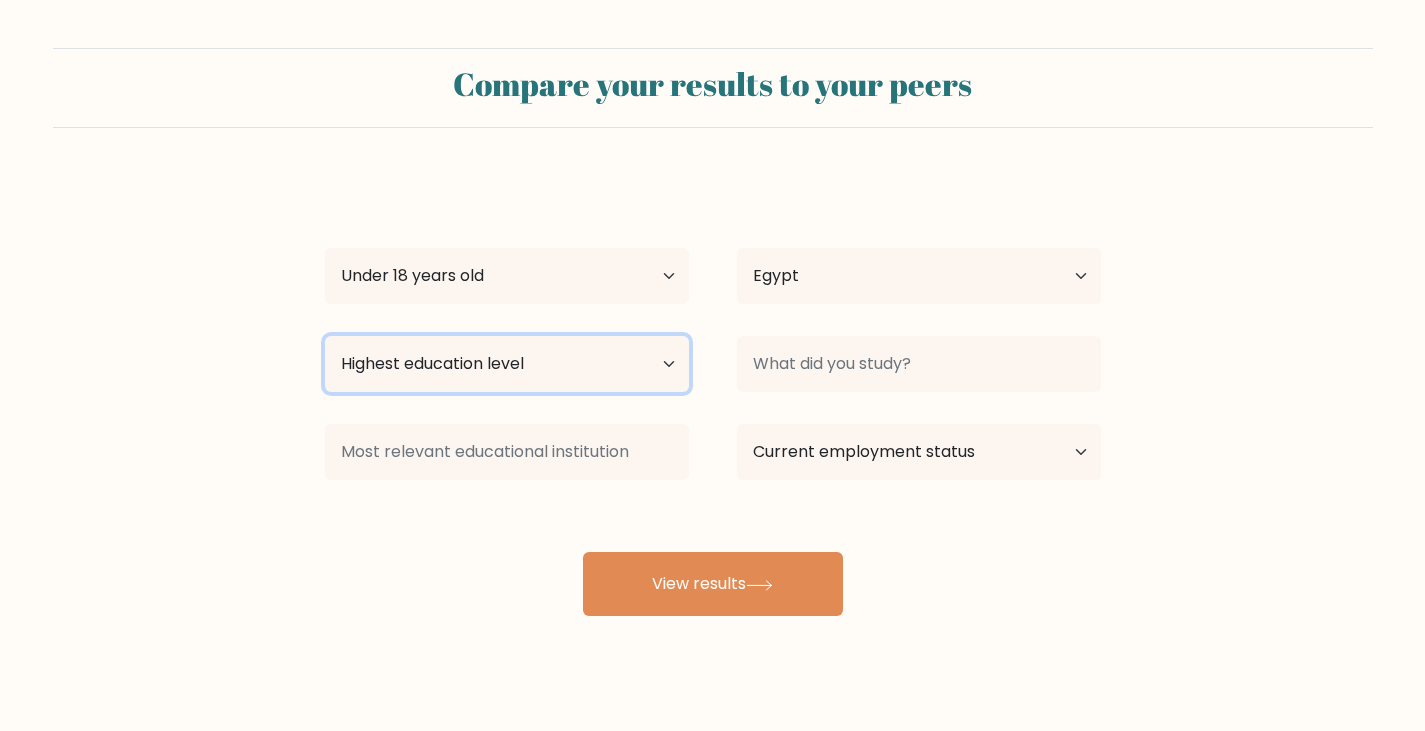 click on "Highest education level
No schooling
Primary
Lower Secondary
Upper Secondary
Occupation Specific
Bachelor's degree
Master's degree
Doctoral degree" at bounding box center [507, 364] 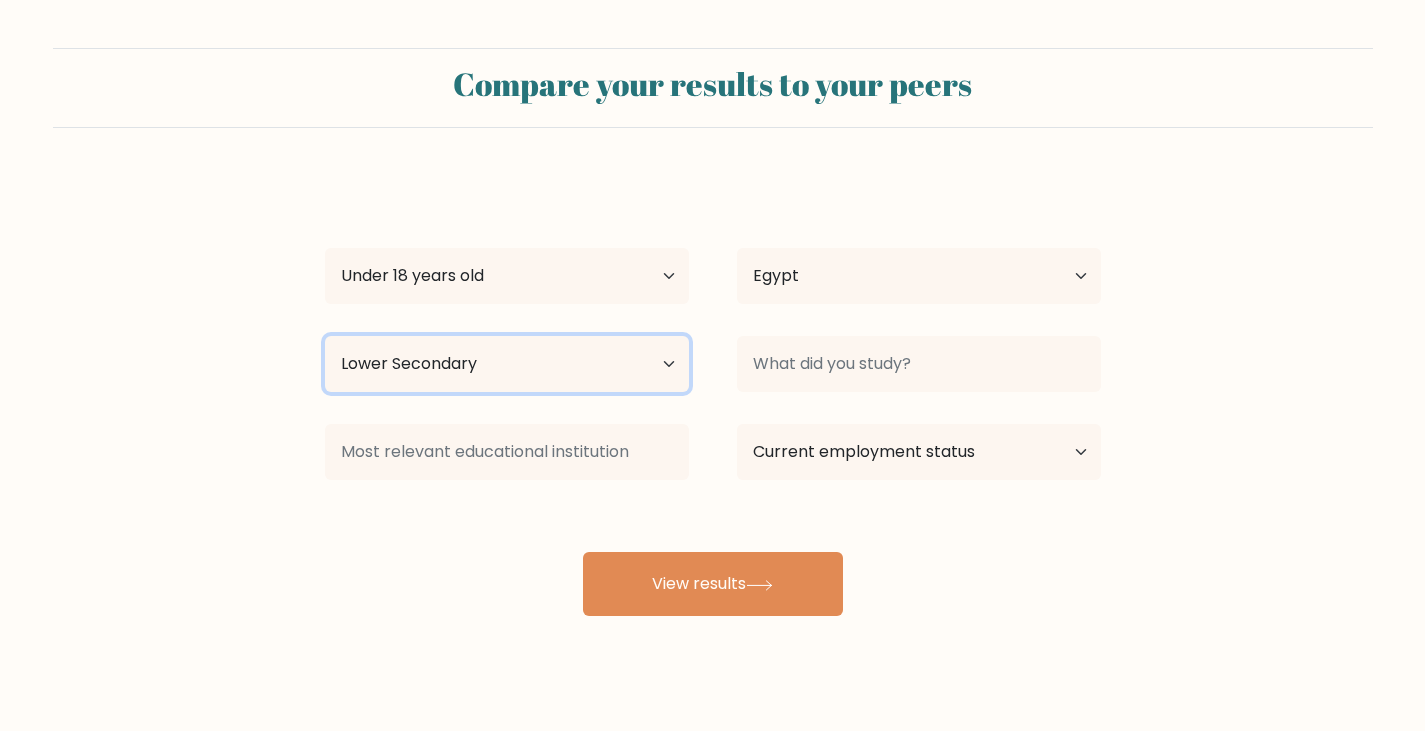 click on "Highest education level
No schooling
Primary
Lower Secondary
Upper Secondary
Occupation Specific
Bachelor's degree
Master's degree
Doctoral degree" at bounding box center [507, 364] 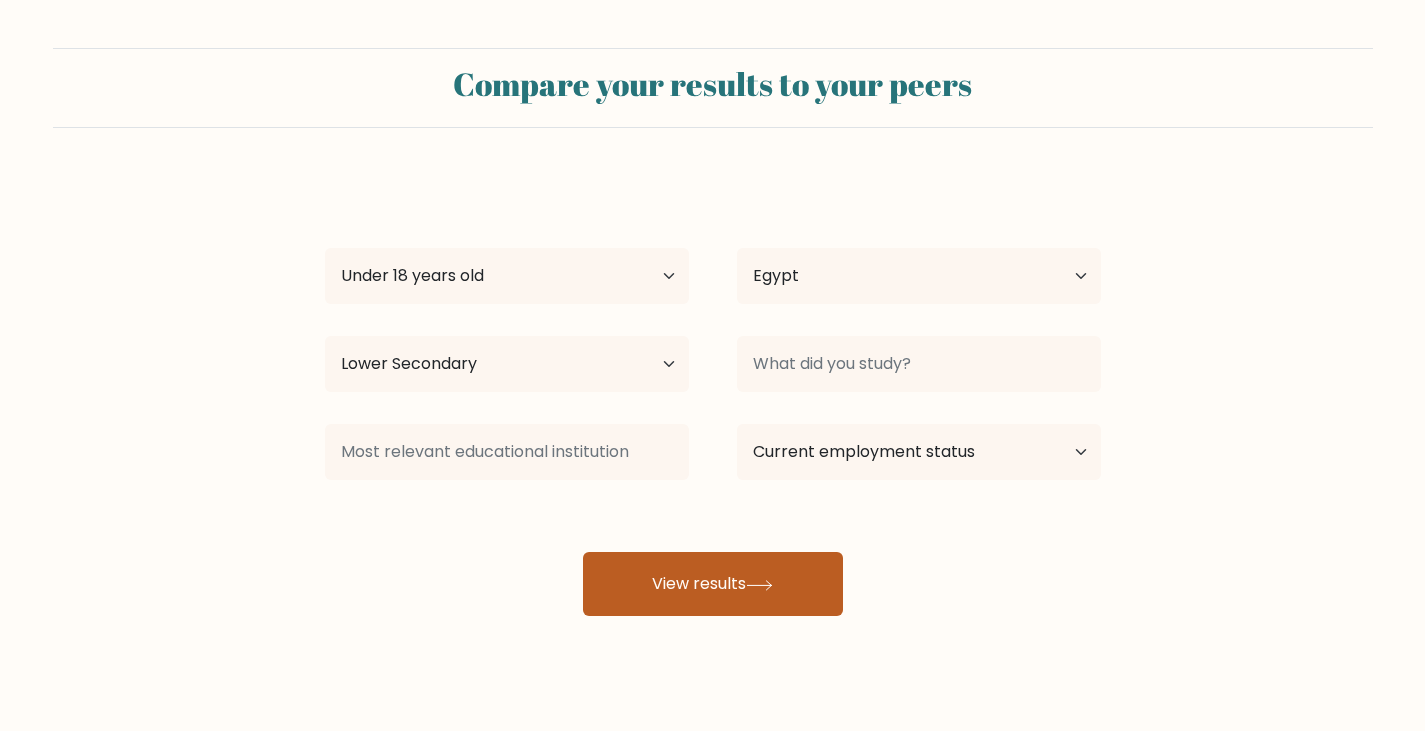 click on "View results" at bounding box center (713, 584) 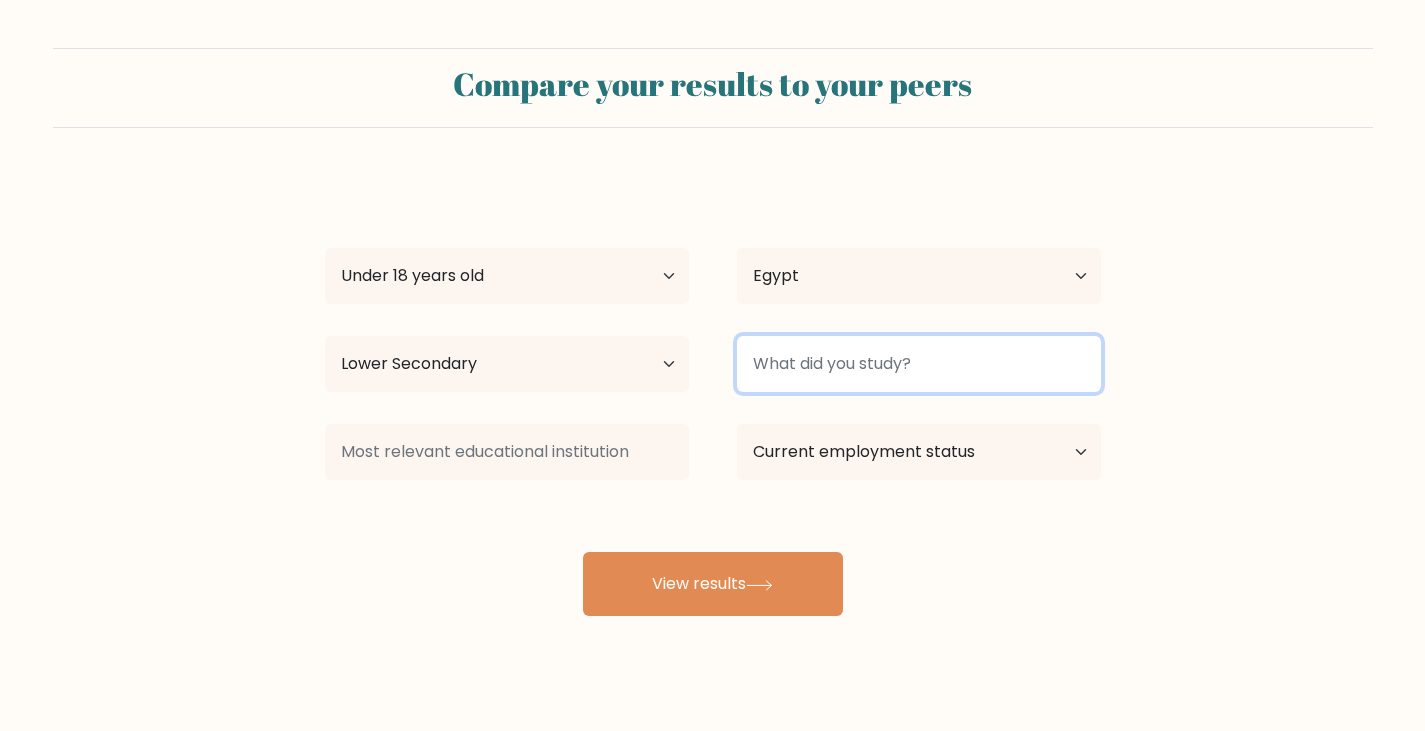 click at bounding box center [919, 364] 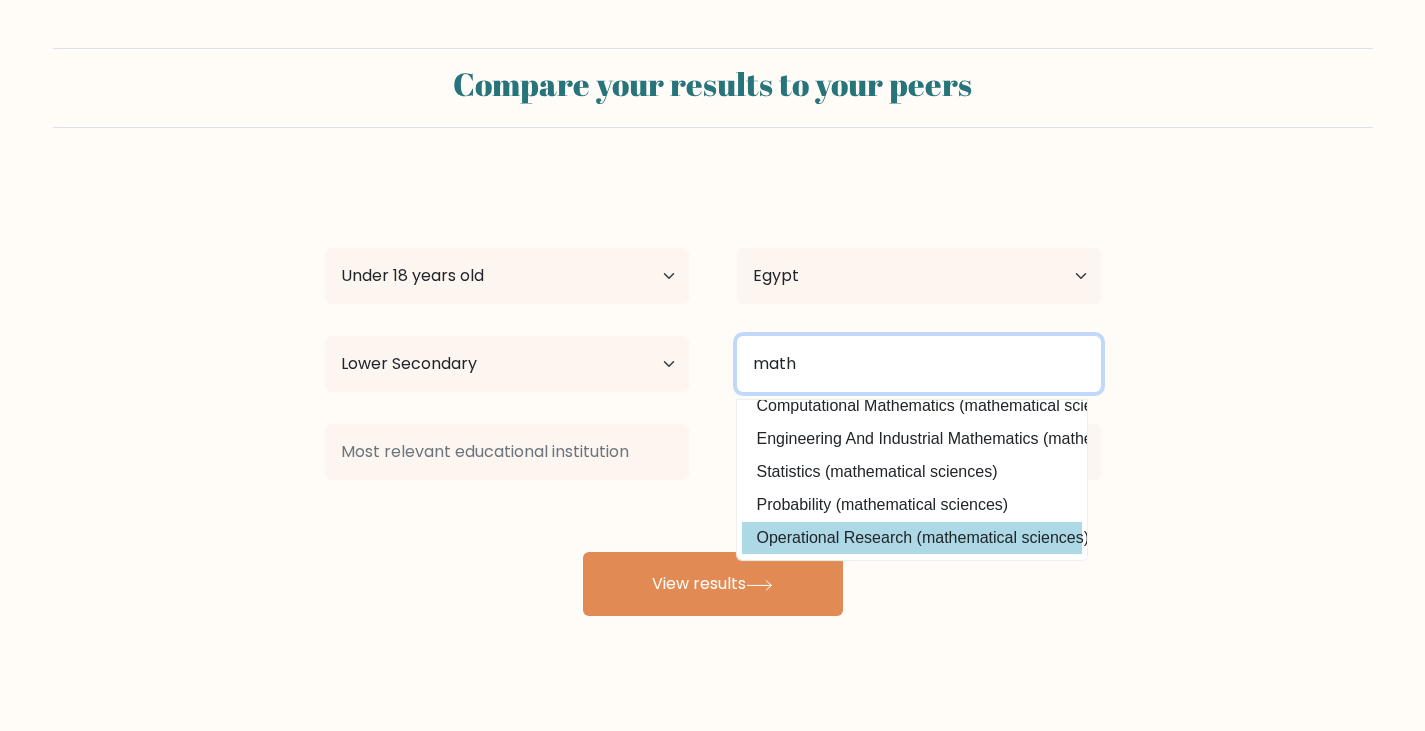 scroll, scrollTop: 0, scrollLeft: 0, axis: both 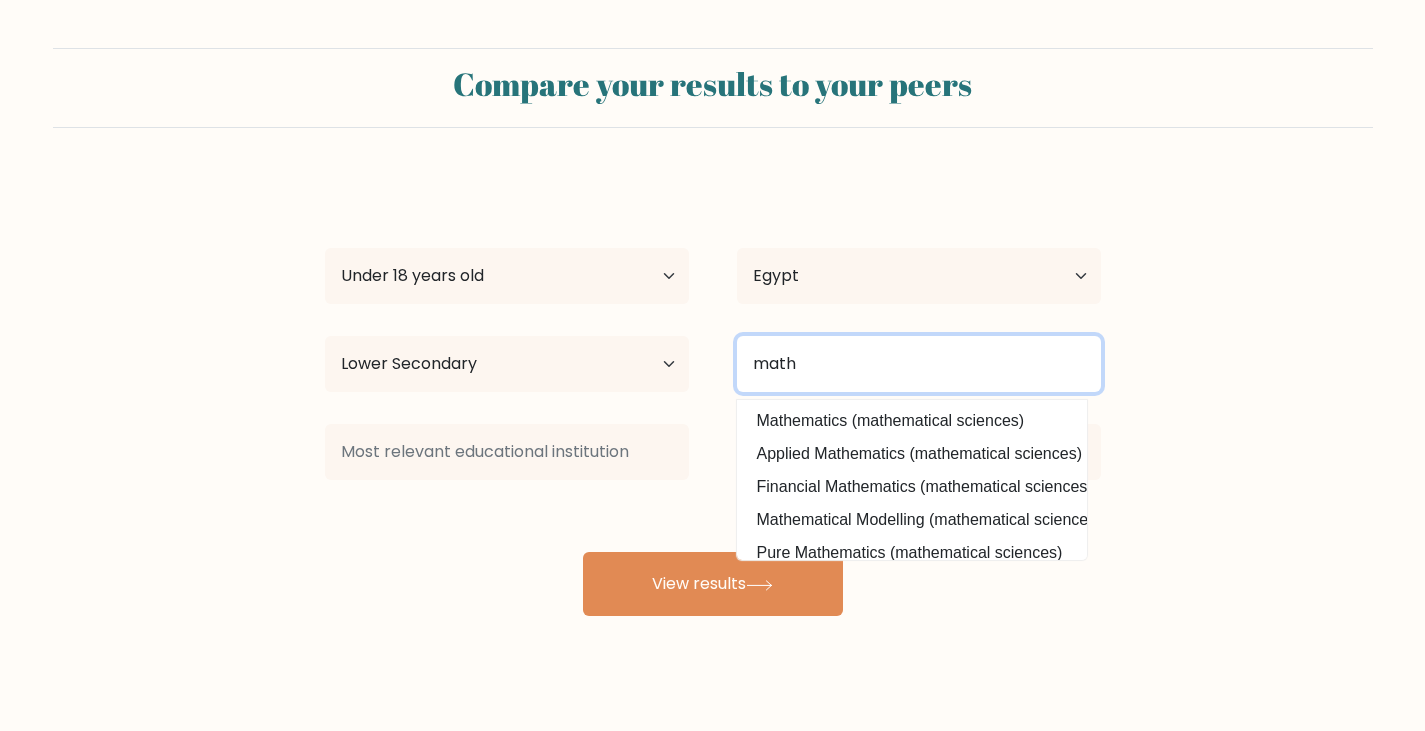 click on "math" at bounding box center (919, 364) 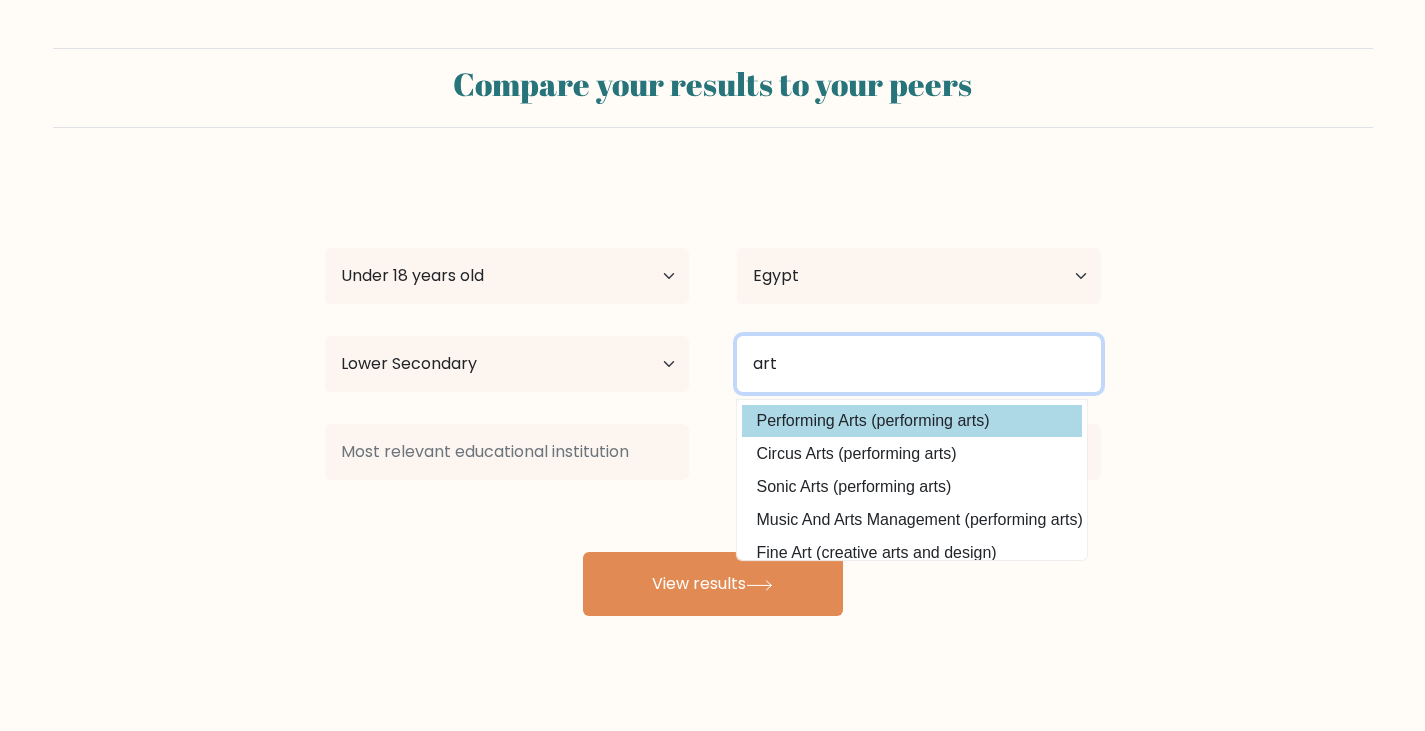 type on "art" 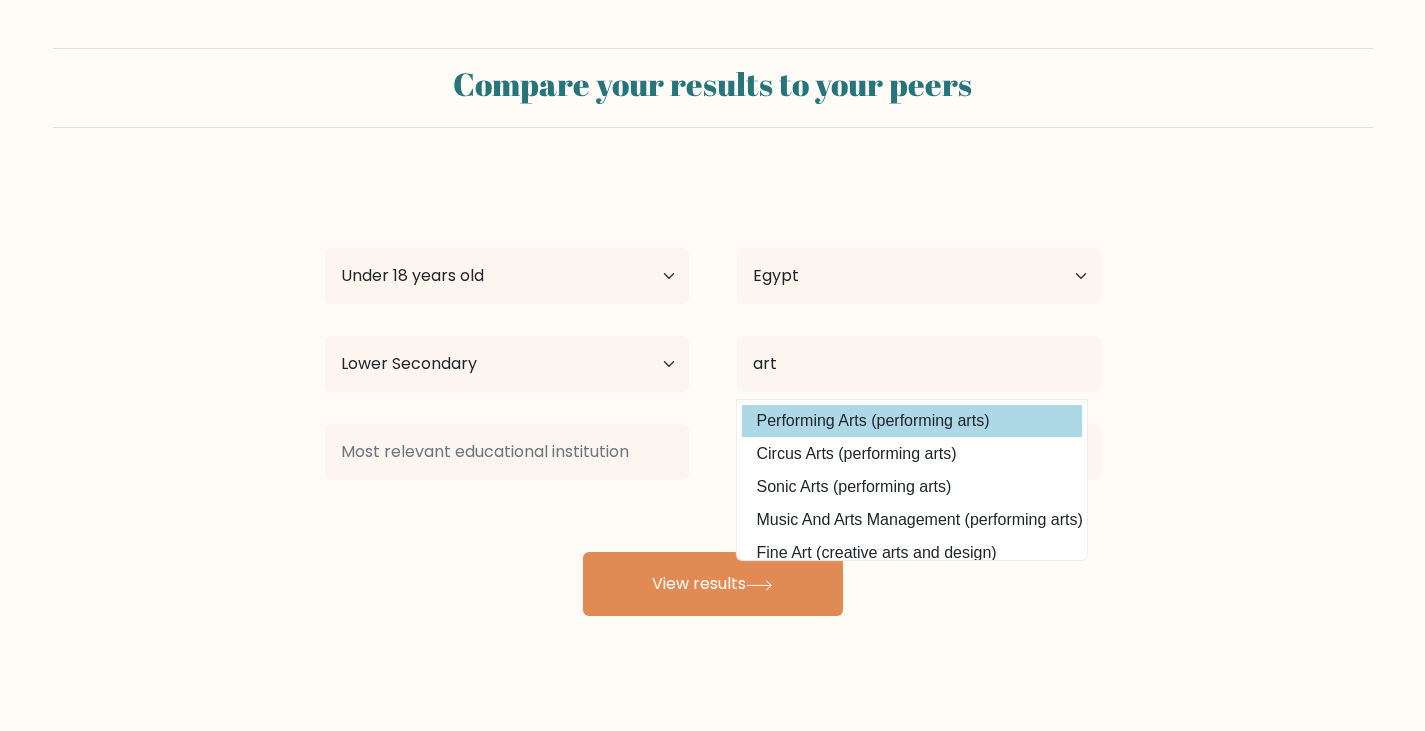 click on "Performing Arts (performing arts)" at bounding box center (912, 421) 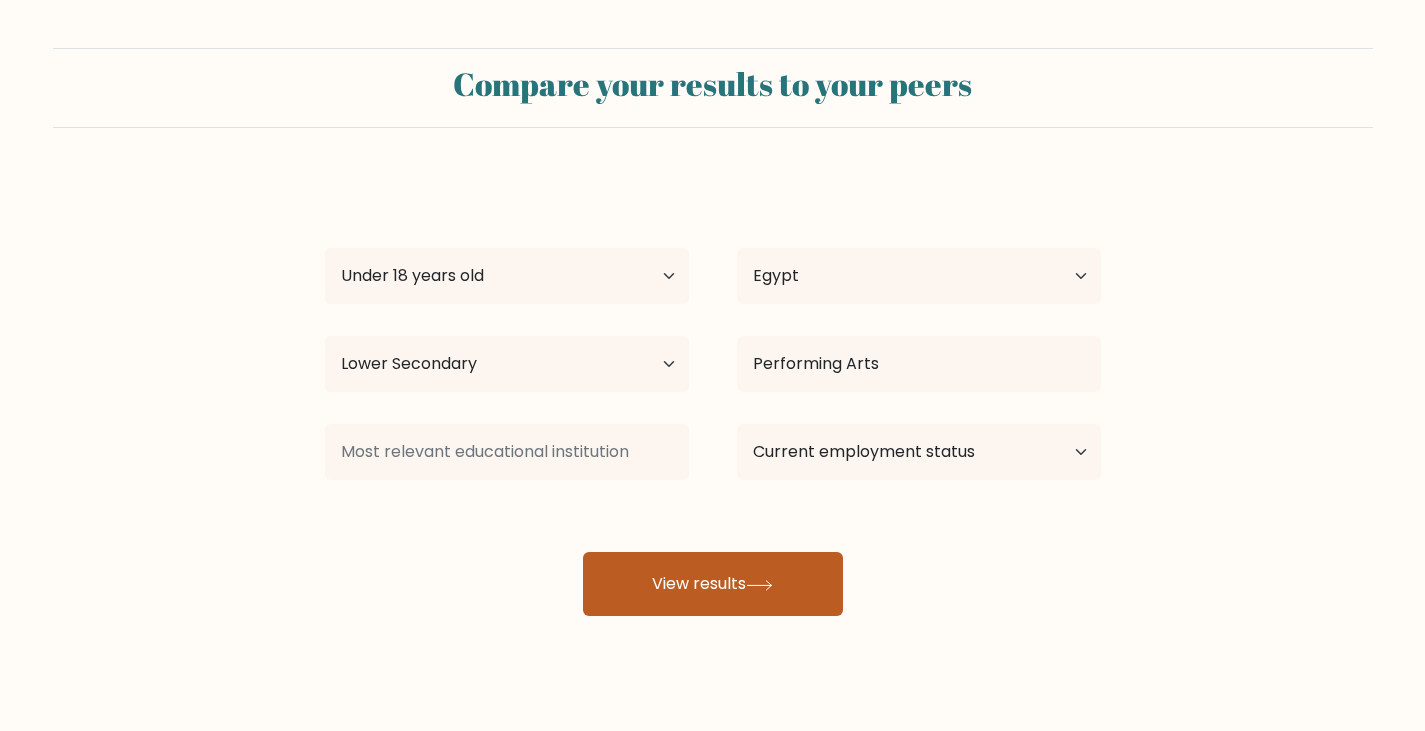 click on "View results" at bounding box center [713, 584] 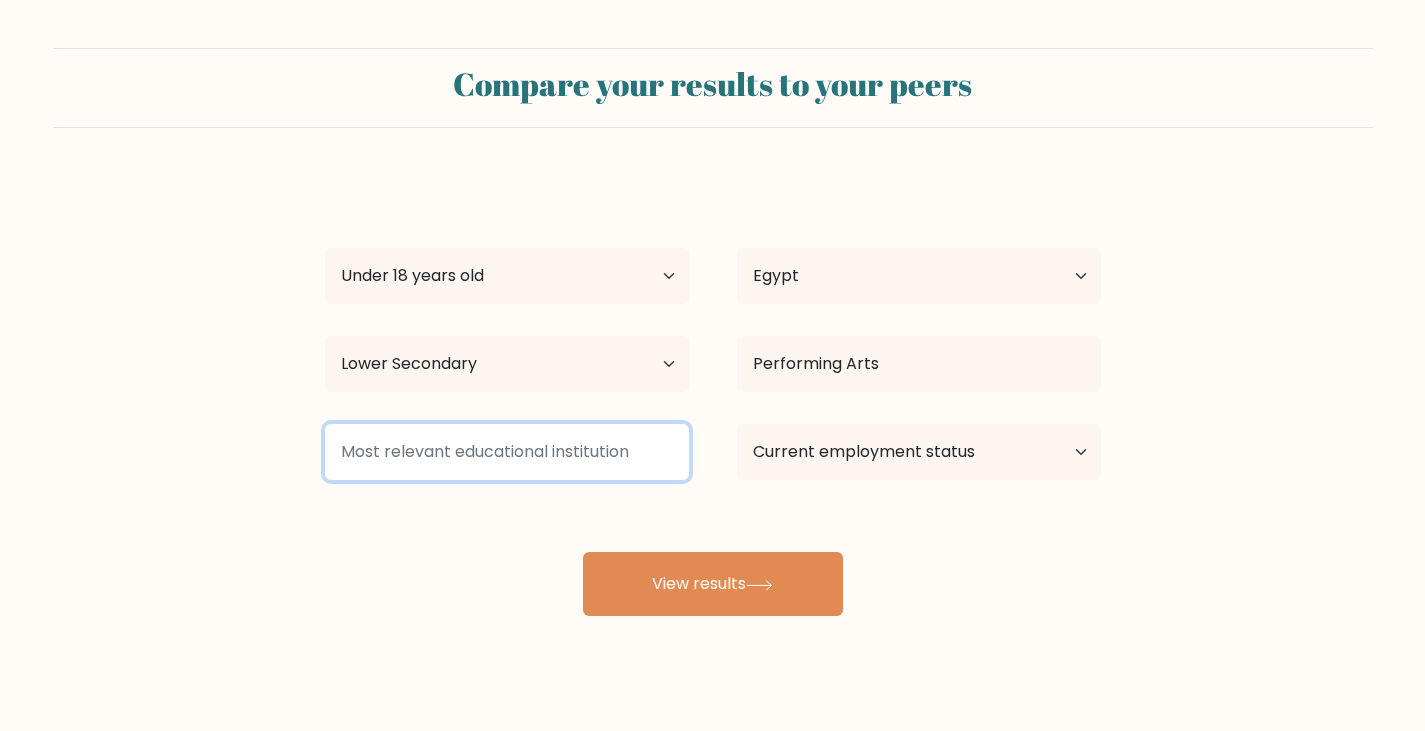 click at bounding box center [507, 452] 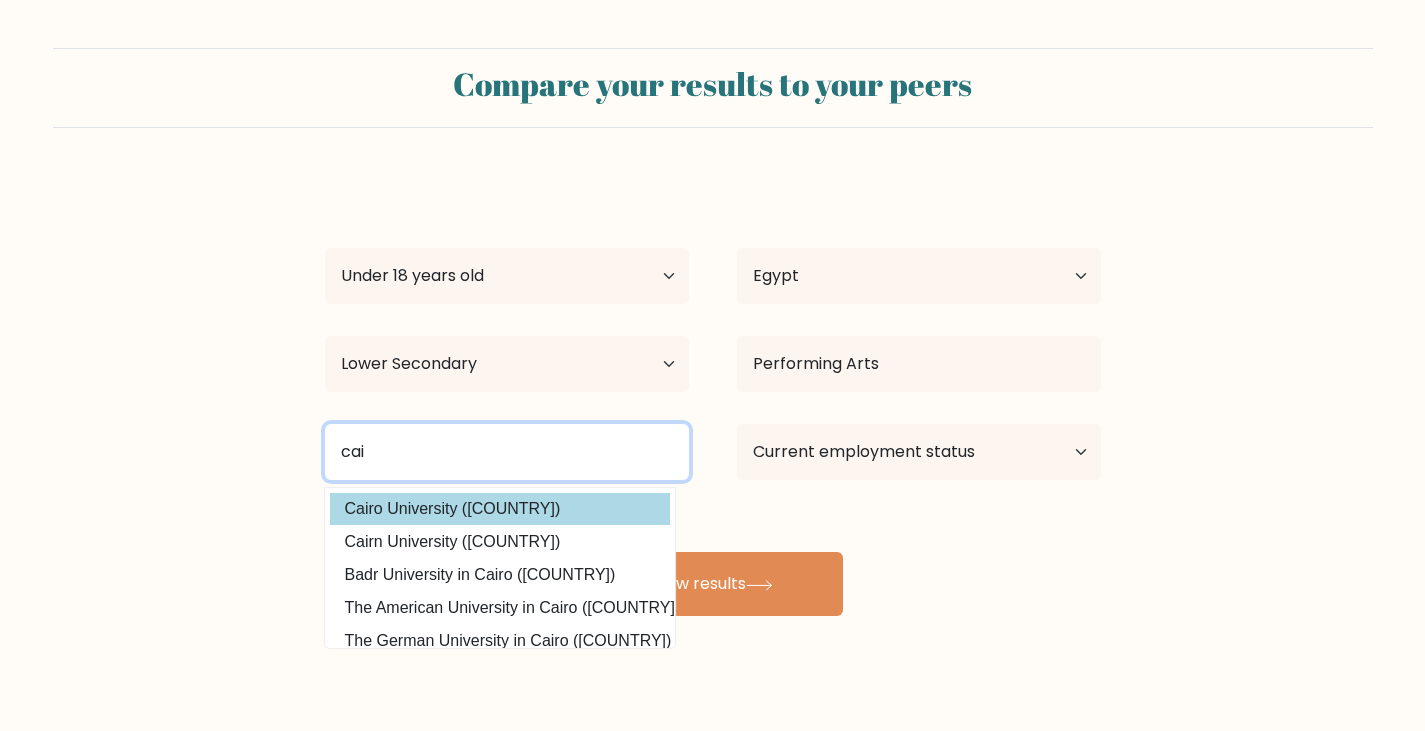 type on "cai" 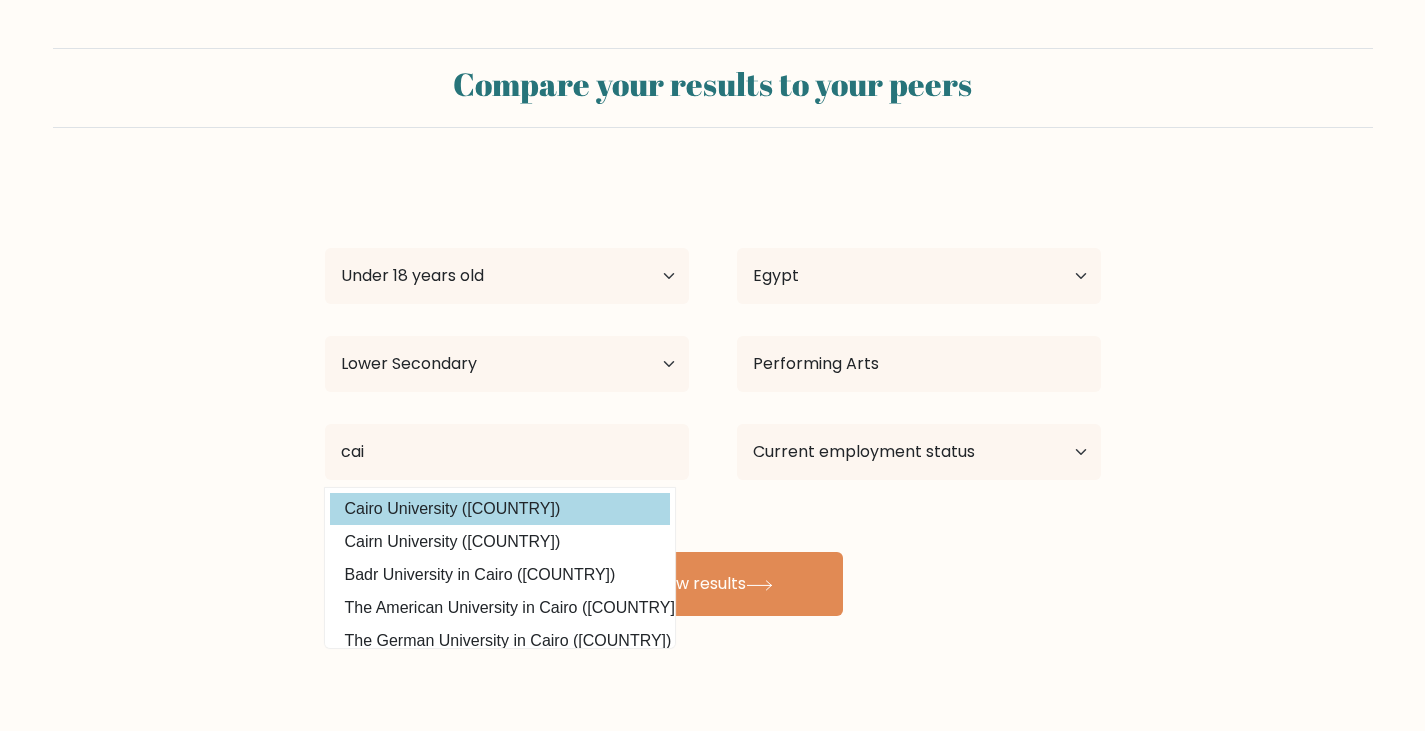 click on "Cairo University (Egypt)" at bounding box center [500, 509] 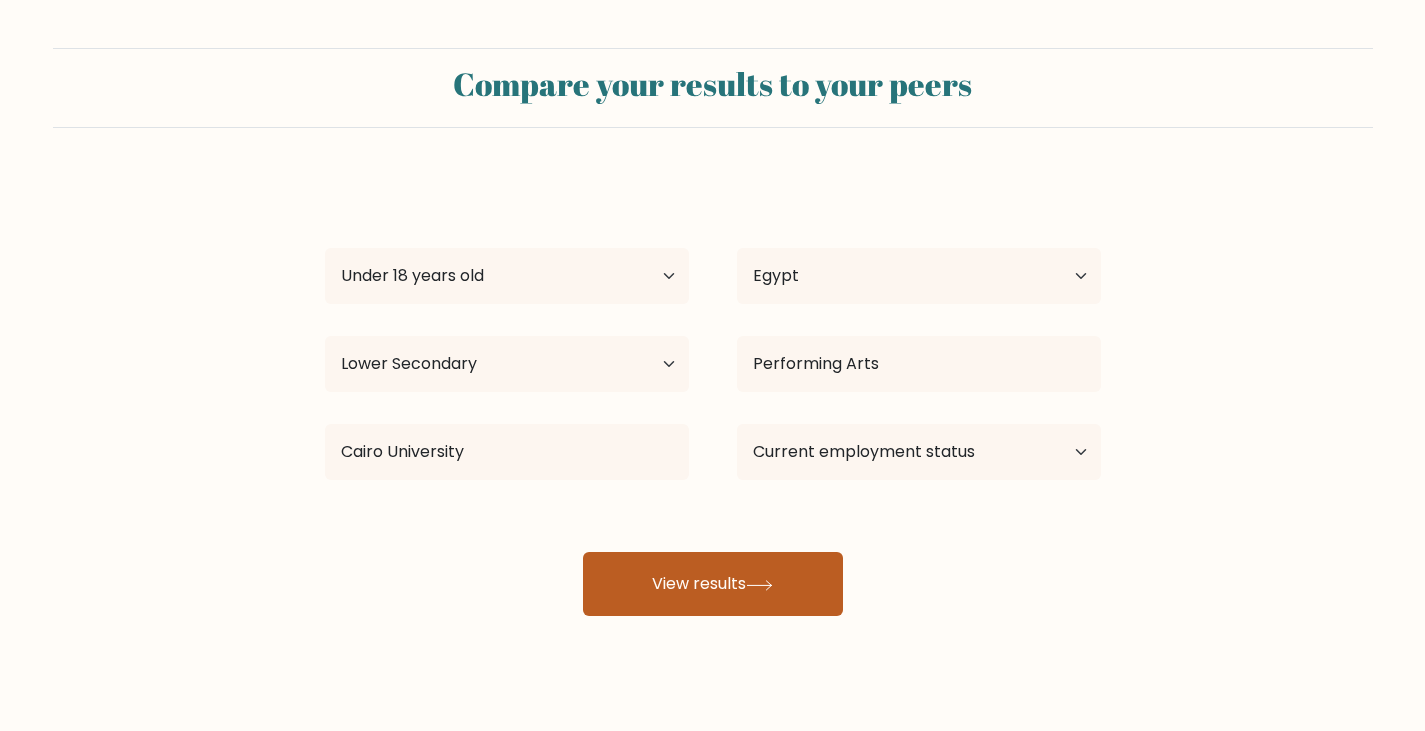 click on "View results" at bounding box center (713, 584) 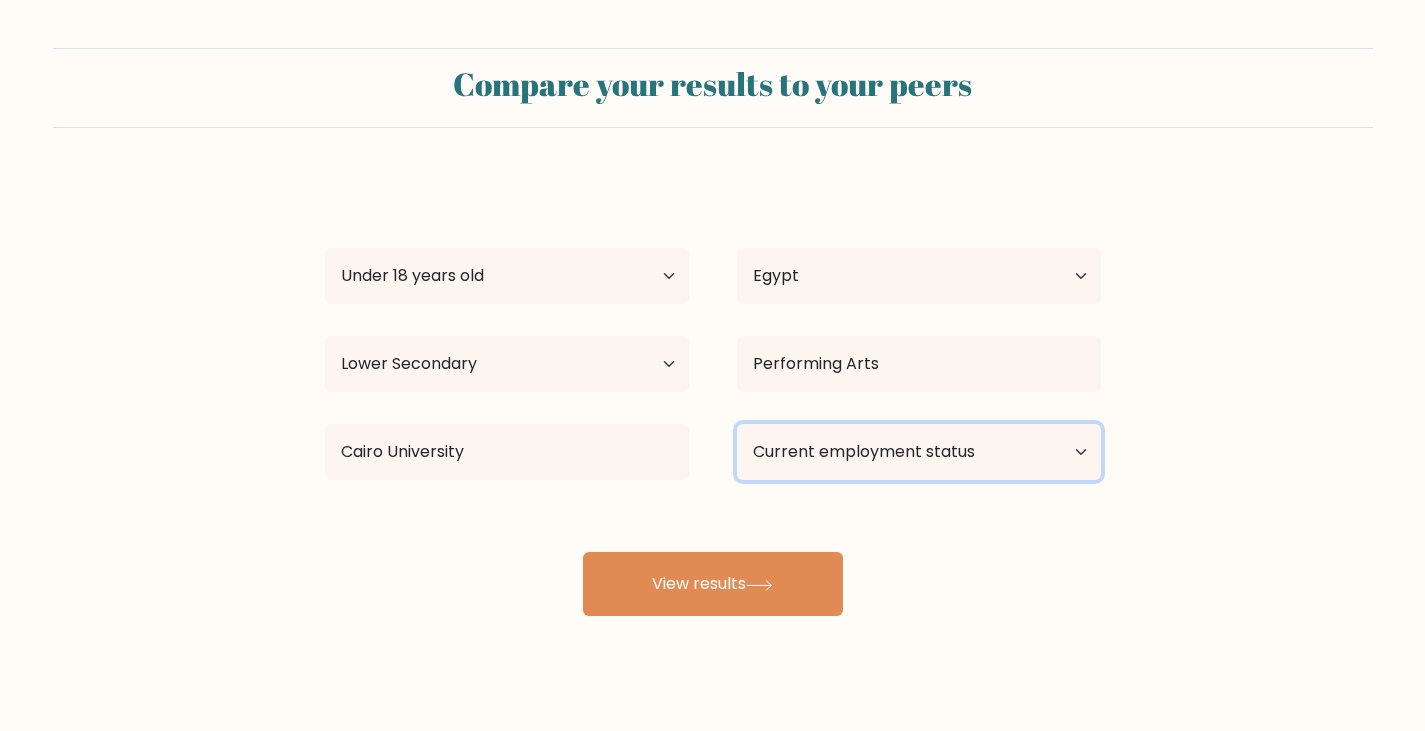 click on "Current employment status
Employed
Student
Retired
Other / prefer not to answer" at bounding box center [919, 452] 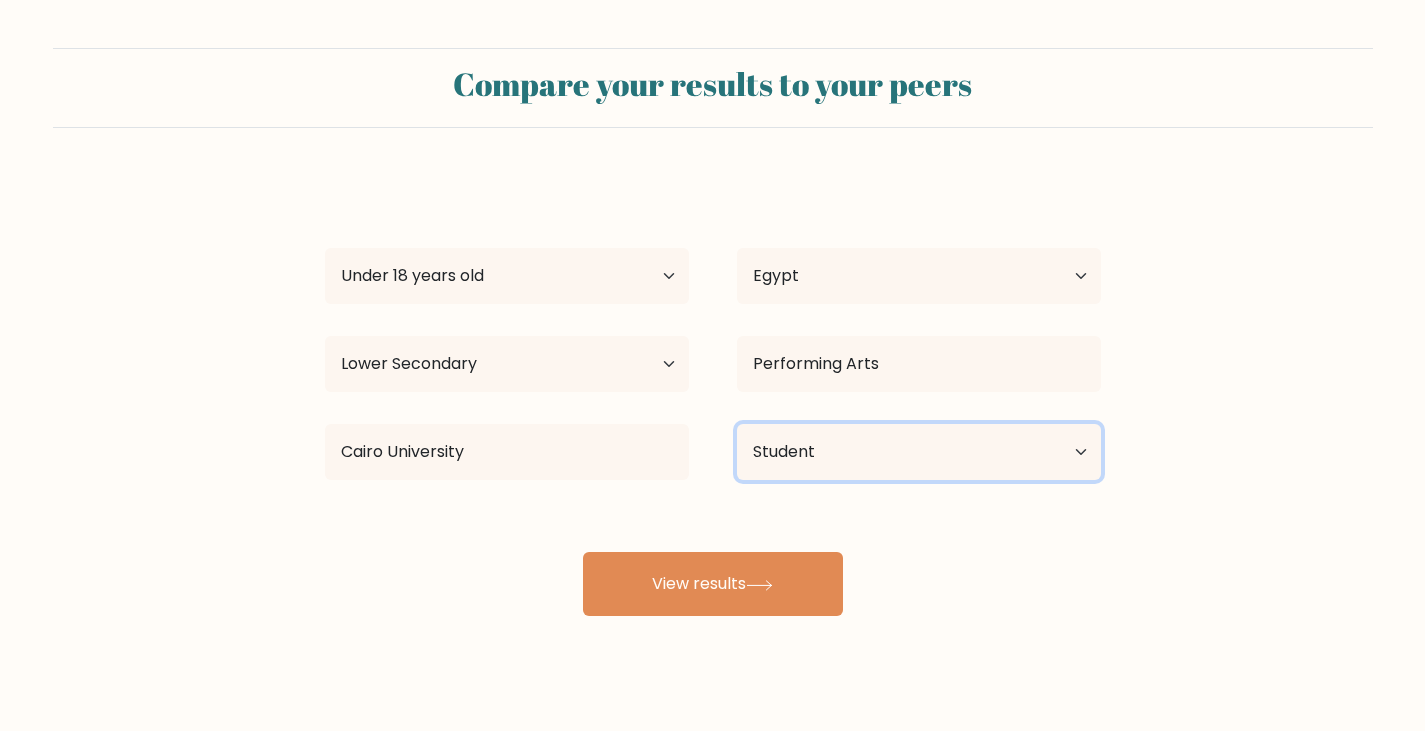 click on "Current employment status
Employed
Student
Retired
Other / prefer not to answer" at bounding box center (919, 452) 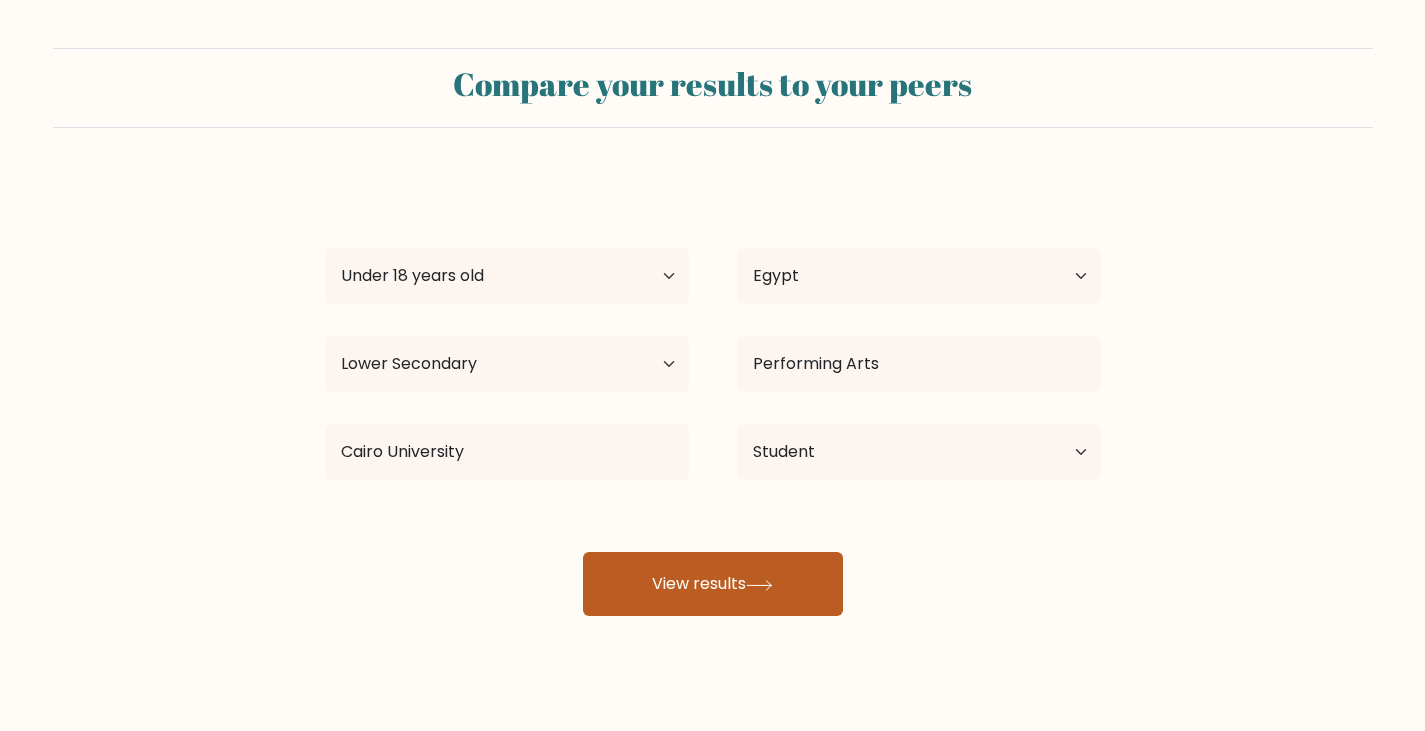 click on "View results" at bounding box center [713, 584] 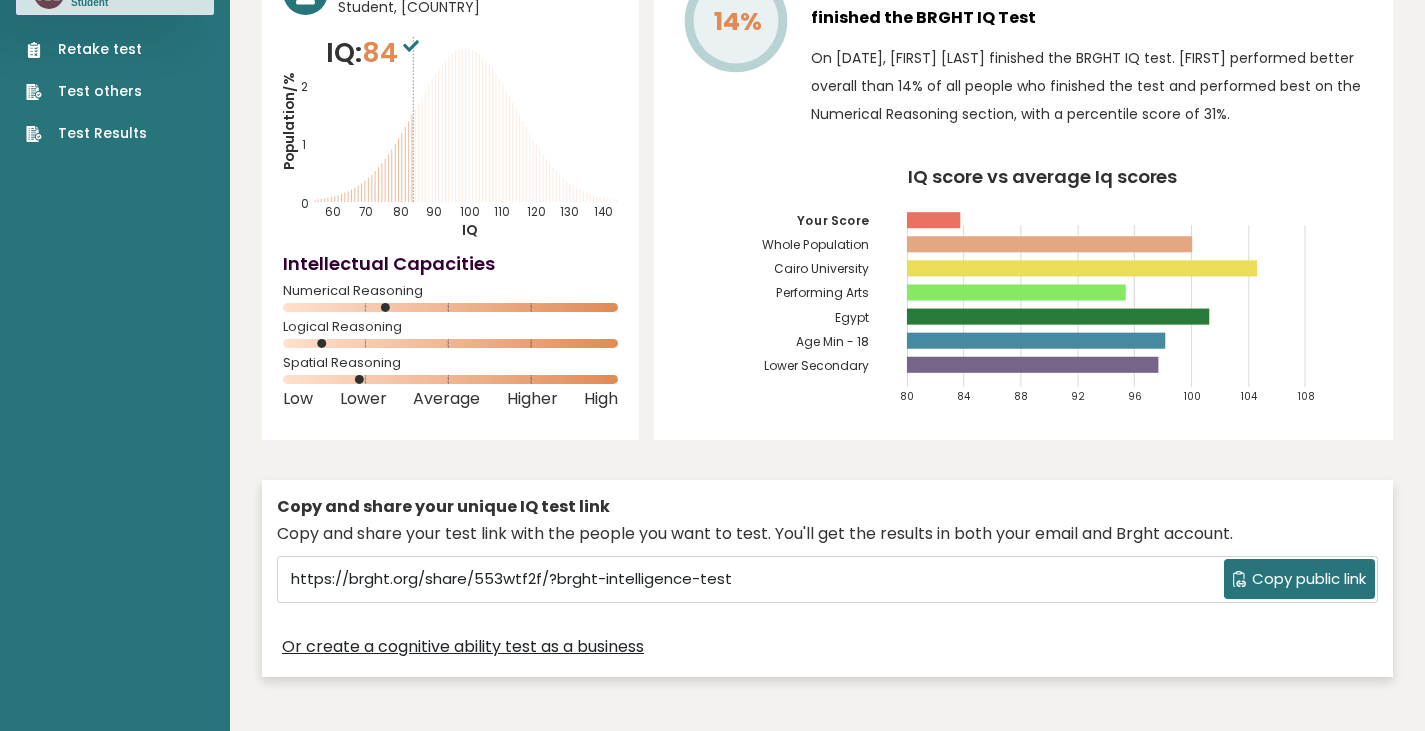 scroll, scrollTop: 0, scrollLeft: 0, axis: both 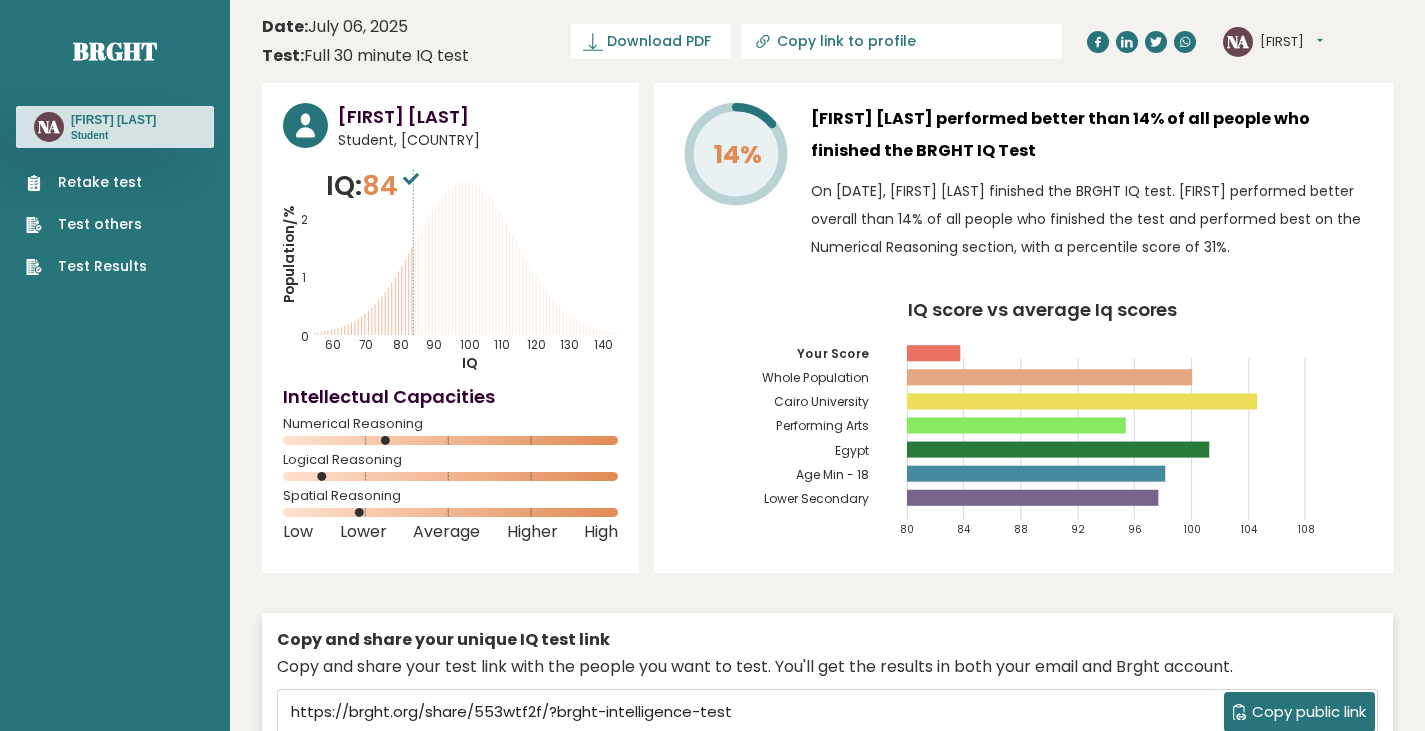 click on "[FIRST]" at bounding box center [1291, 42] 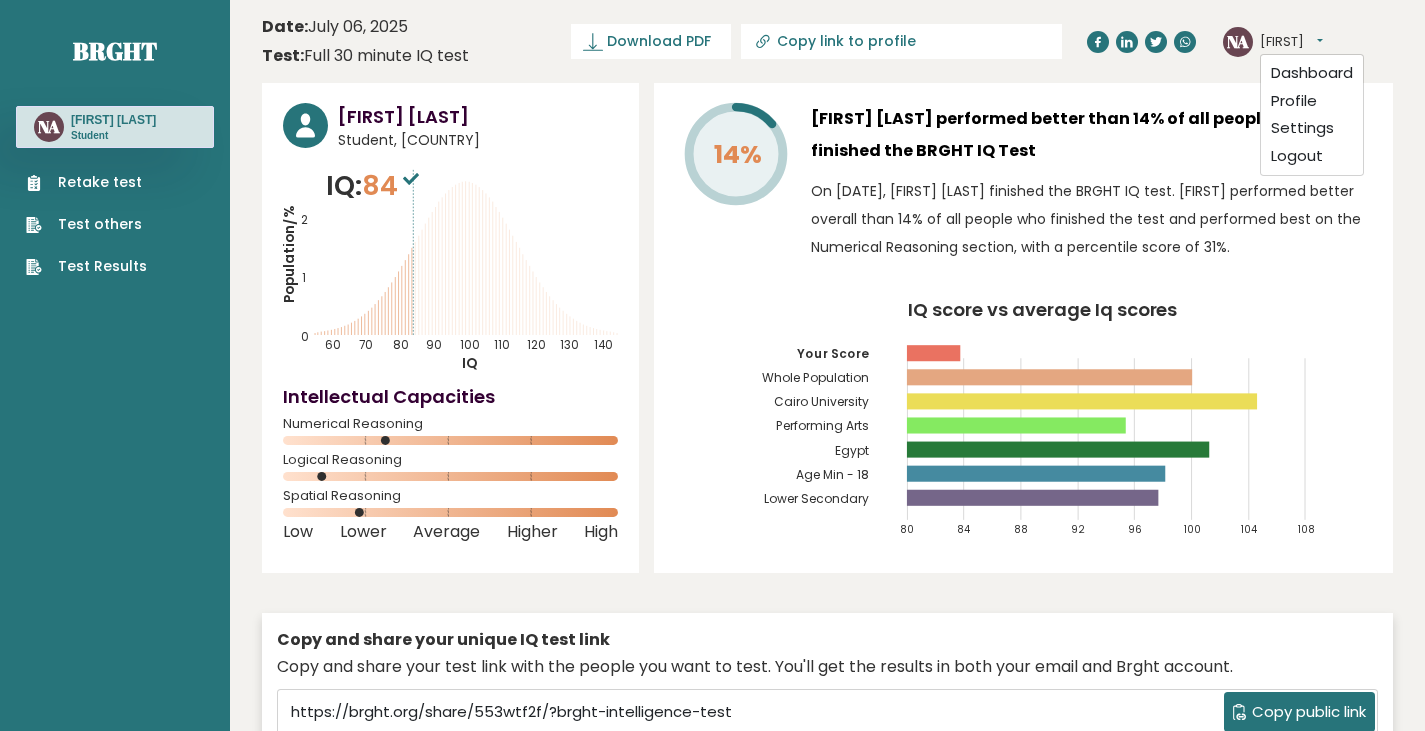click on "[FIRST]" at bounding box center (1291, 42) 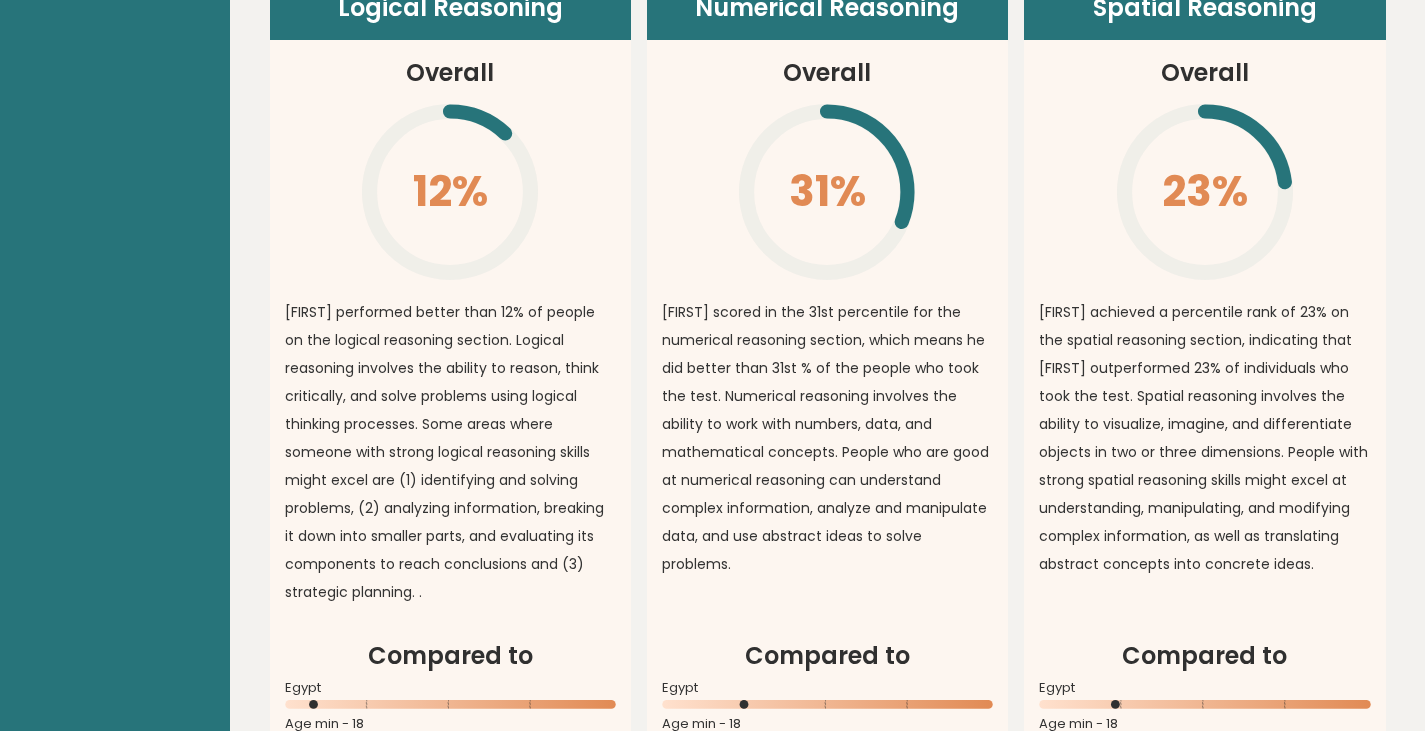 scroll, scrollTop: 1400, scrollLeft: 0, axis: vertical 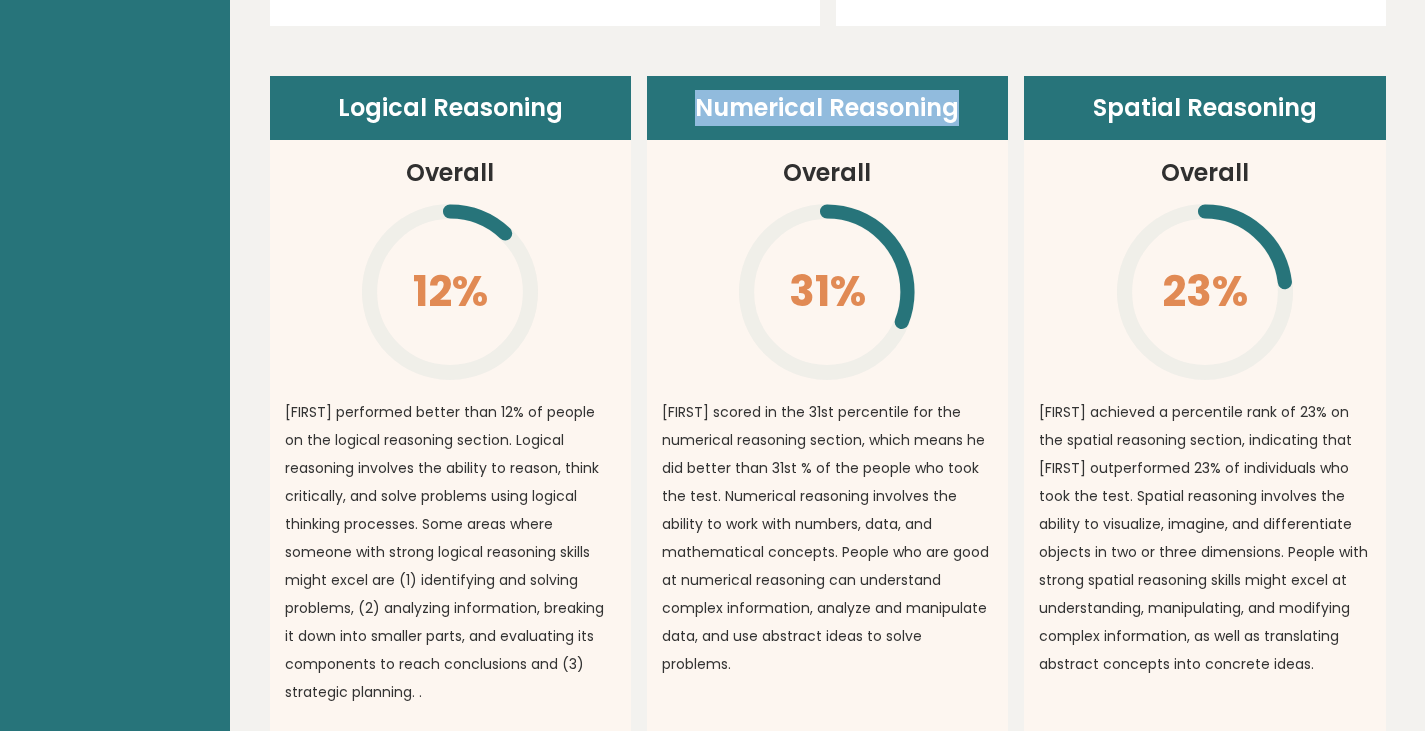 drag, startPoint x: 698, startPoint y: 107, endPoint x: 955, endPoint y: 111, distance: 257.03113 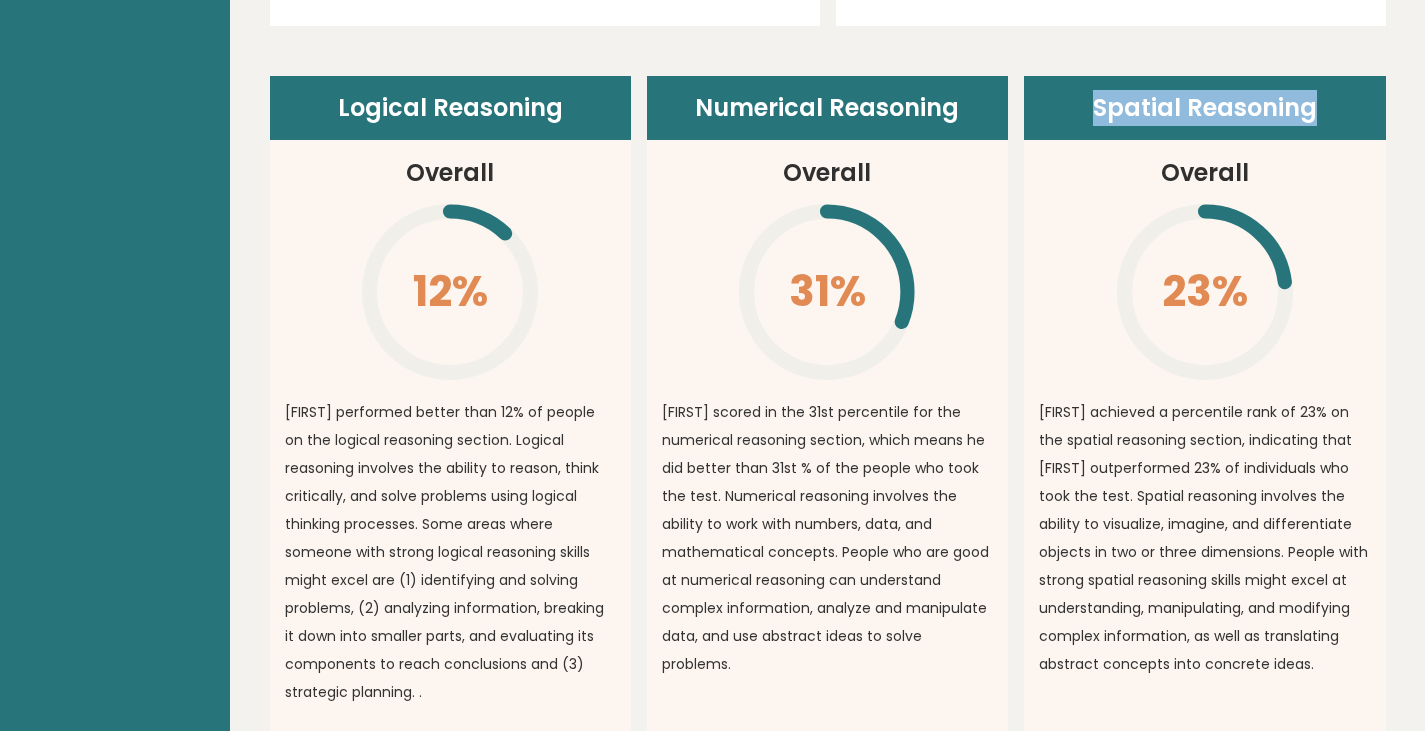 drag, startPoint x: 1090, startPoint y: 105, endPoint x: 1330, endPoint y: 132, distance: 241.51398 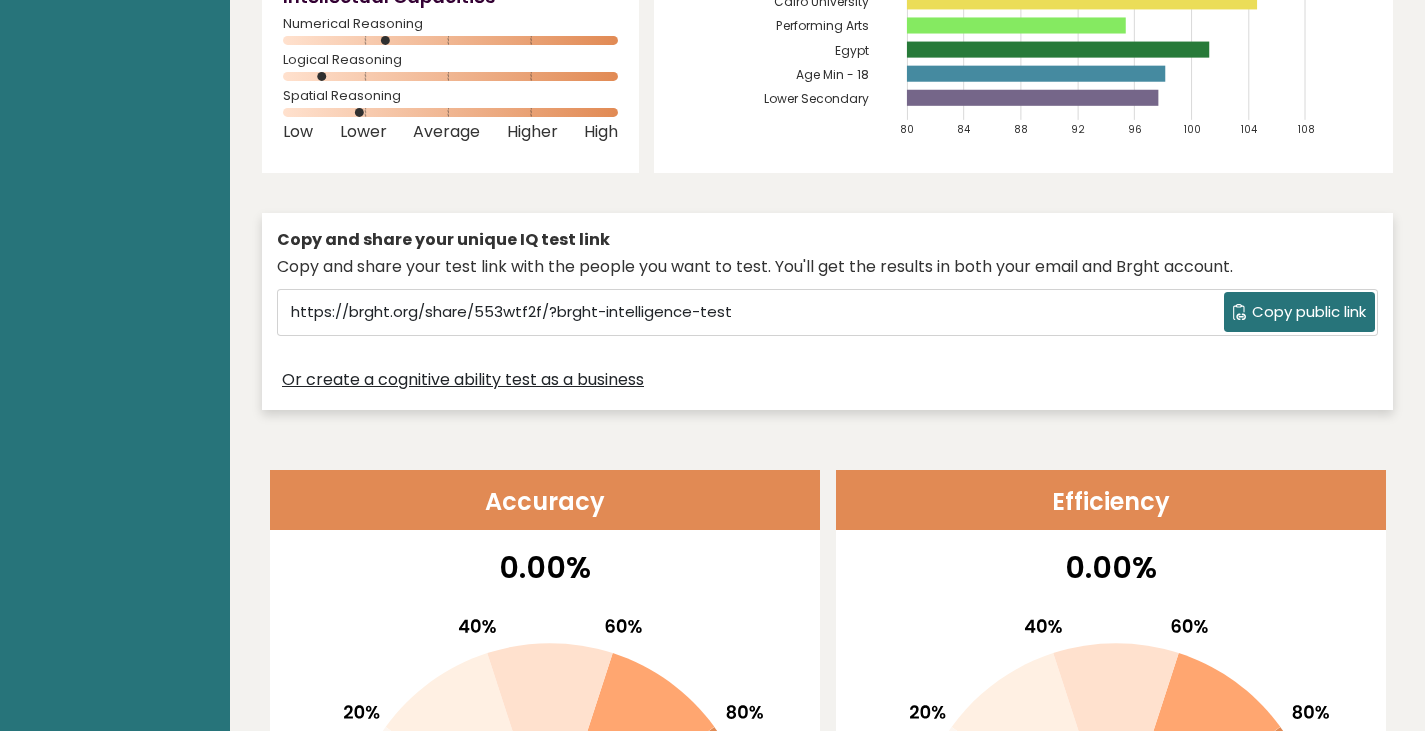 scroll, scrollTop: 0, scrollLeft: 0, axis: both 